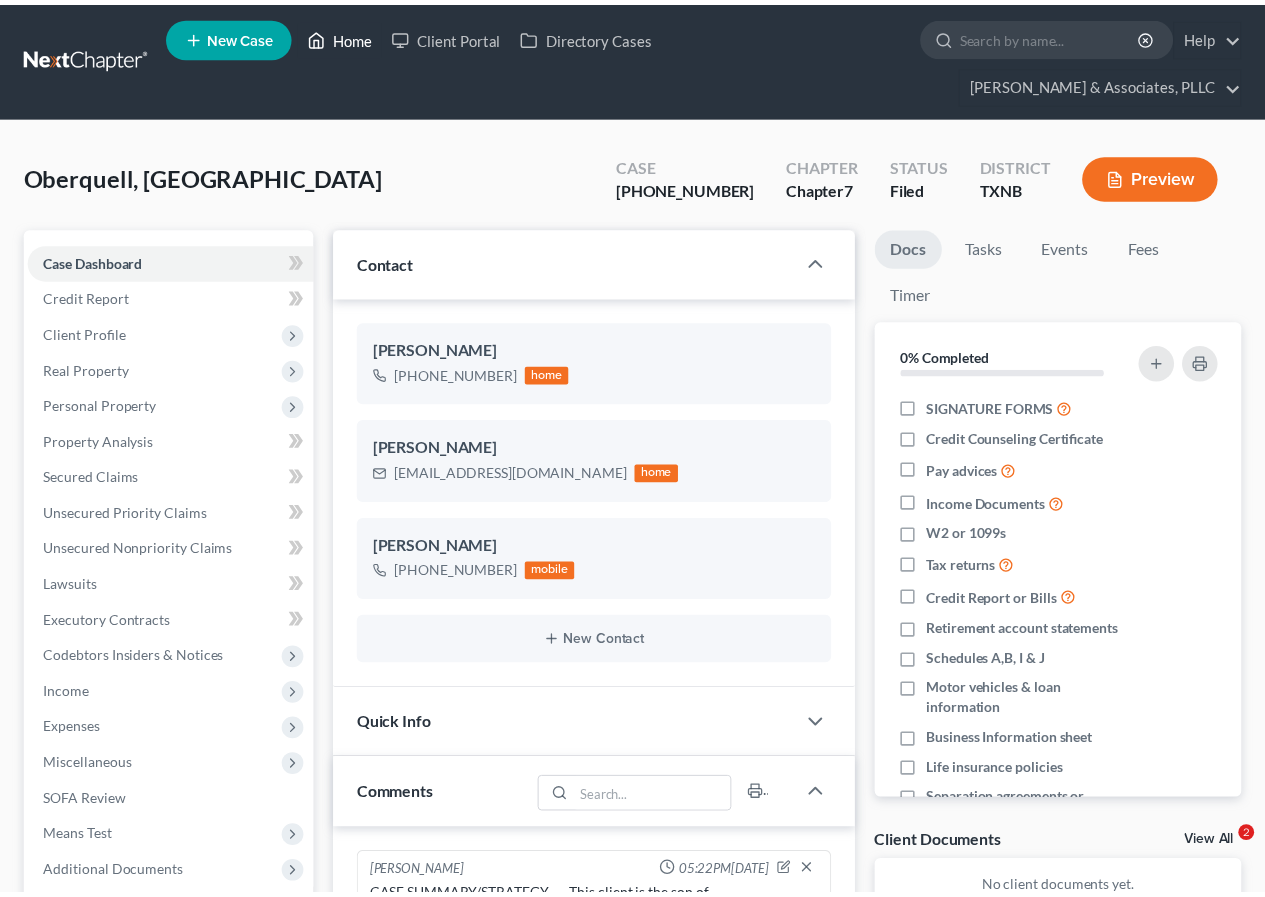 scroll, scrollTop: 0, scrollLeft: 0, axis: both 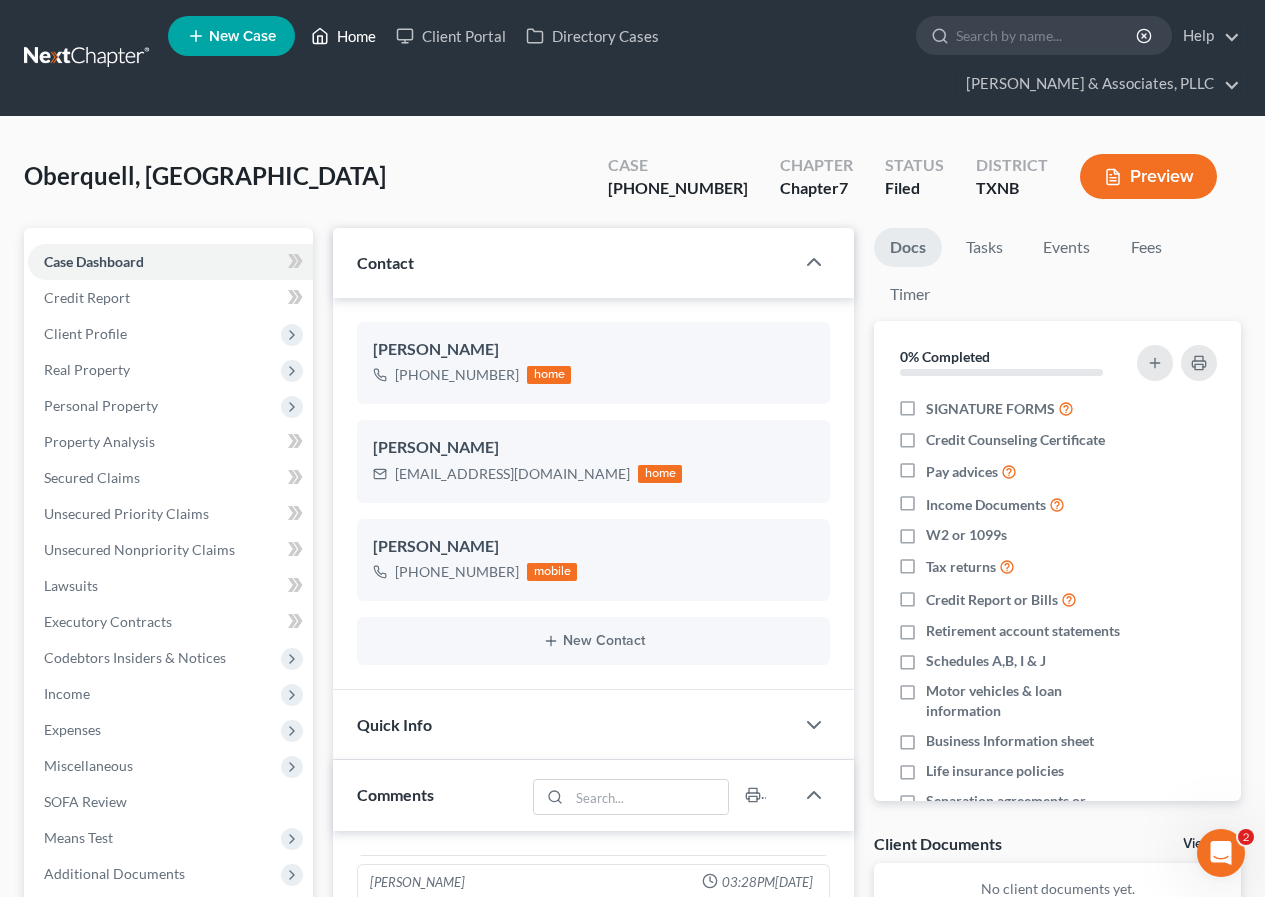 click on "Home" at bounding box center [343, 36] 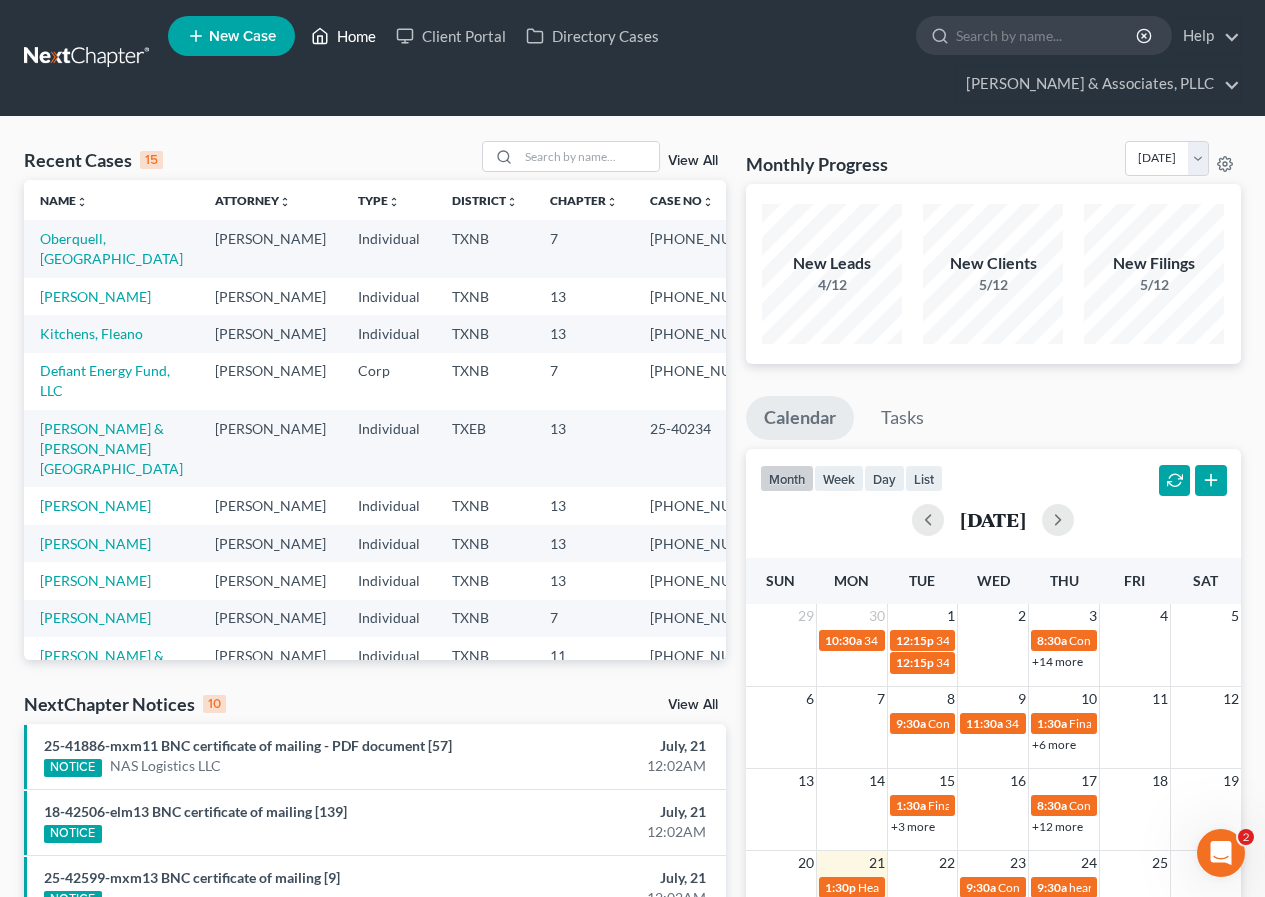 scroll, scrollTop: 100, scrollLeft: 0, axis: vertical 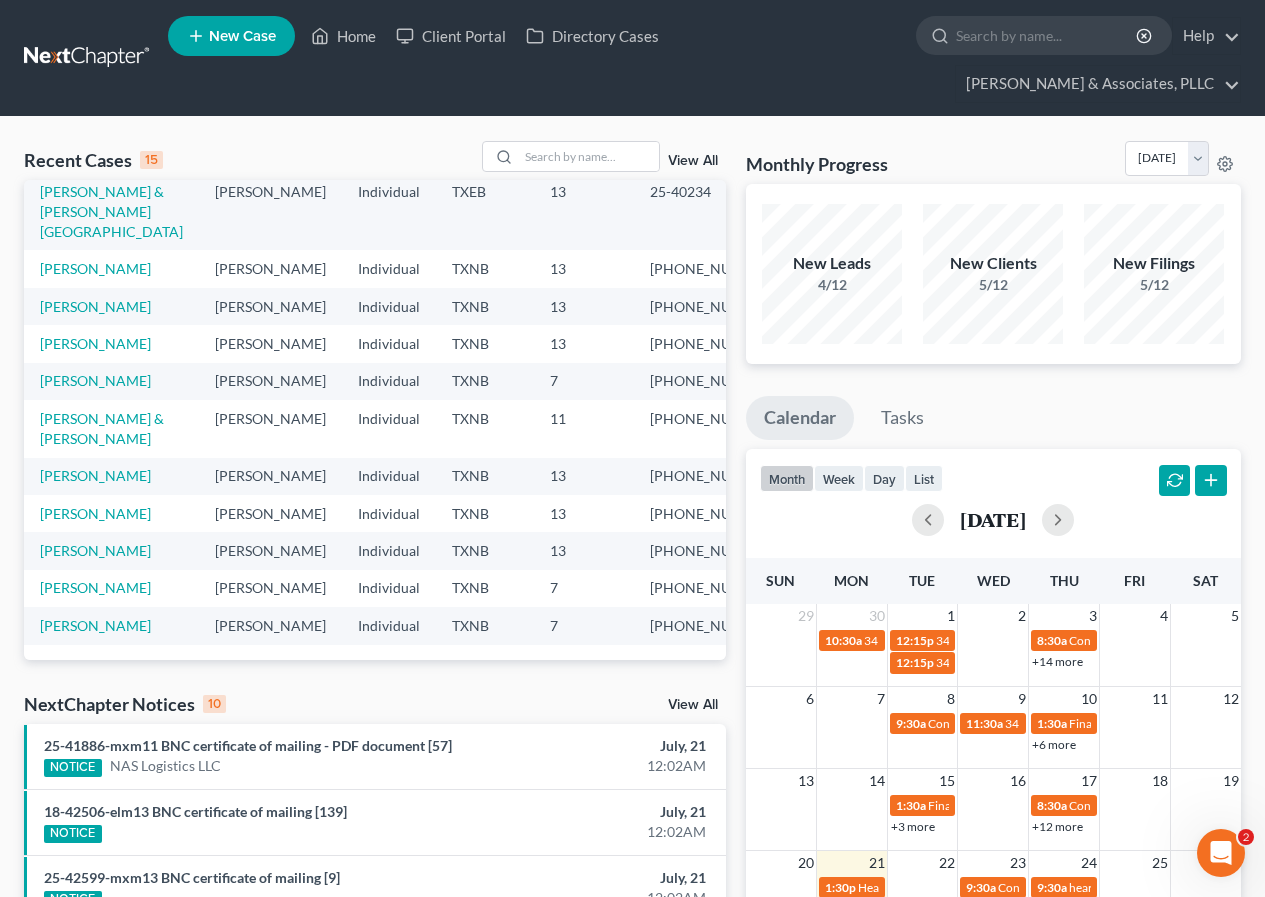 click on "[PERSON_NAME]" at bounding box center (111, 343) 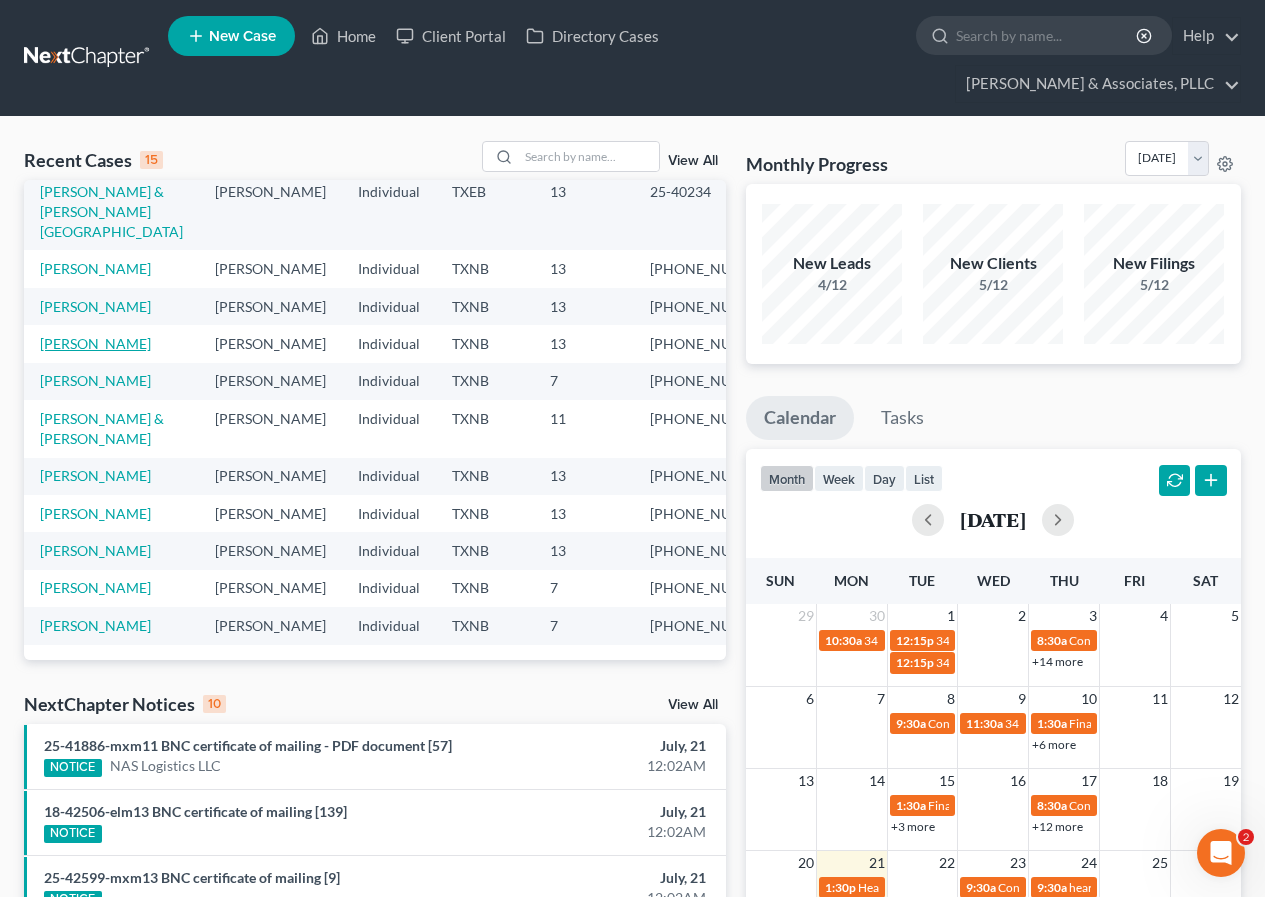 click on "[PERSON_NAME]" at bounding box center [95, 343] 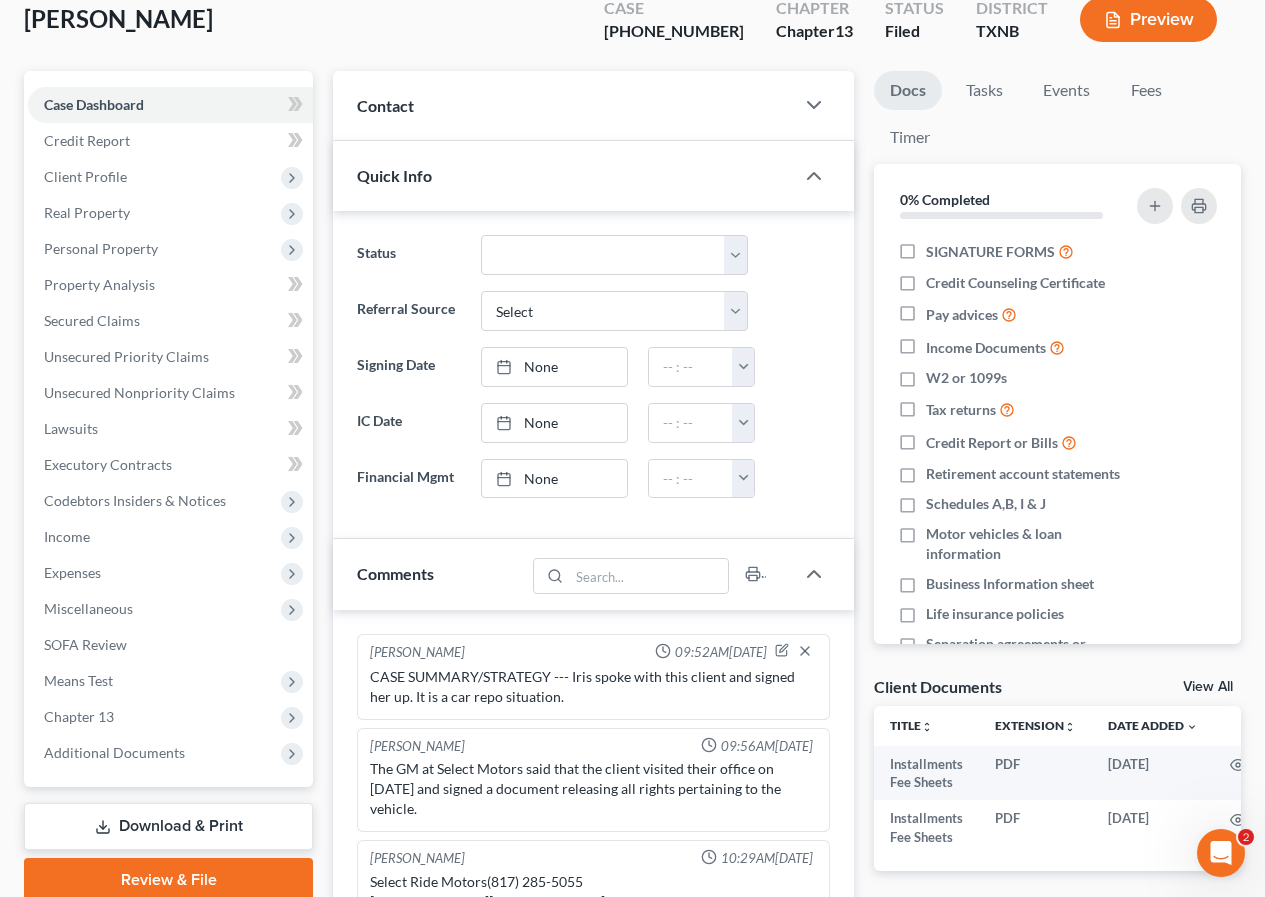 scroll, scrollTop: 400, scrollLeft: 0, axis: vertical 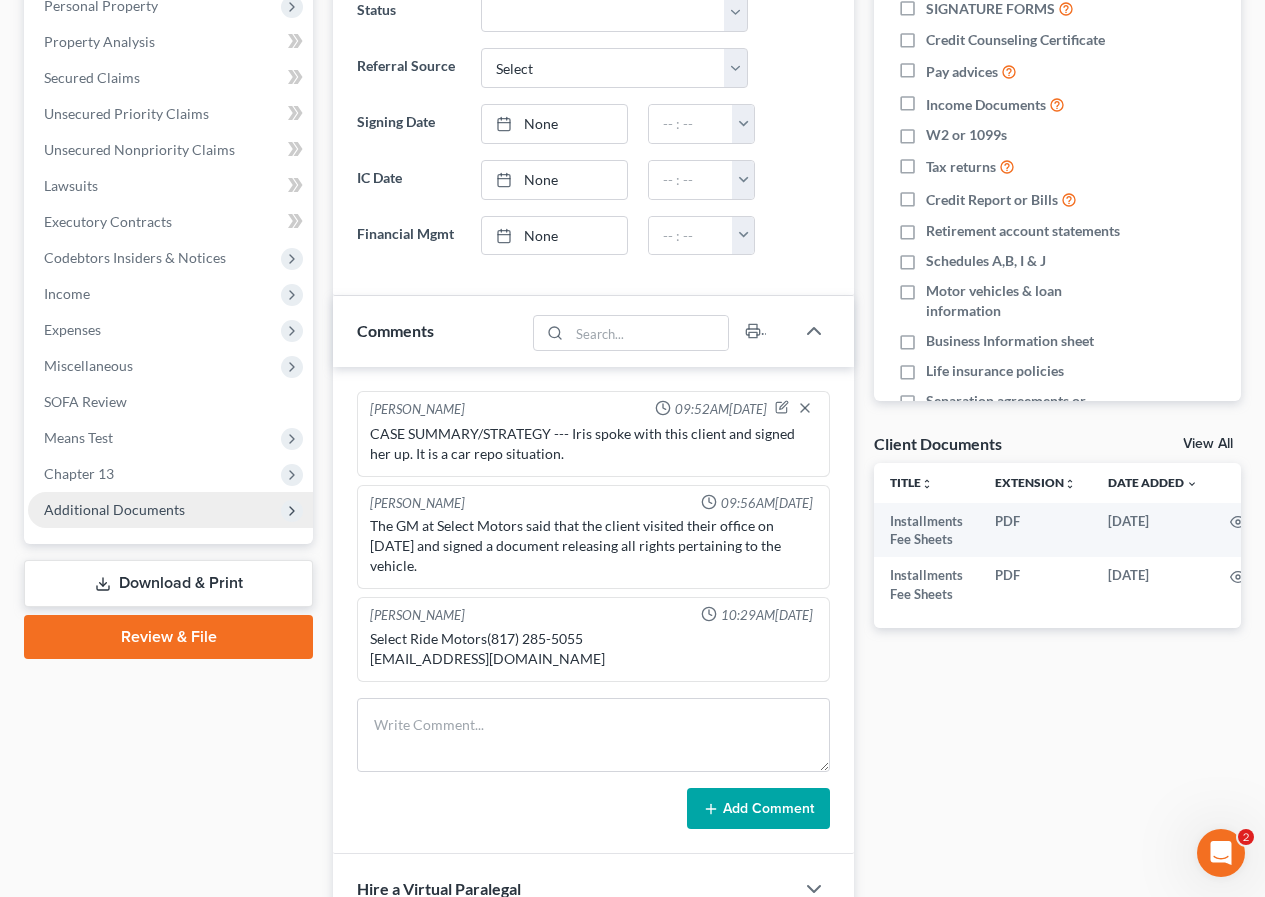 click on "Additional Documents" at bounding box center [114, 509] 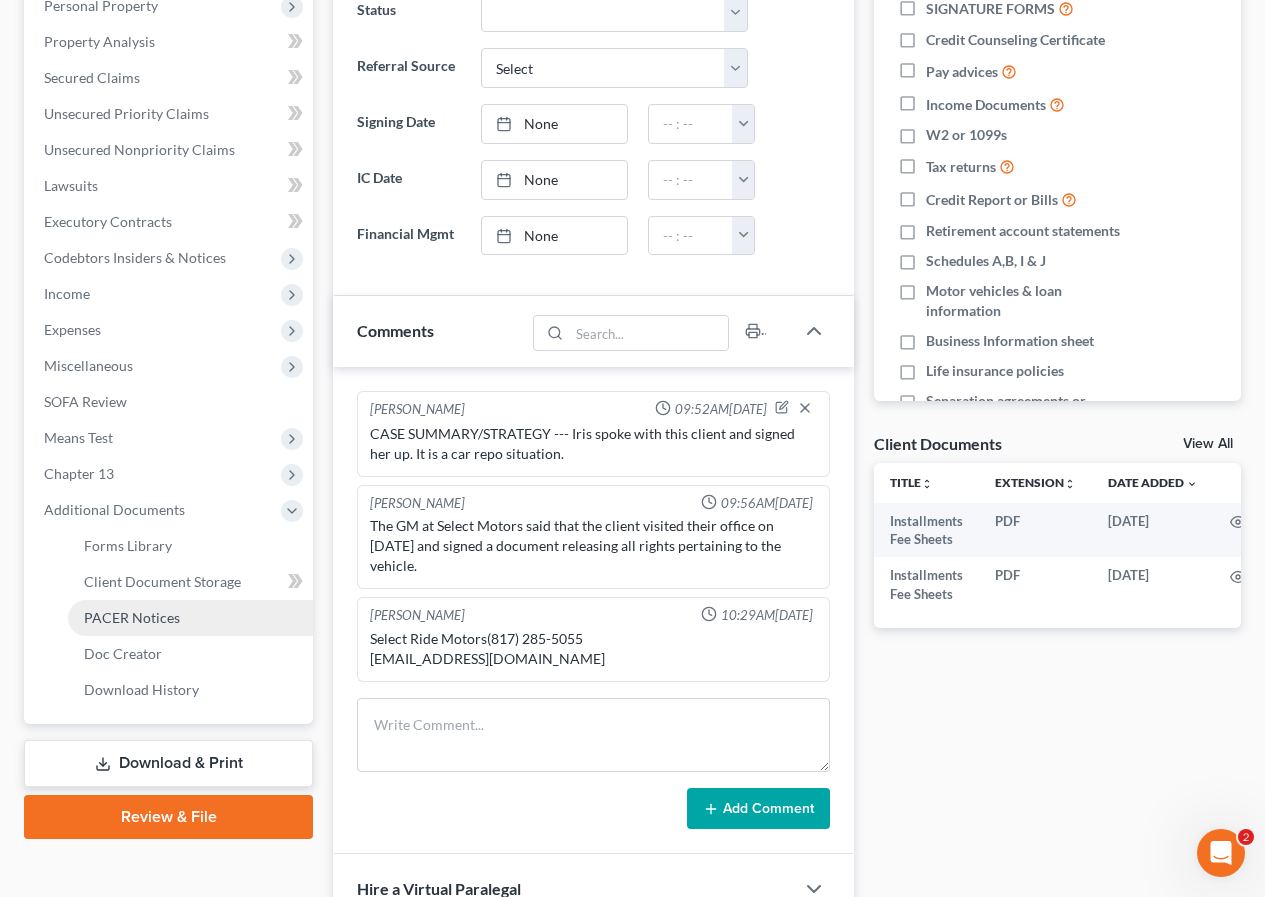 click on "PACER Notices" at bounding box center (132, 617) 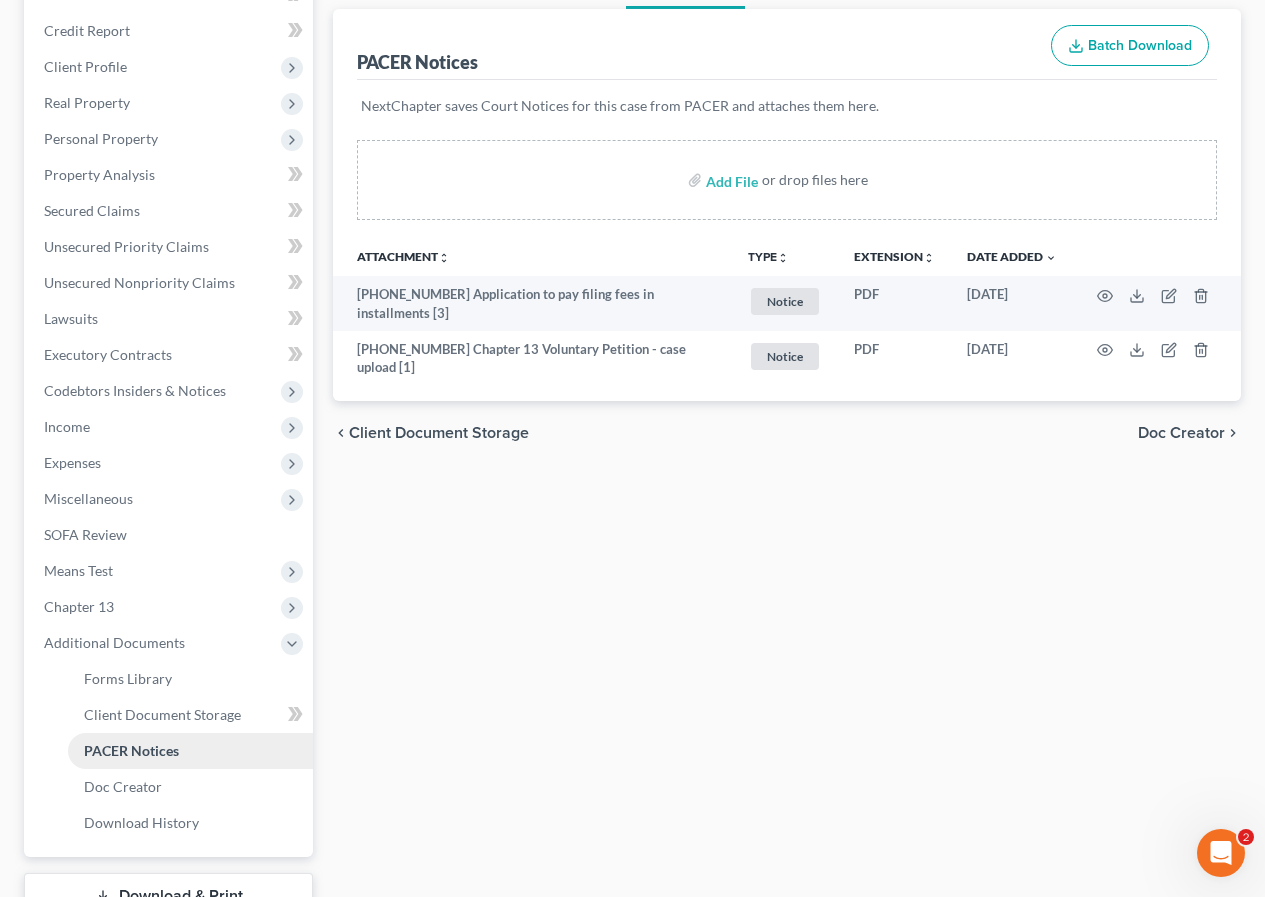 scroll, scrollTop: 0, scrollLeft: 0, axis: both 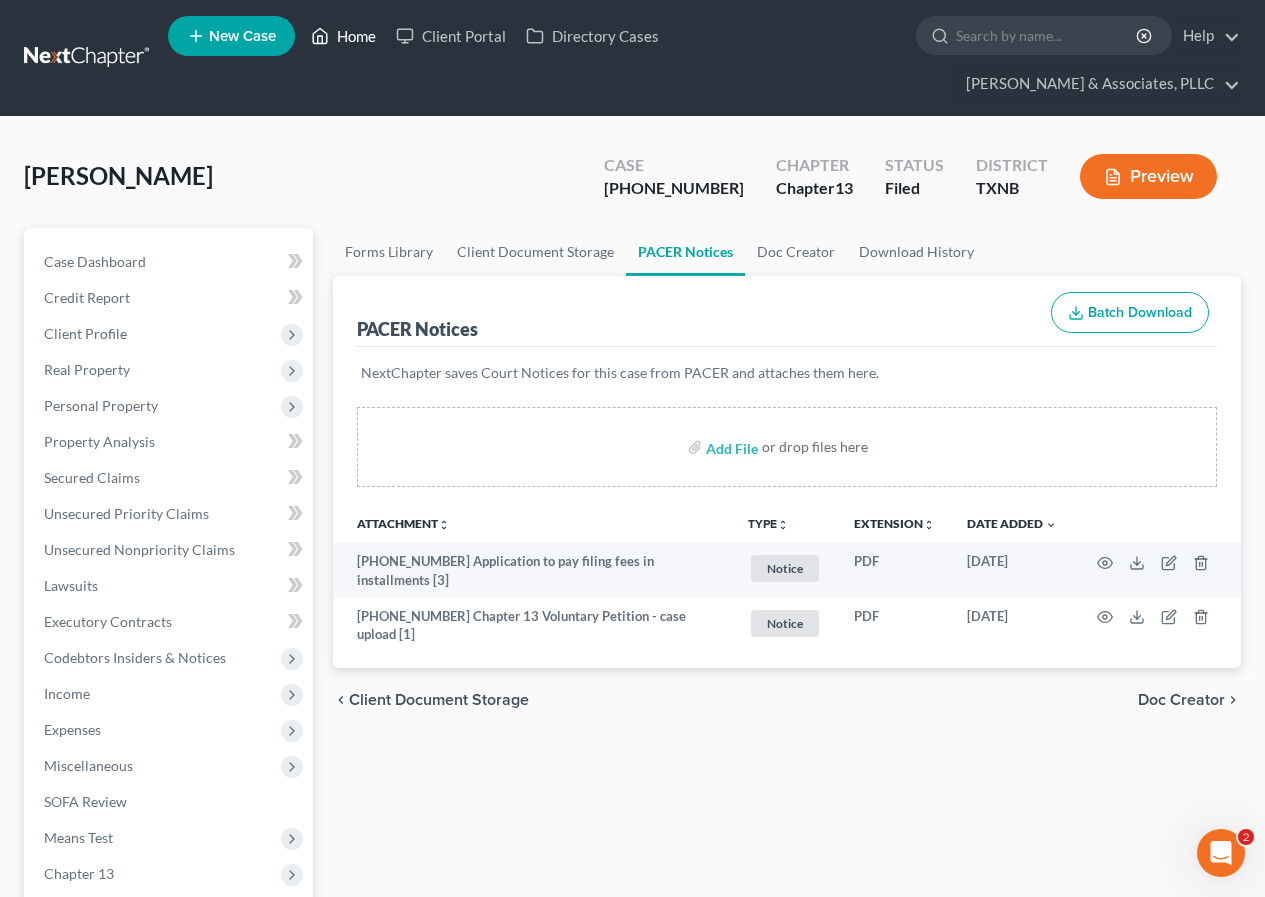 click on "Home" at bounding box center (343, 36) 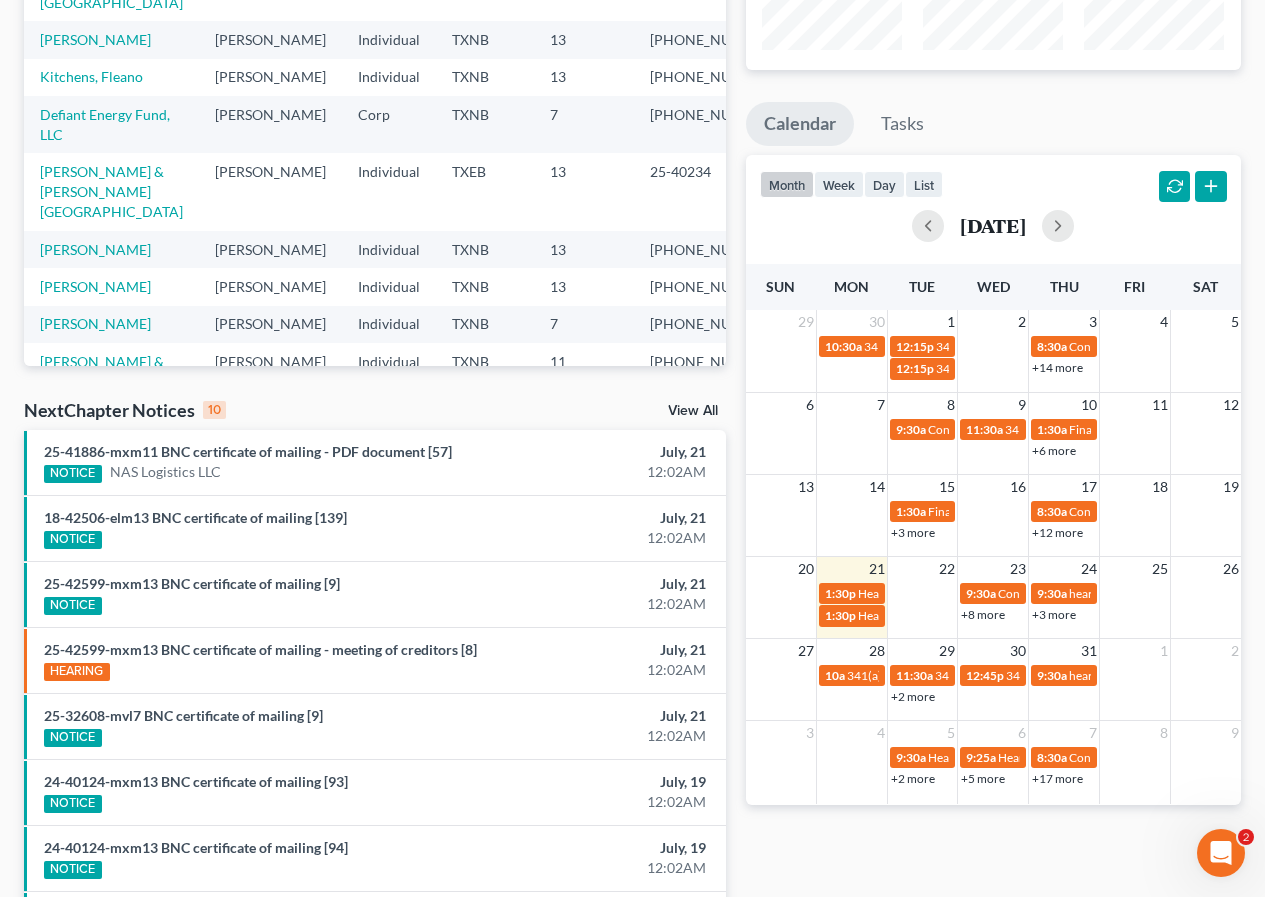scroll, scrollTop: 0, scrollLeft: 0, axis: both 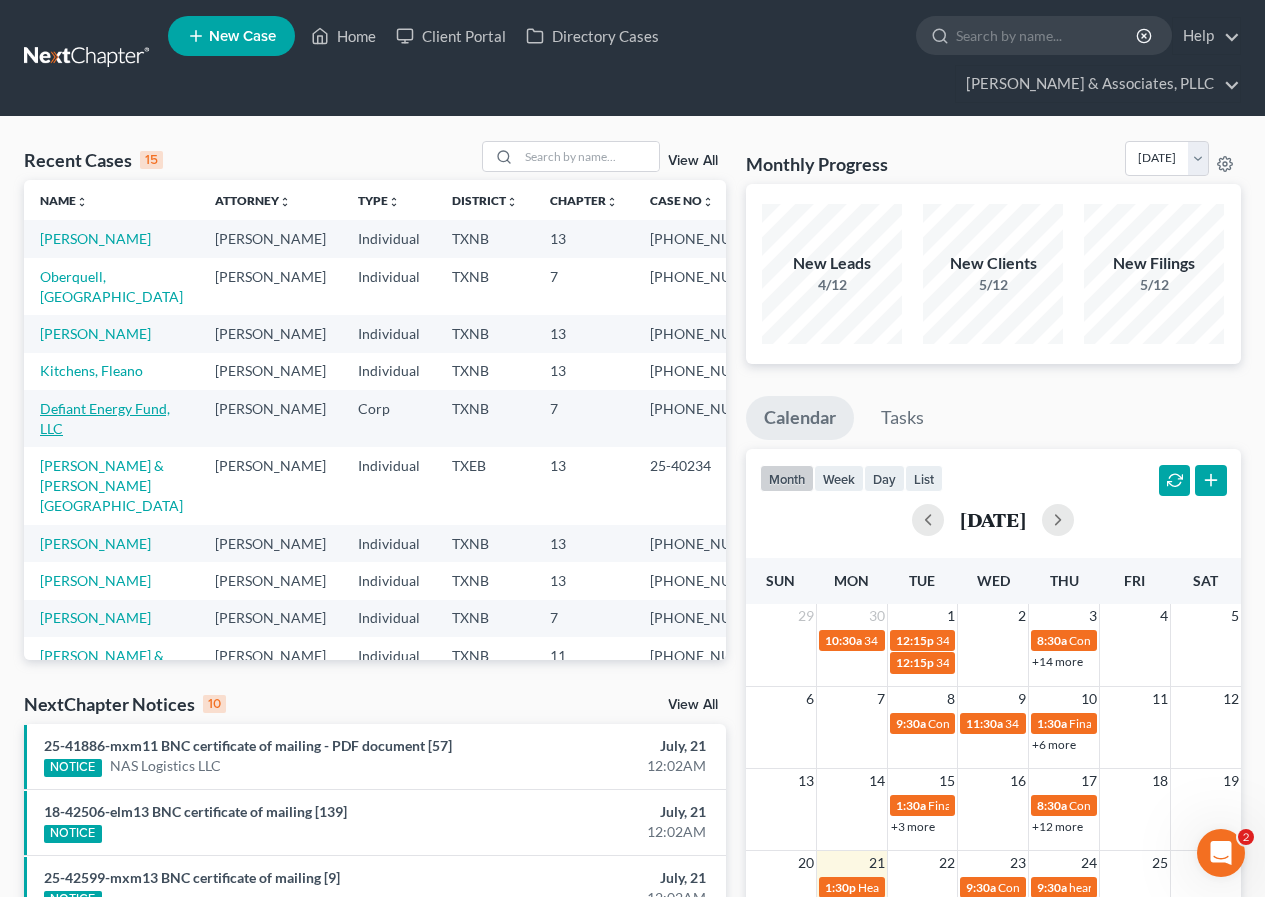 click on "Defiant Energy Fund, LLC" at bounding box center [105, 418] 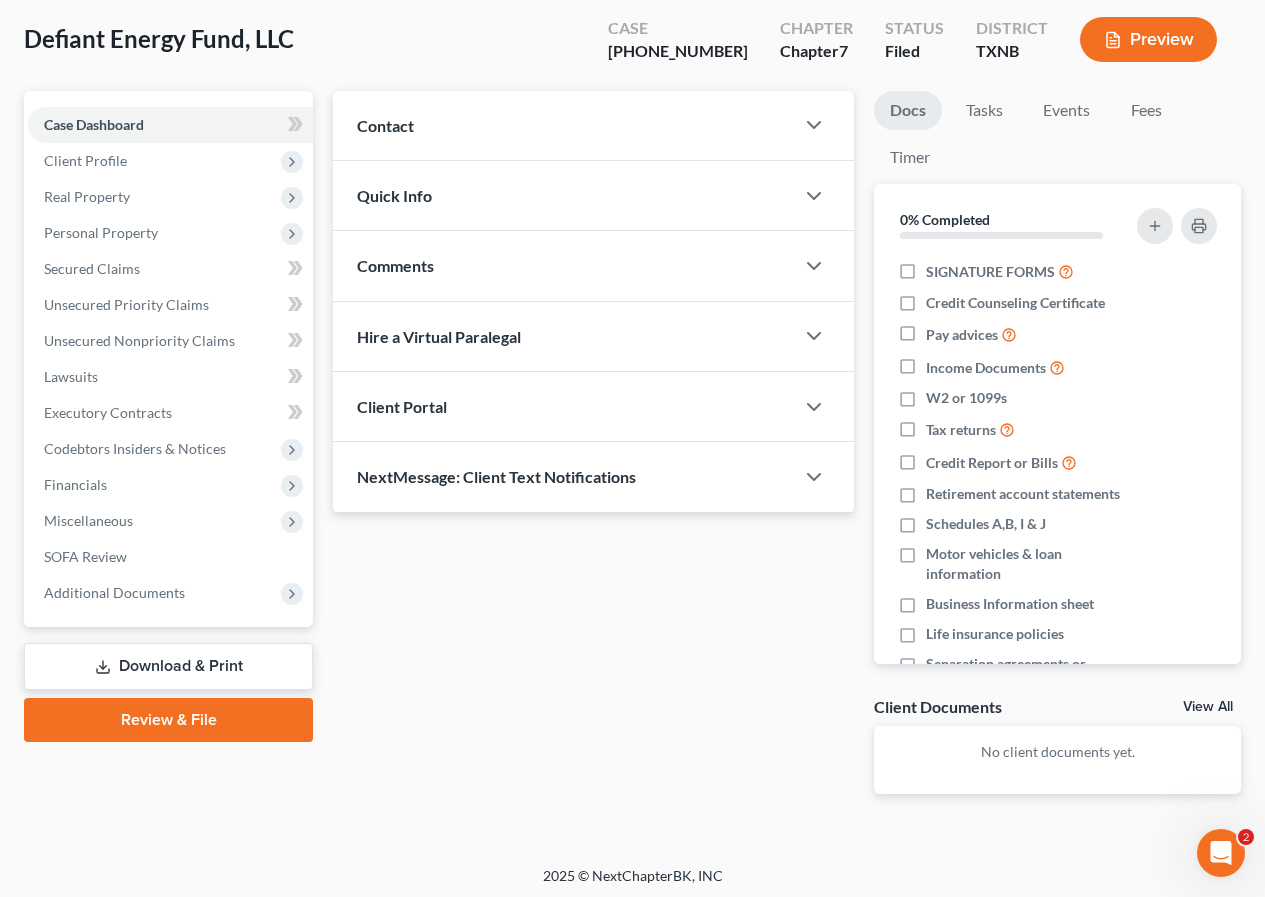 scroll, scrollTop: 142, scrollLeft: 0, axis: vertical 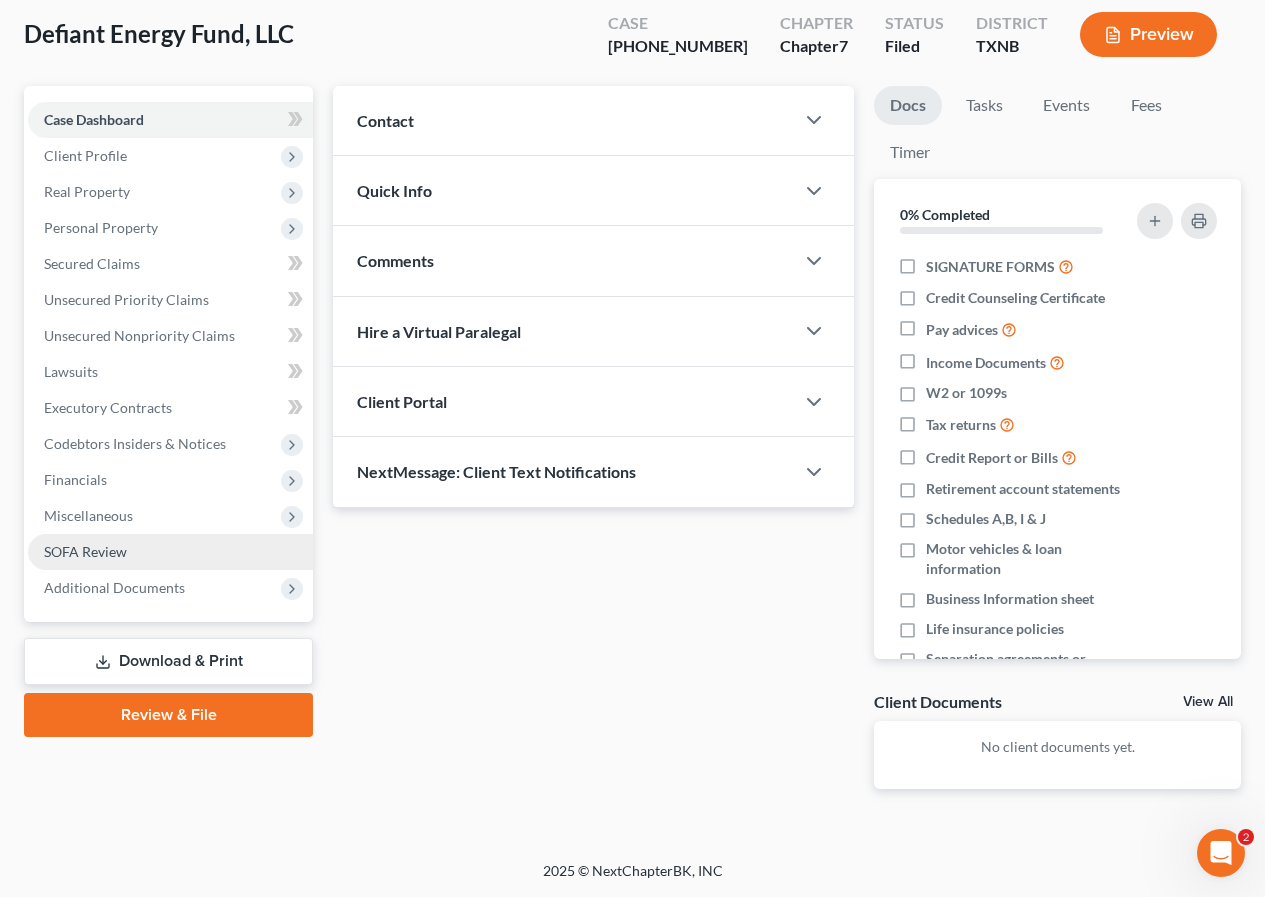 click on "SOFA Review" at bounding box center [85, 551] 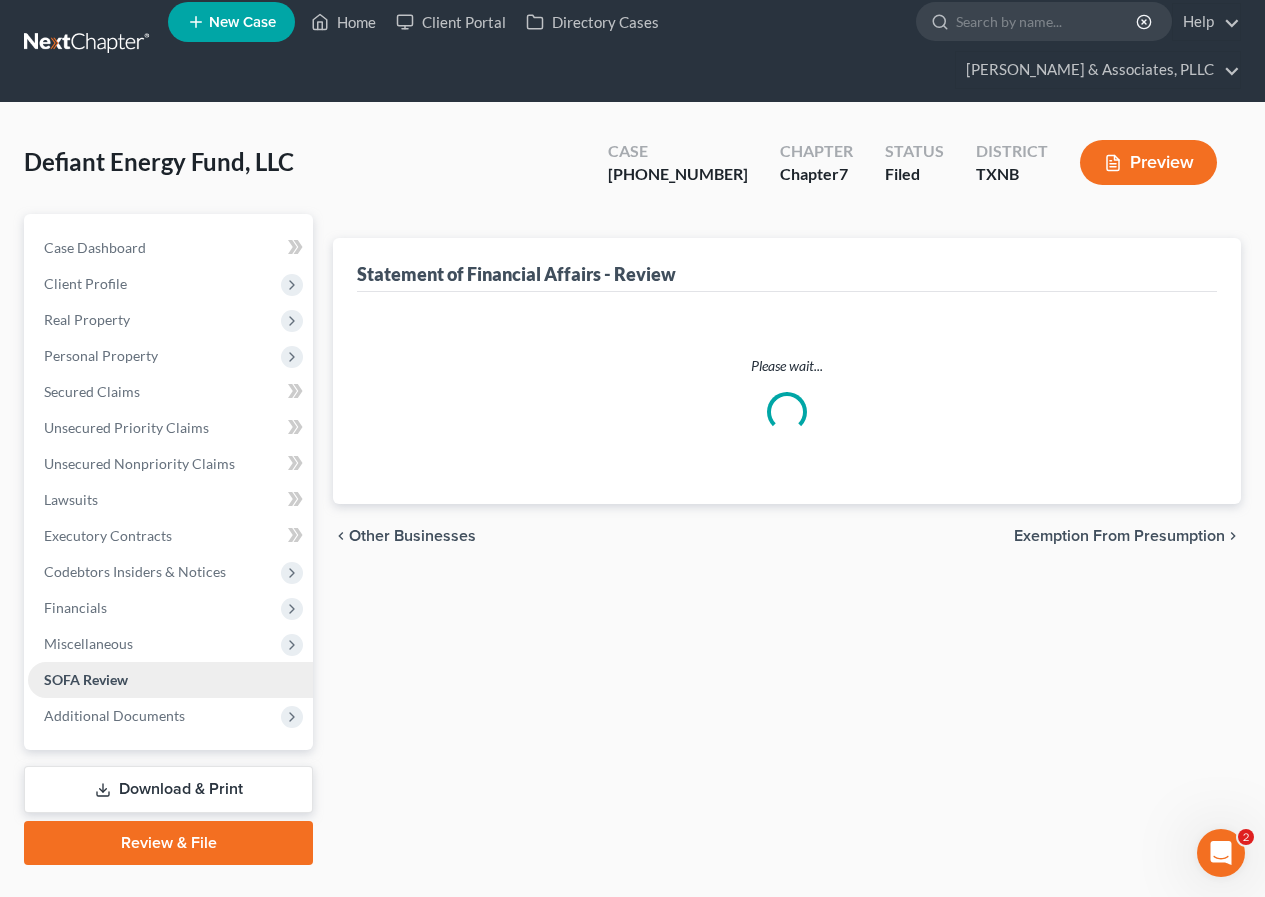 scroll, scrollTop: 0, scrollLeft: 0, axis: both 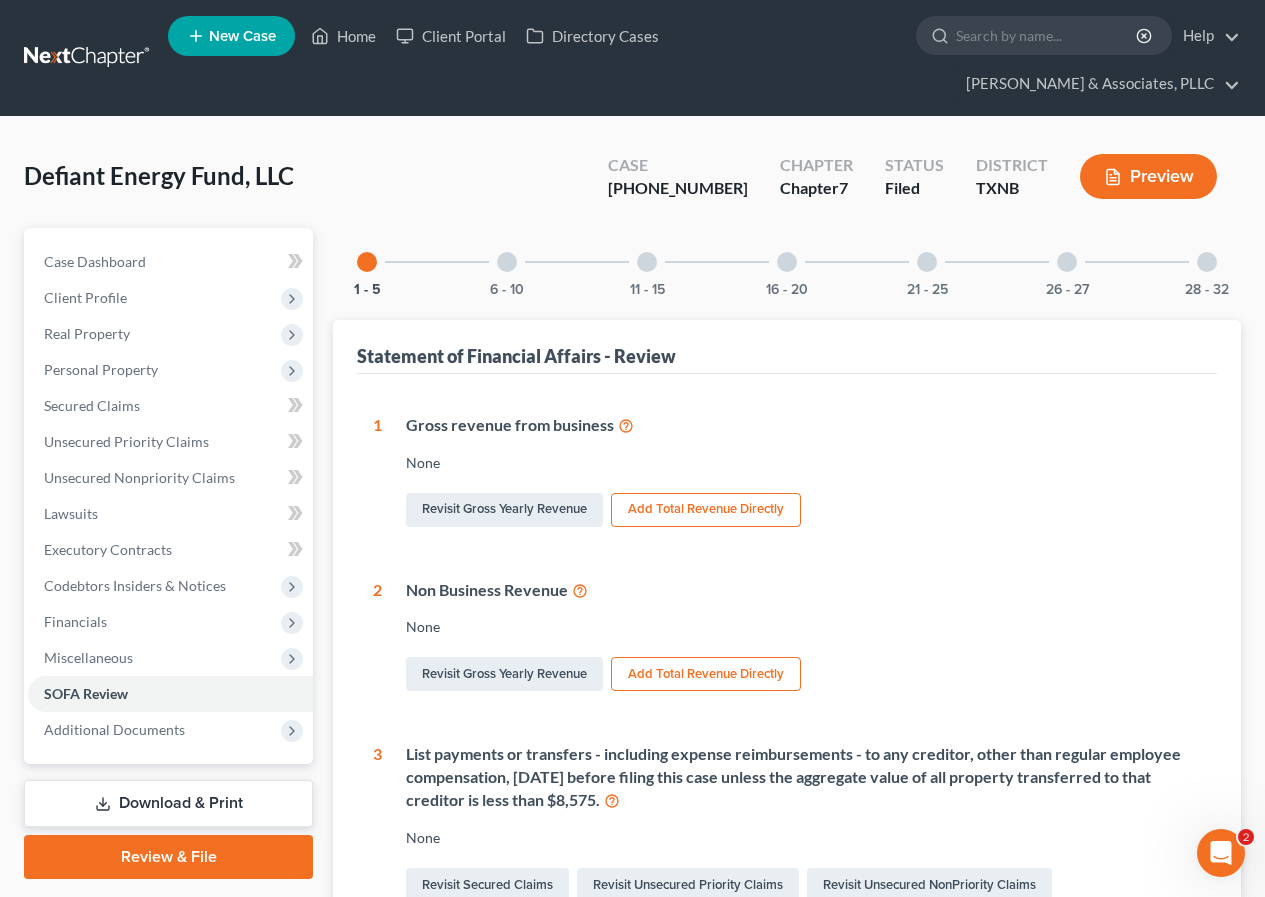 click on "Add Total Revenue Directly" at bounding box center [706, 510] 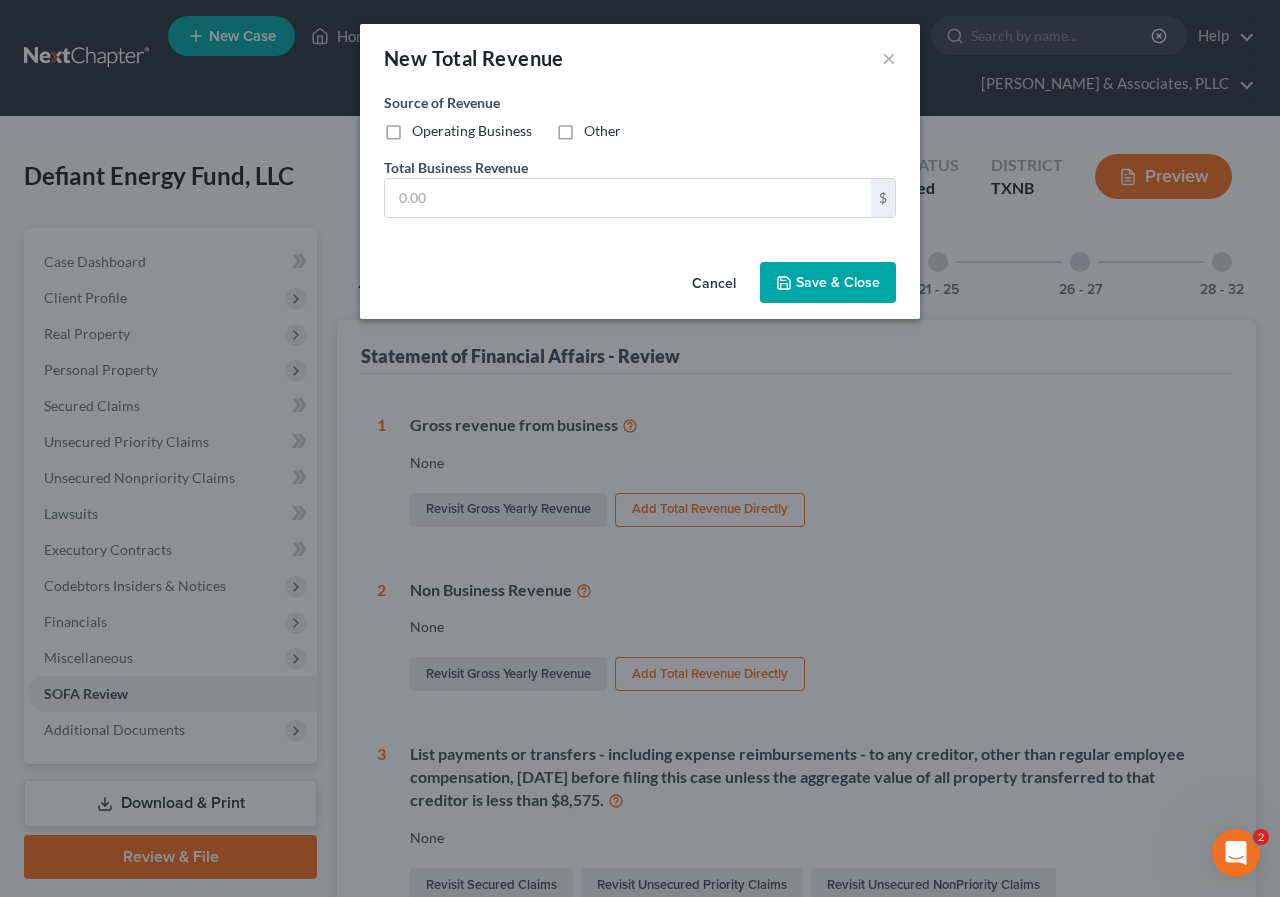 click on "Operating Business" at bounding box center (472, 131) 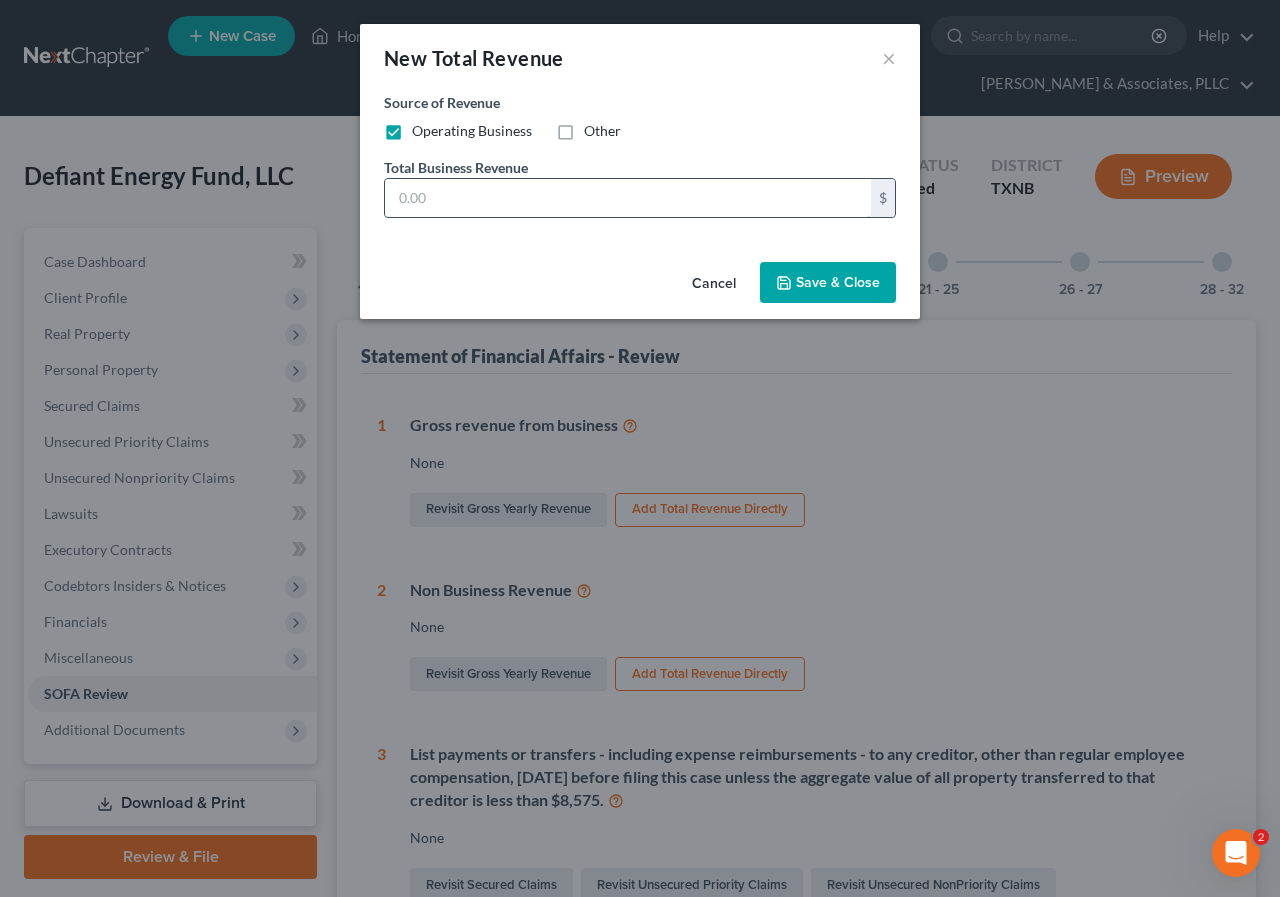 click at bounding box center (628, 198) 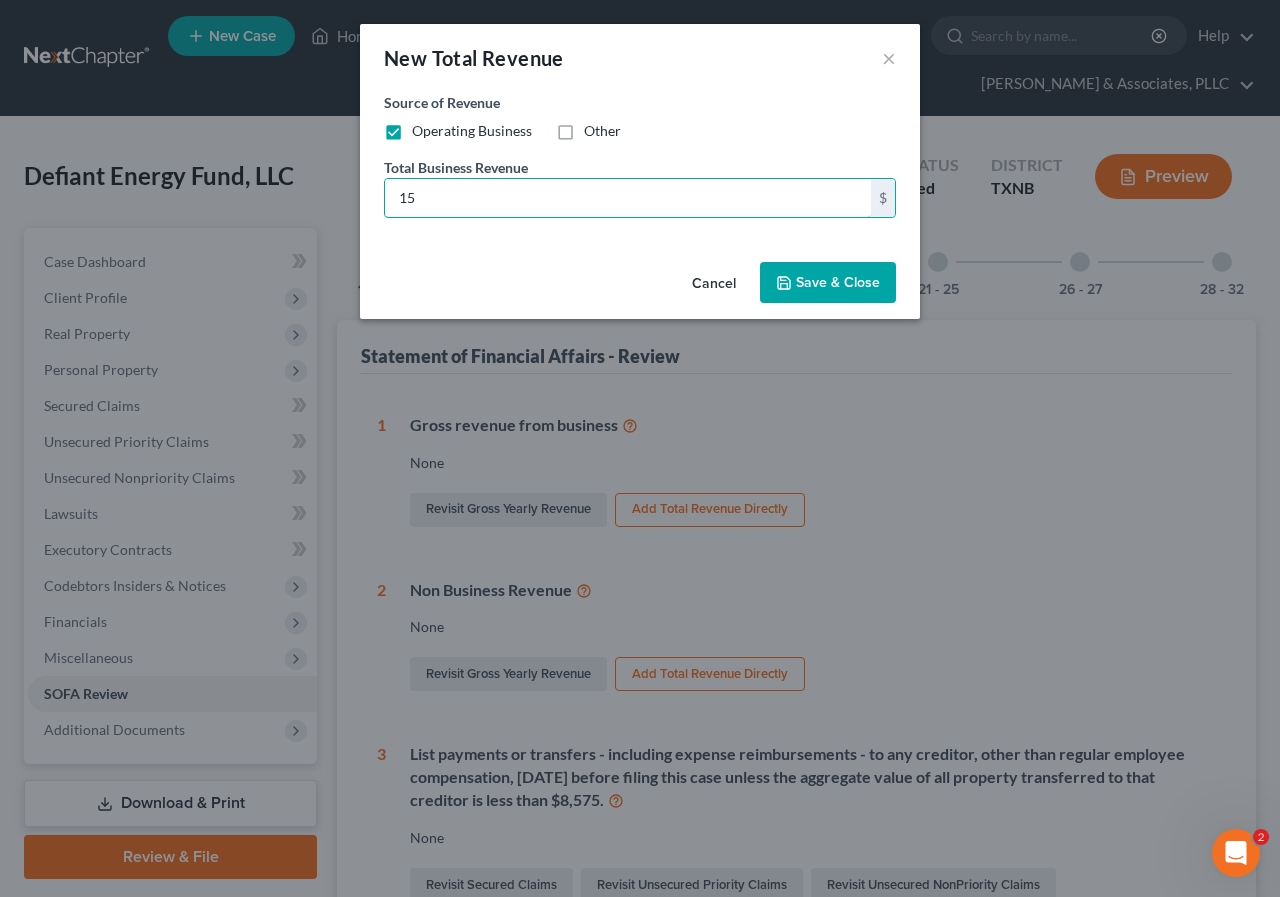 type on "1" 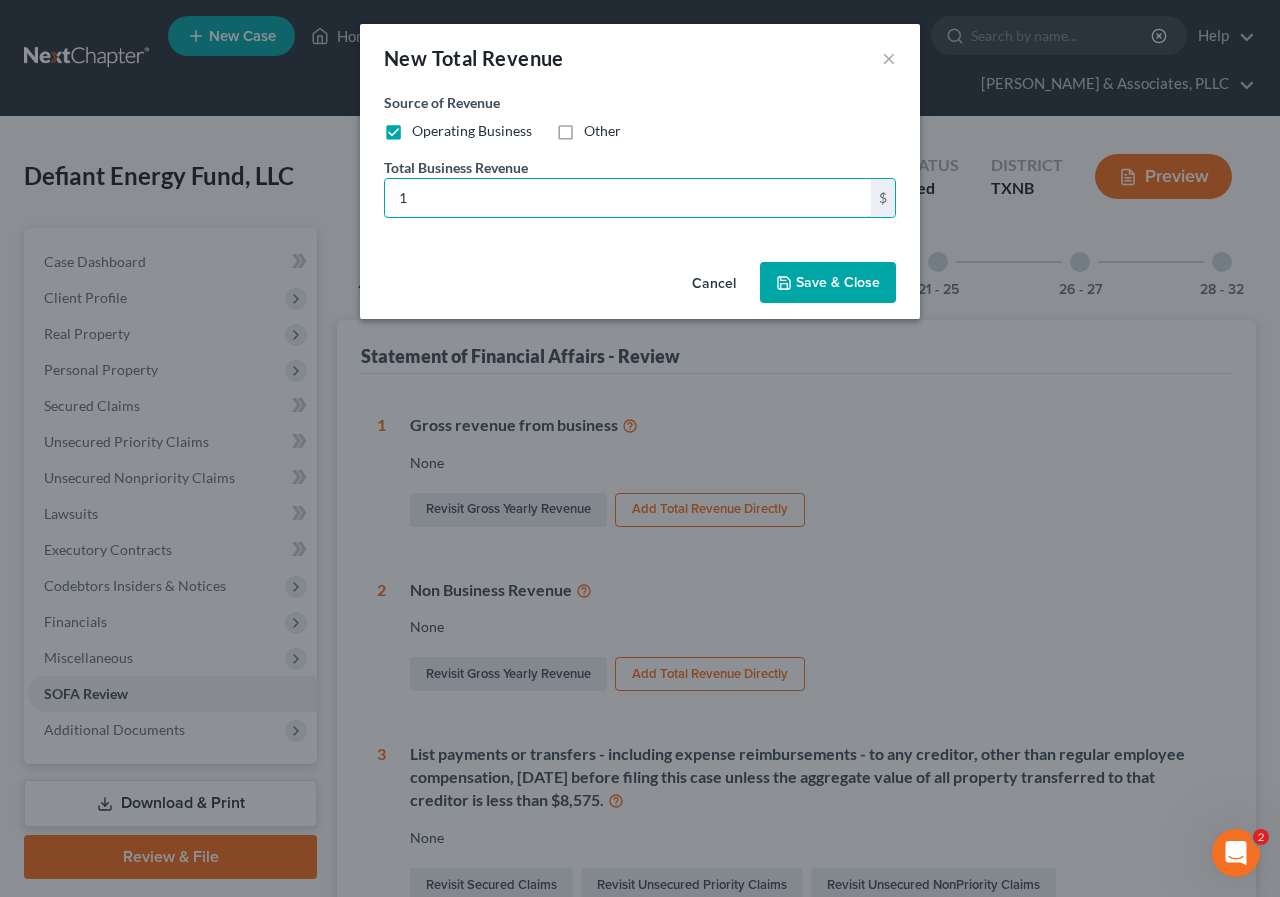 type 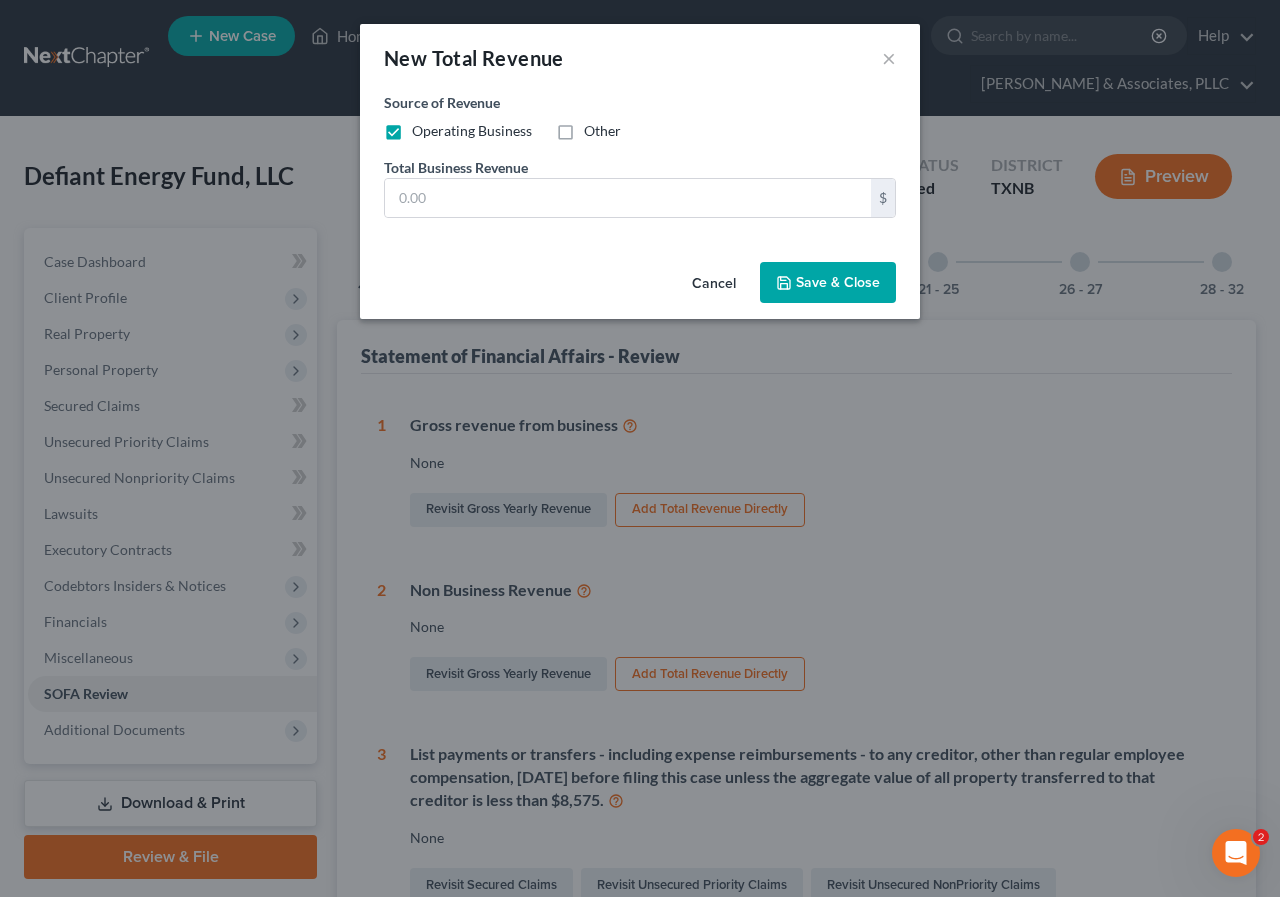 click on "Cancel" at bounding box center [714, 284] 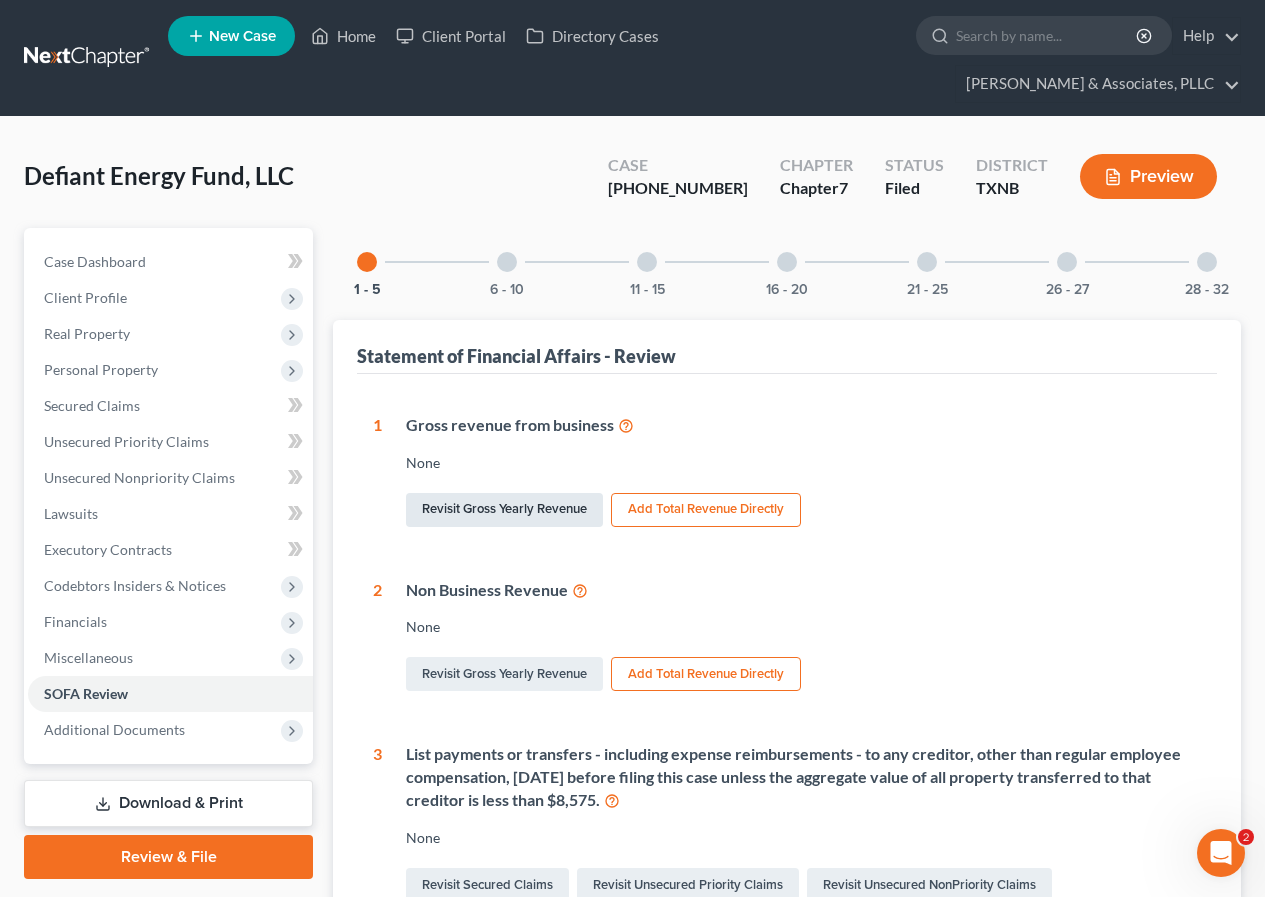 click on "Revisit Gross Yearly Revenue" at bounding box center (504, 510) 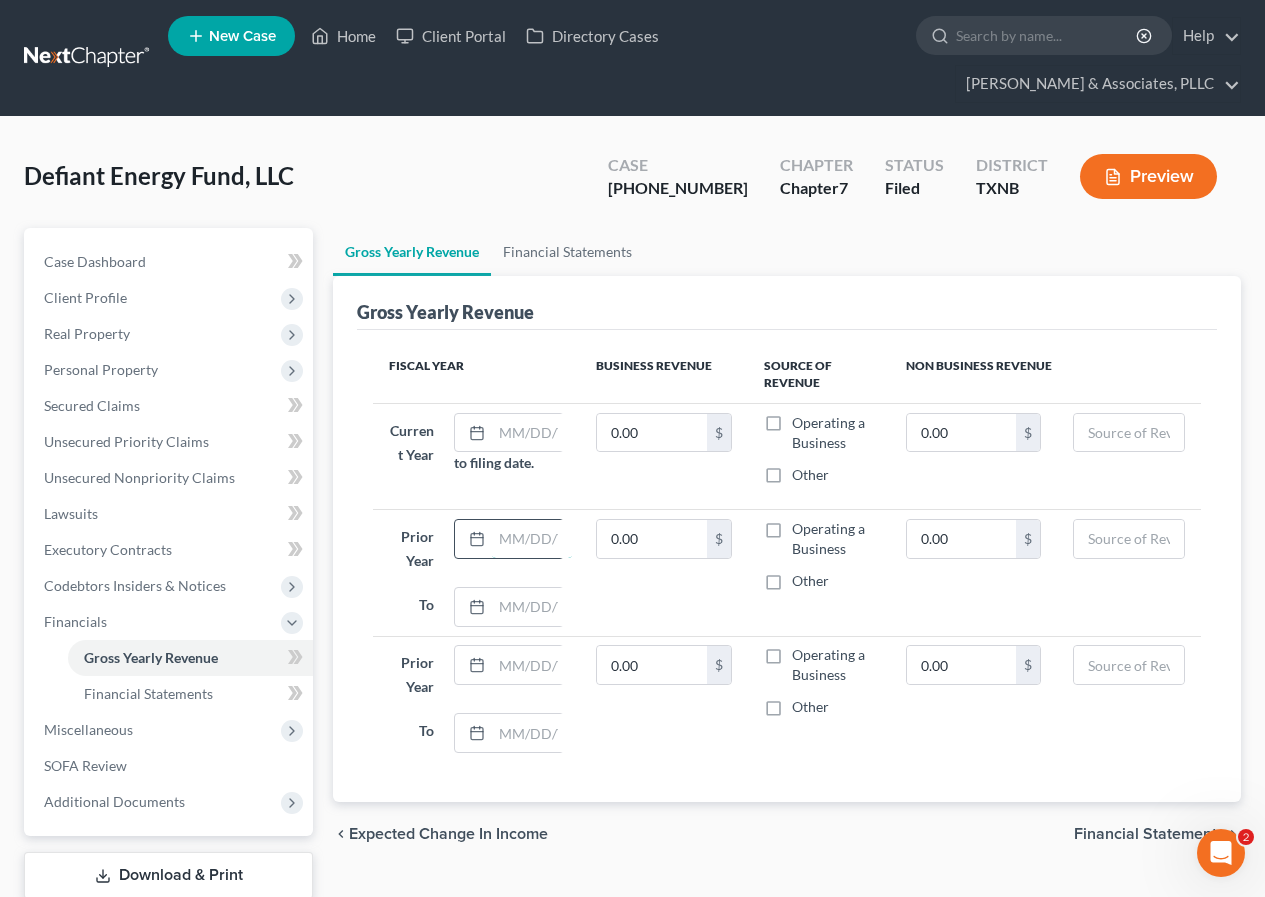 click at bounding box center [532, 539] 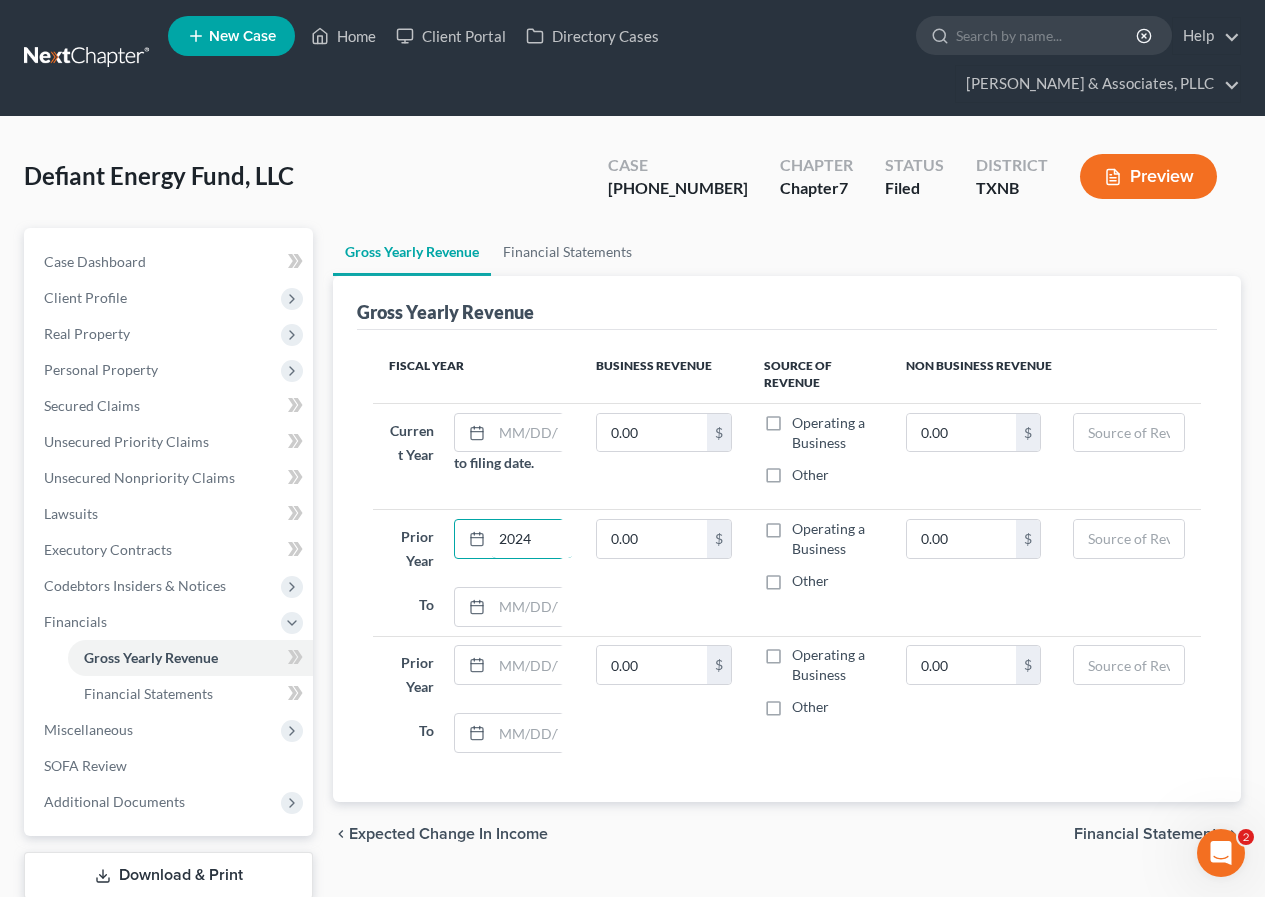 type on "2024" 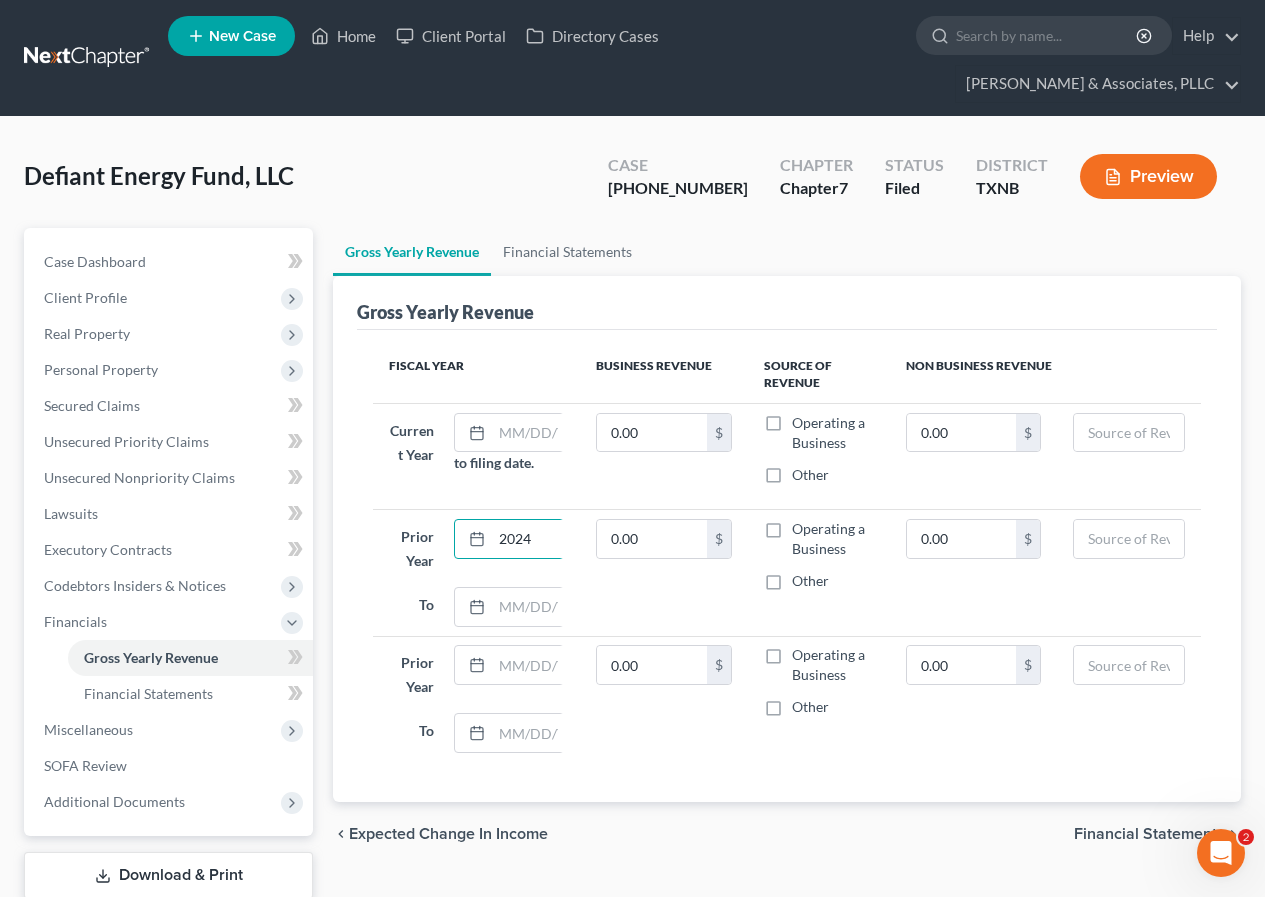 click on "Operating a Business" at bounding box center (833, 539) 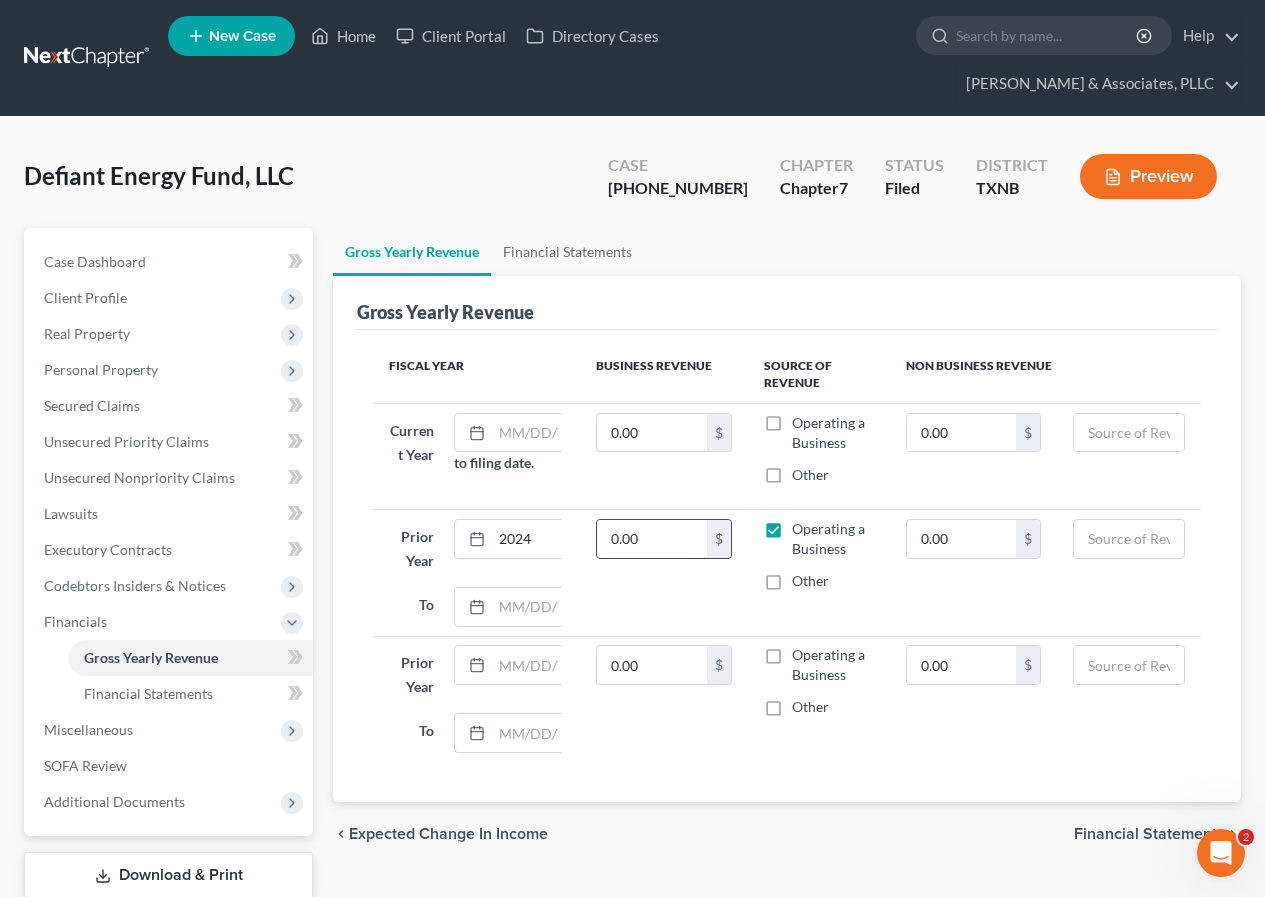 click on "0.00" at bounding box center (652, 539) 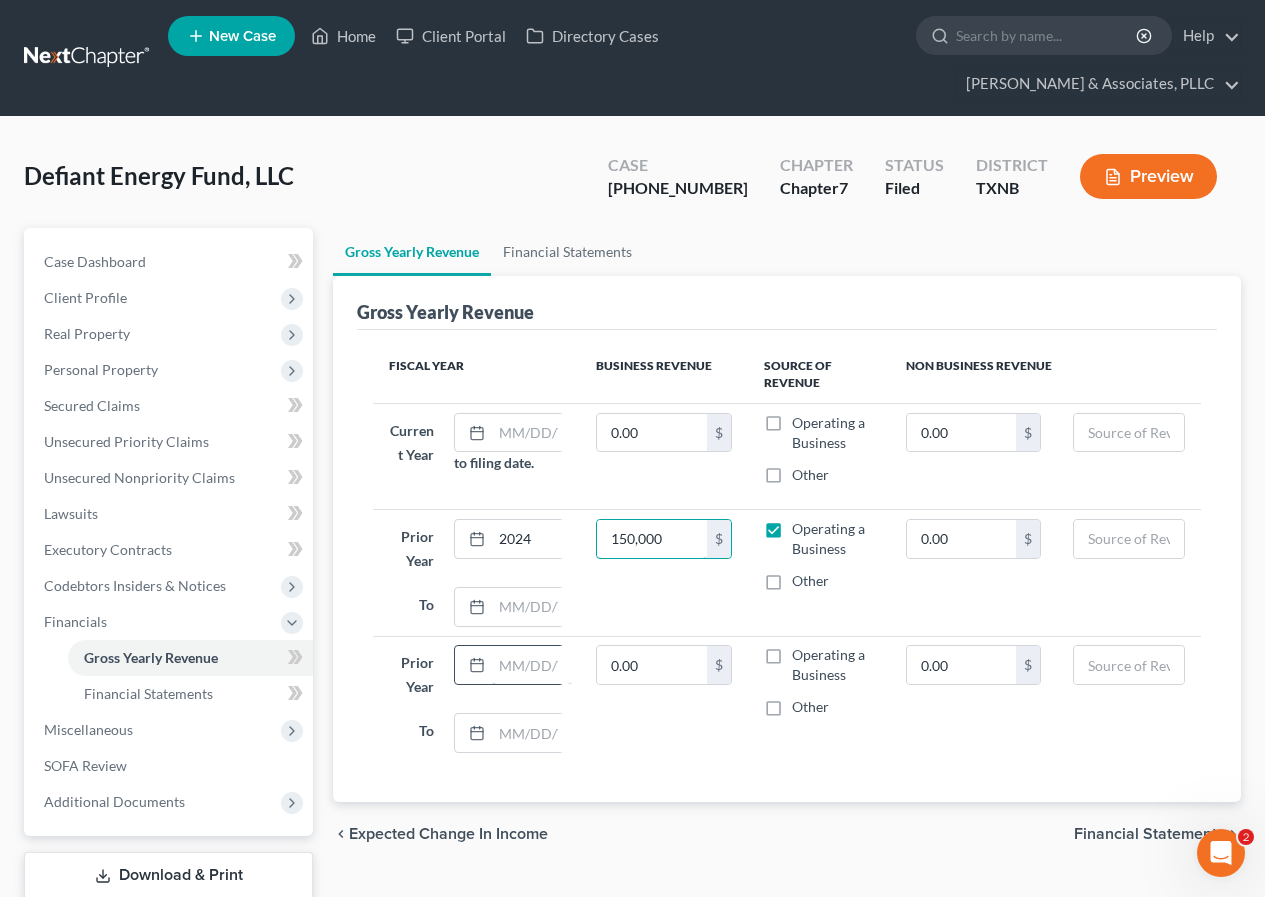 type on "150,000" 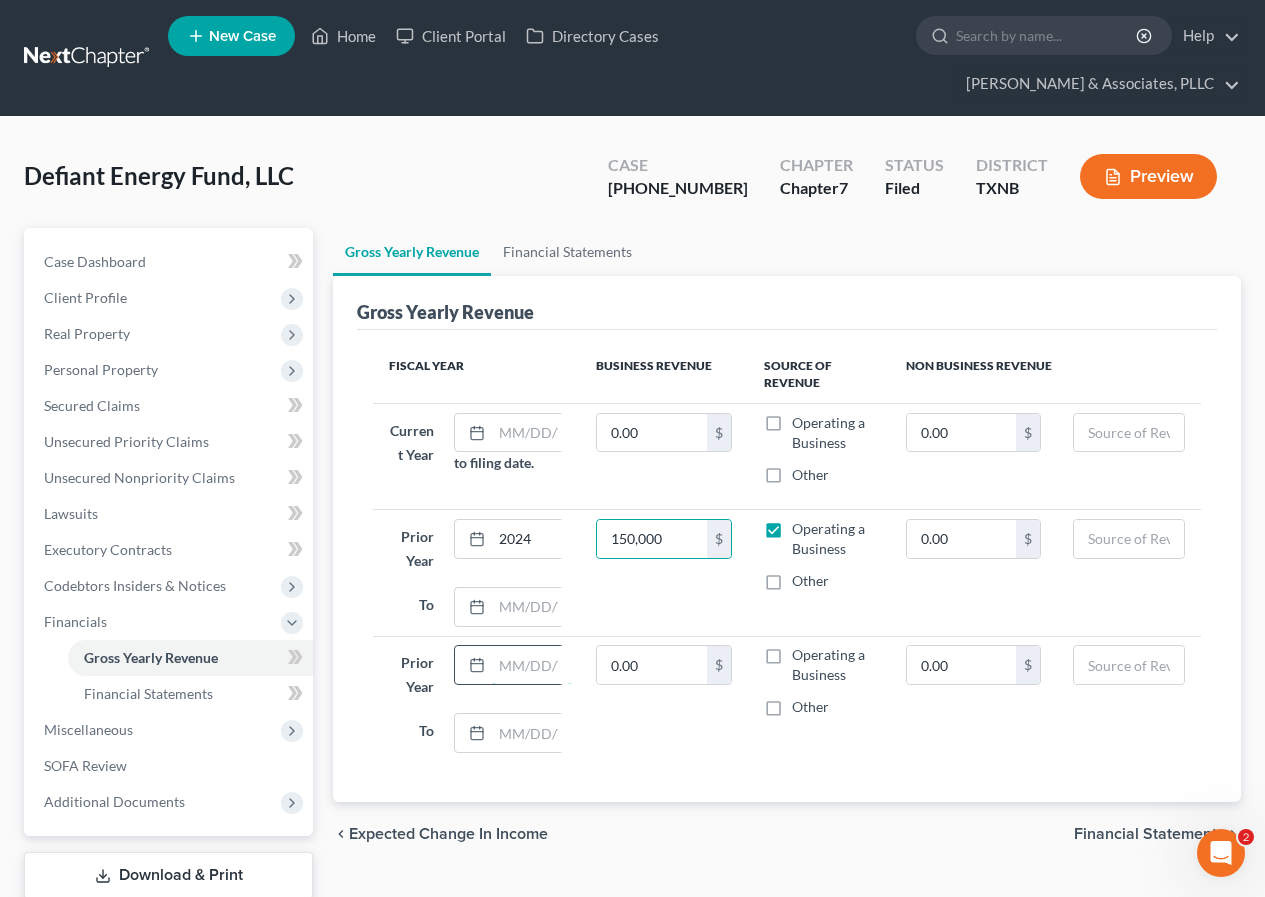 click at bounding box center [532, 665] 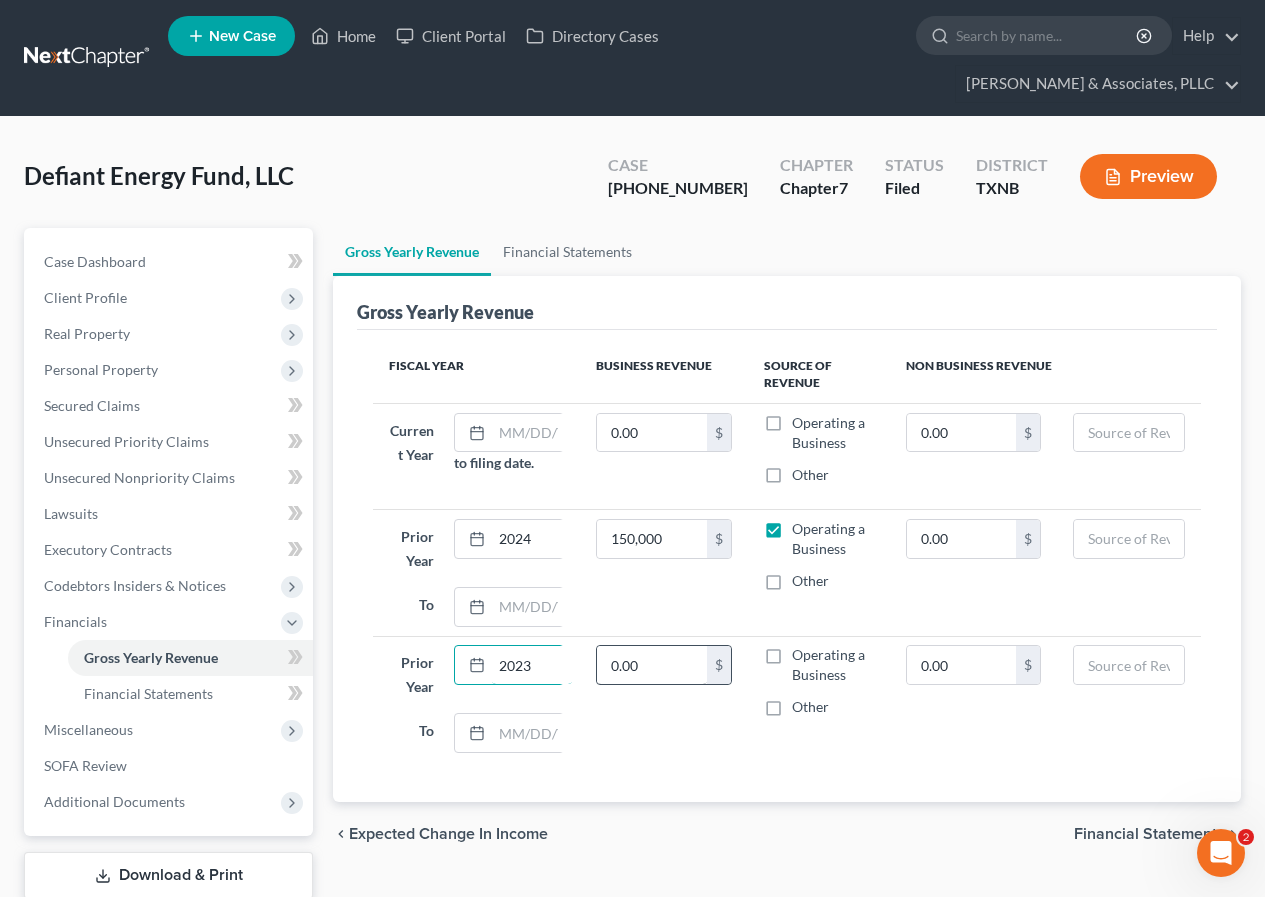 type on "2023" 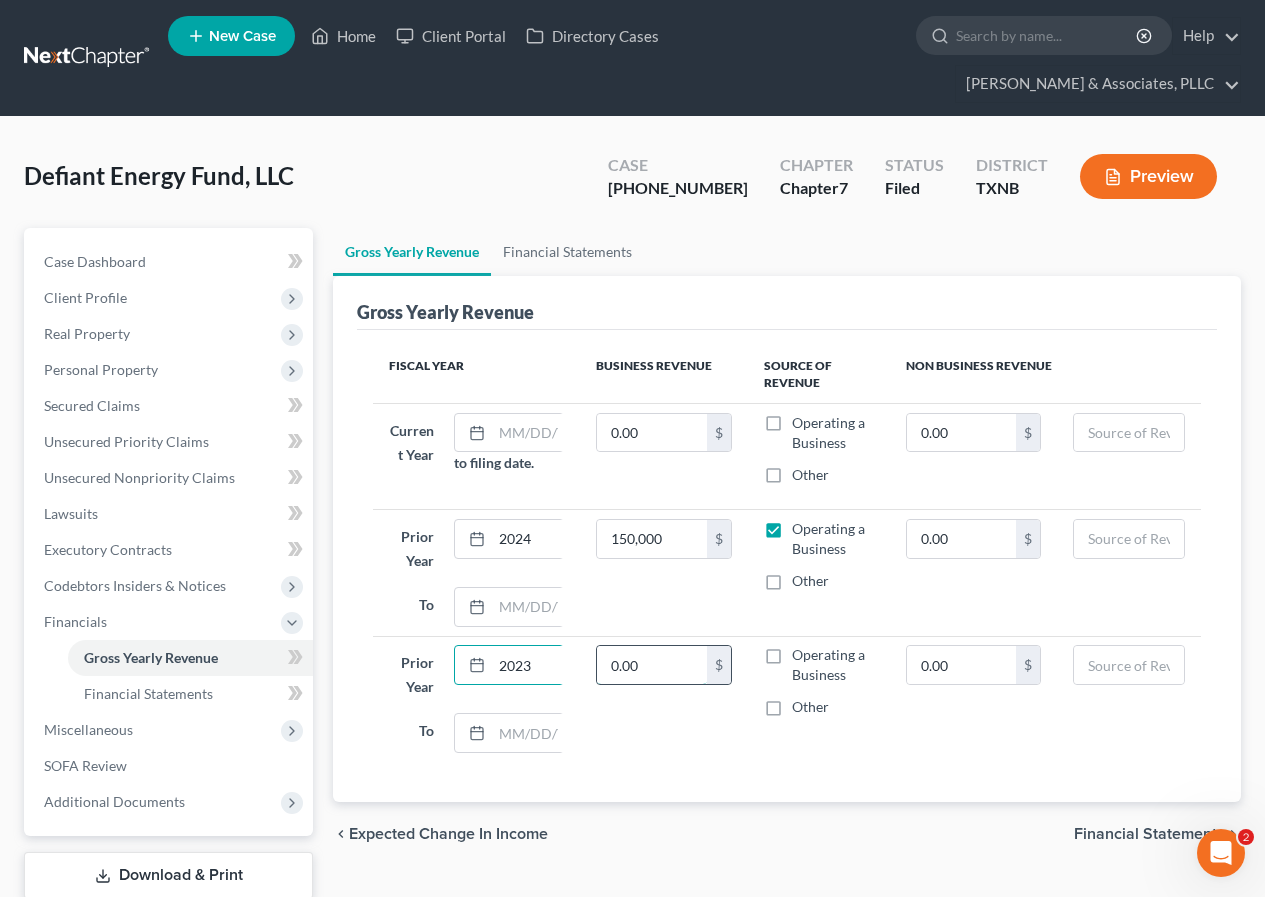 click on "0.00" at bounding box center (652, 665) 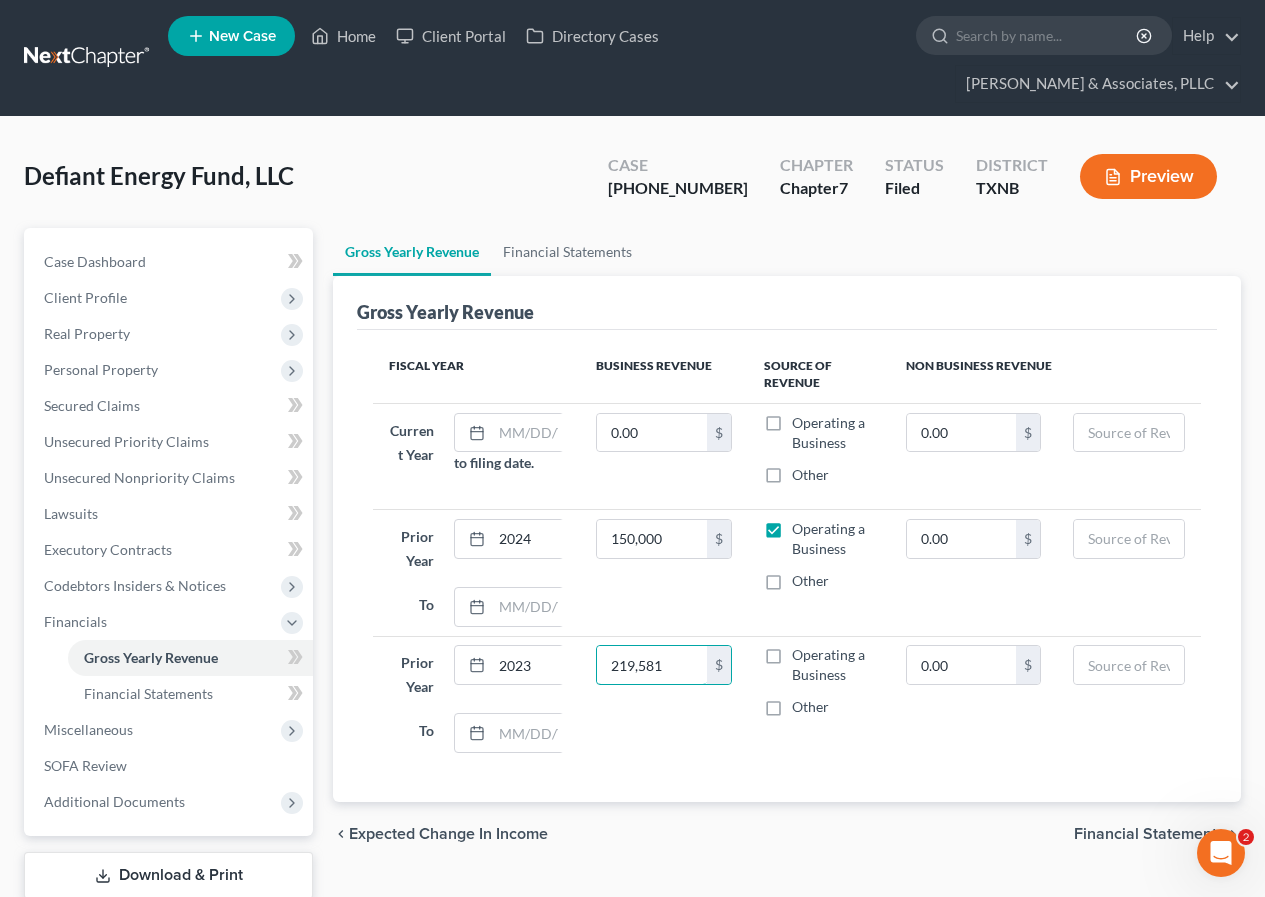 type on "219,581" 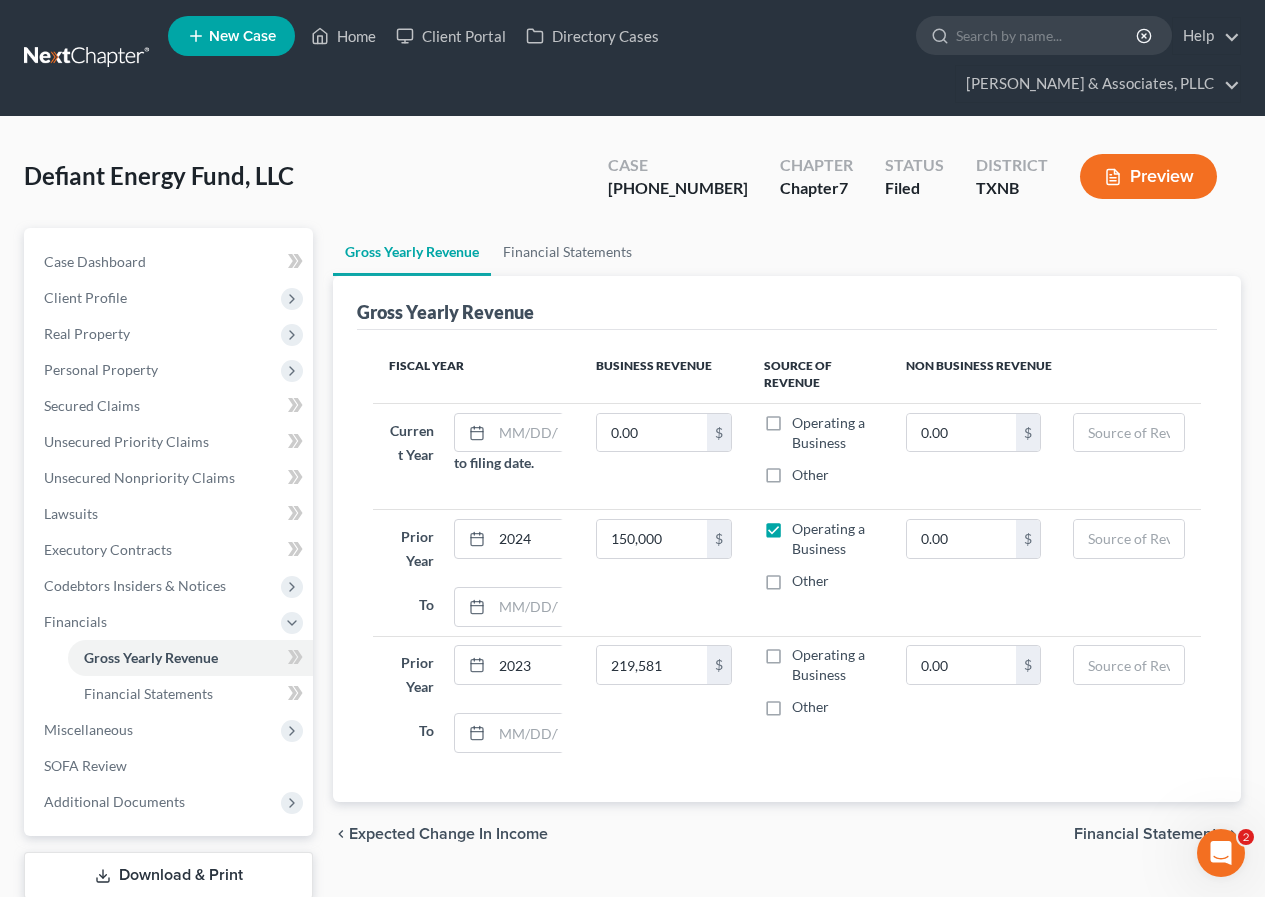 click on "Operating a Business" at bounding box center (833, 665) 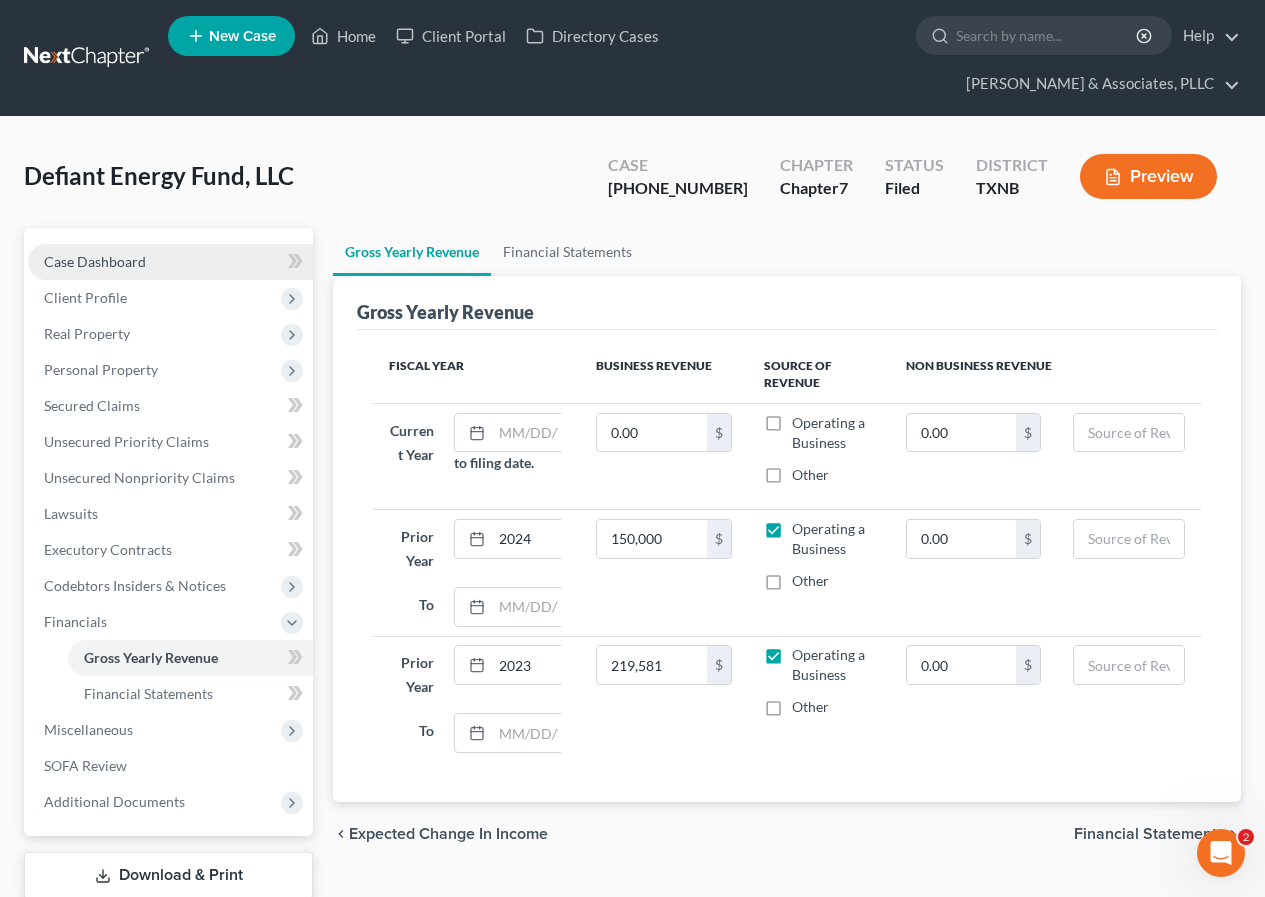 click on "Case Dashboard" at bounding box center [95, 261] 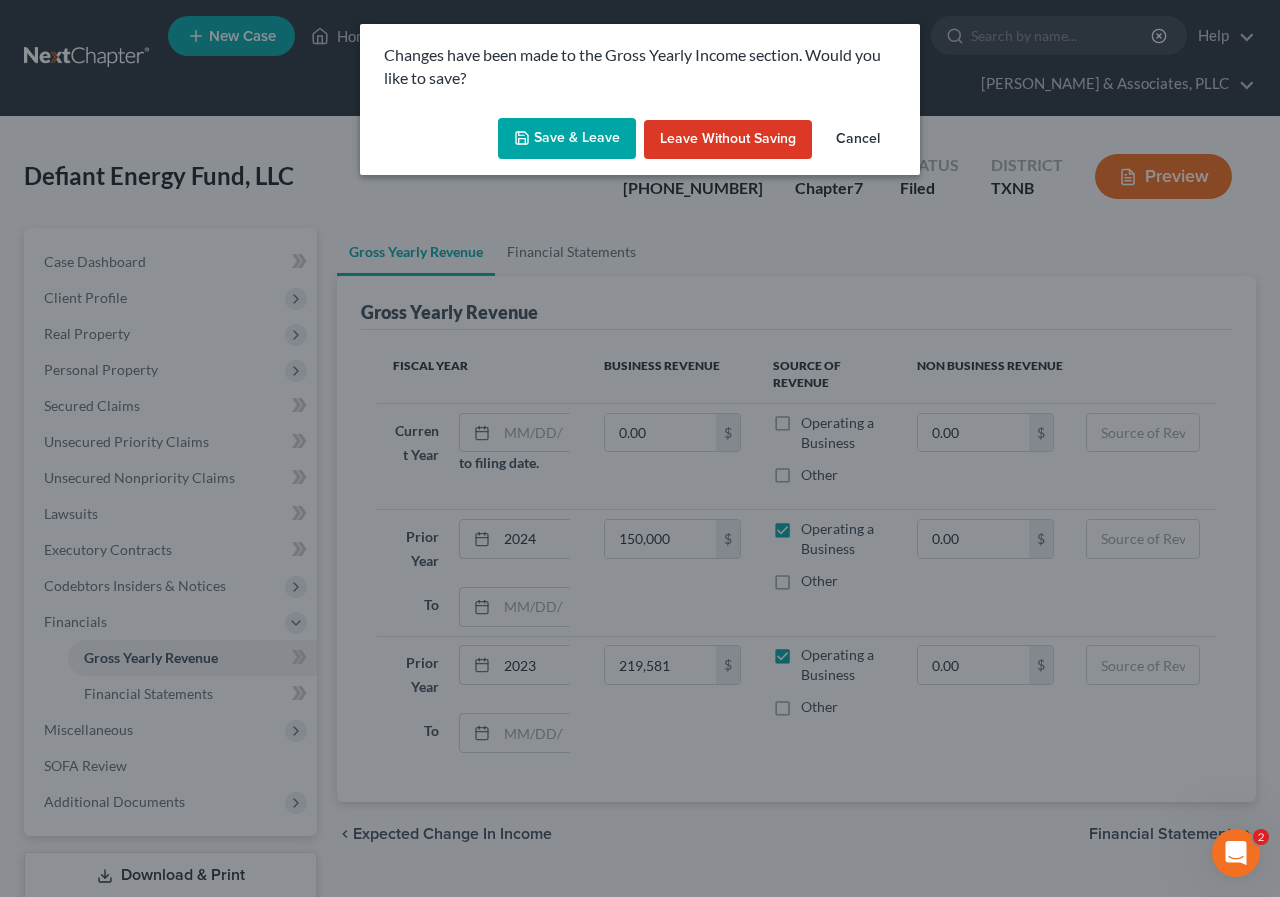 click on "Save & Leave" at bounding box center (567, 139) 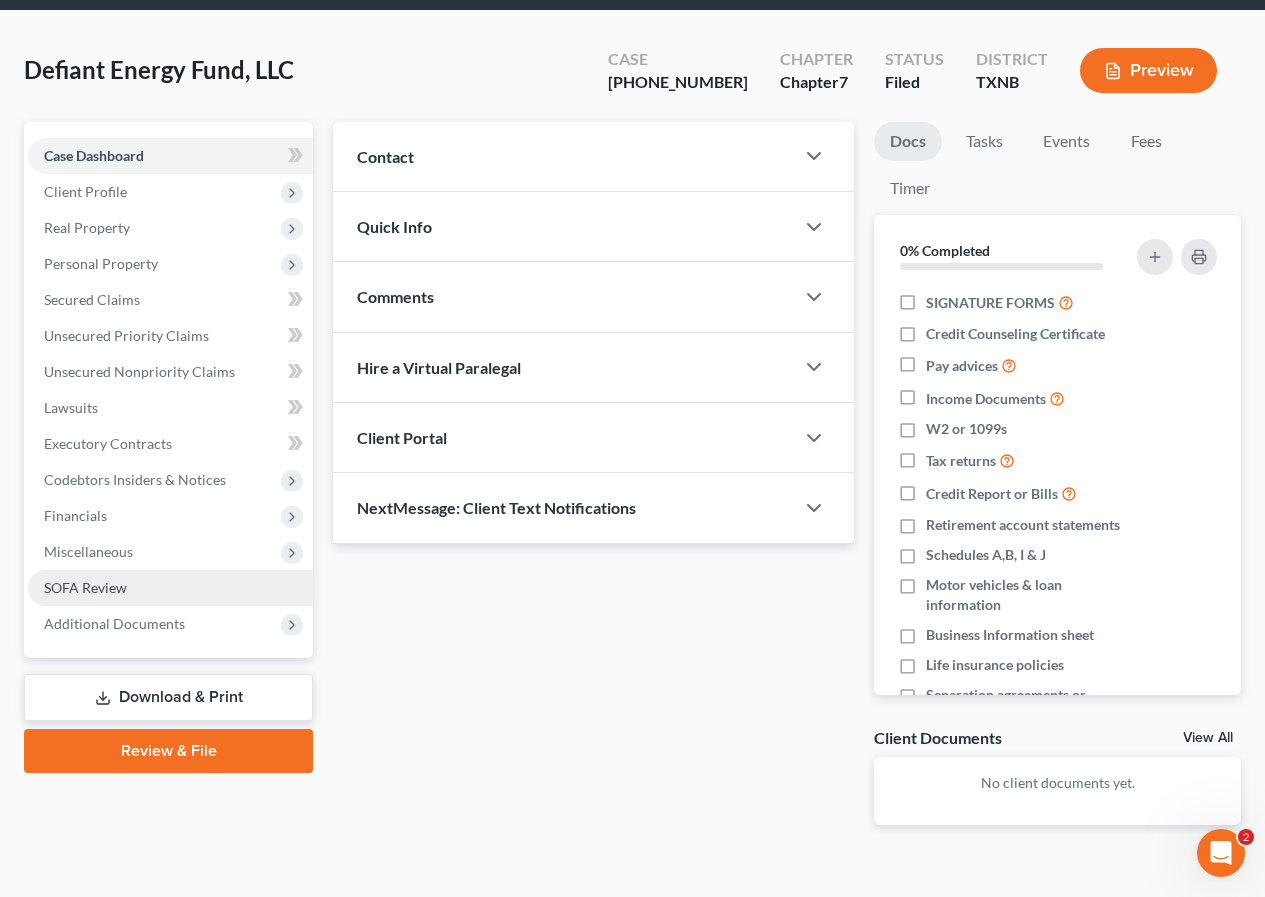 scroll, scrollTop: 142, scrollLeft: 0, axis: vertical 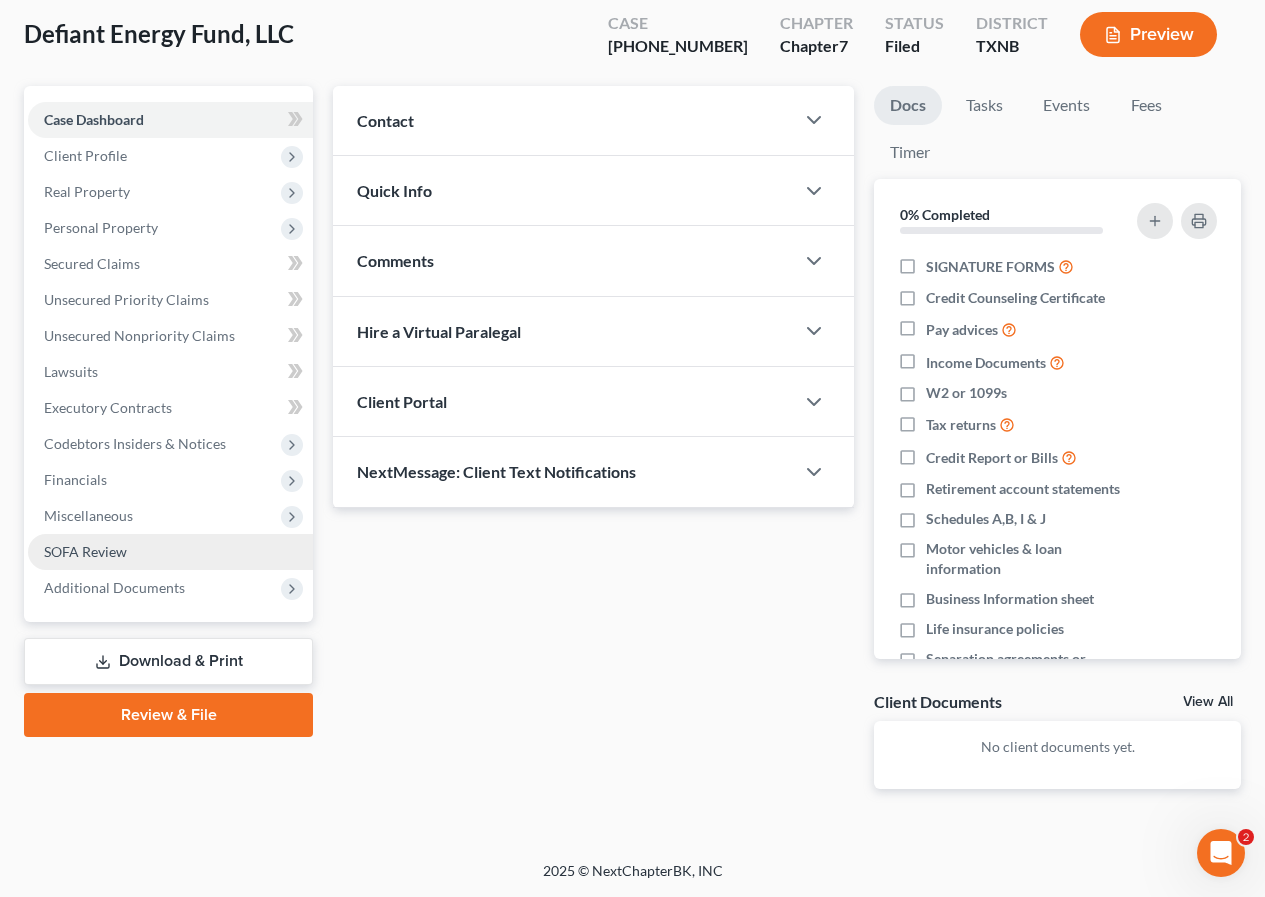 click on "SOFA Review" at bounding box center (85, 551) 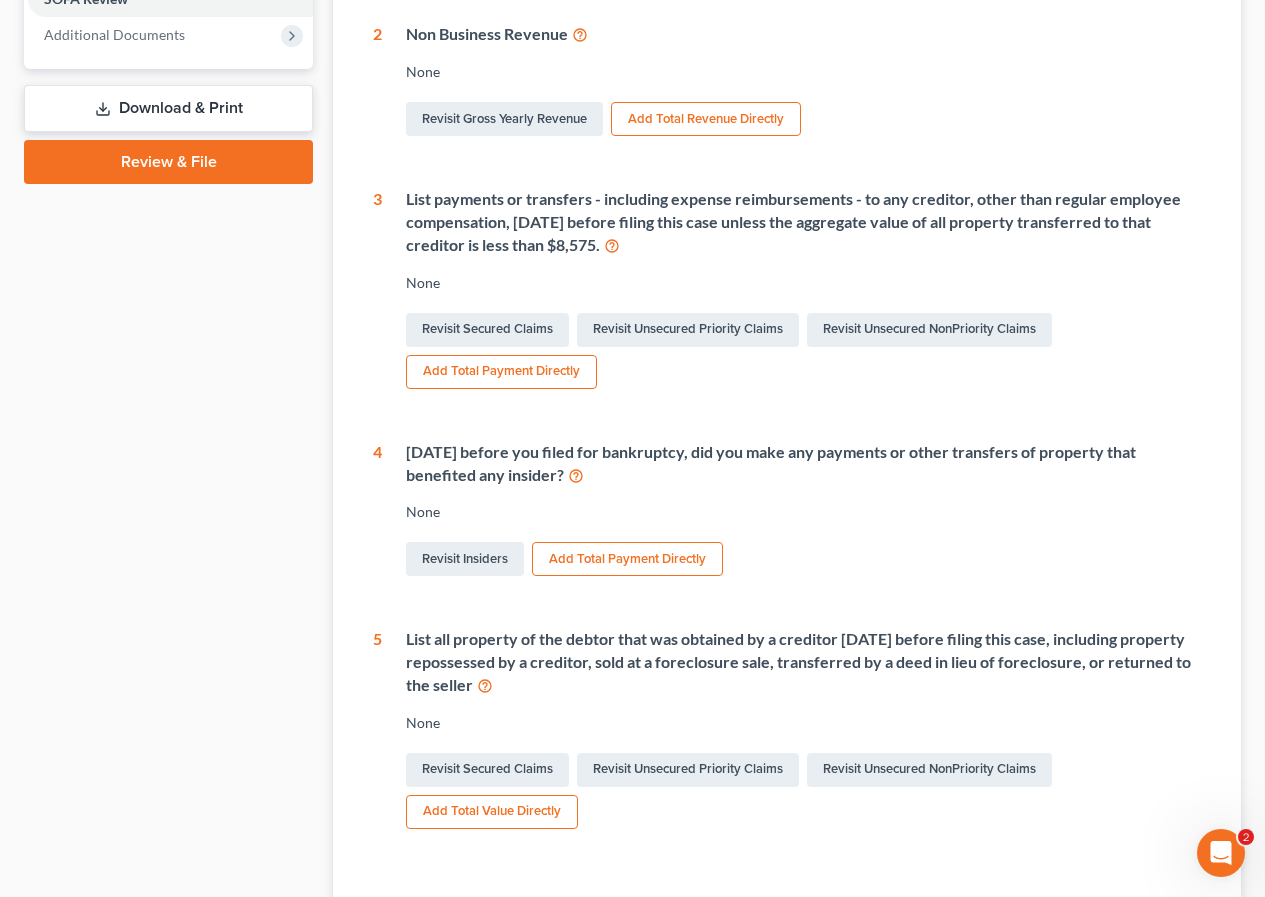 scroll, scrollTop: 700, scrollLeft: 0, axis: vertical 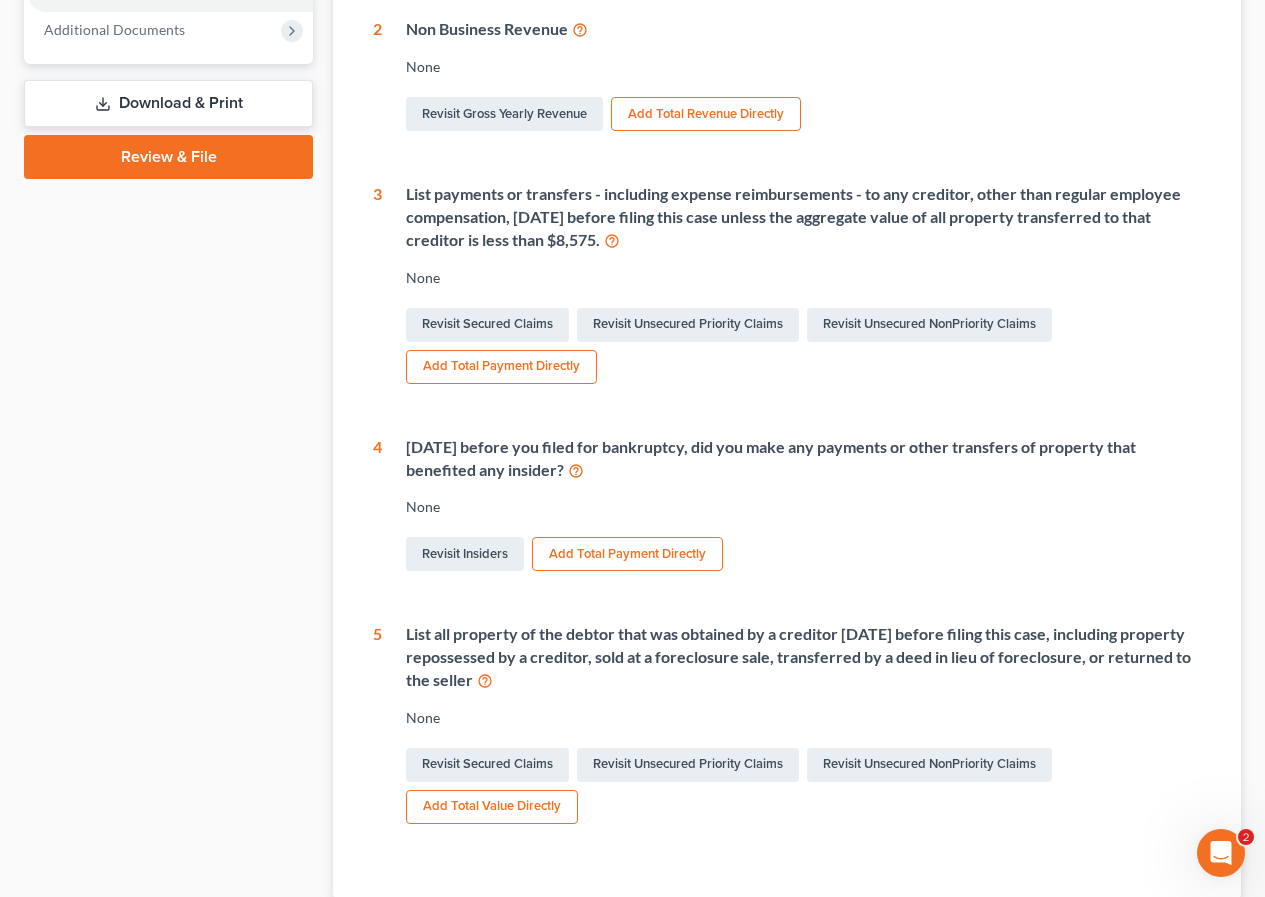 click on "Add Total Value Directly" at bounding box center [492, 807] 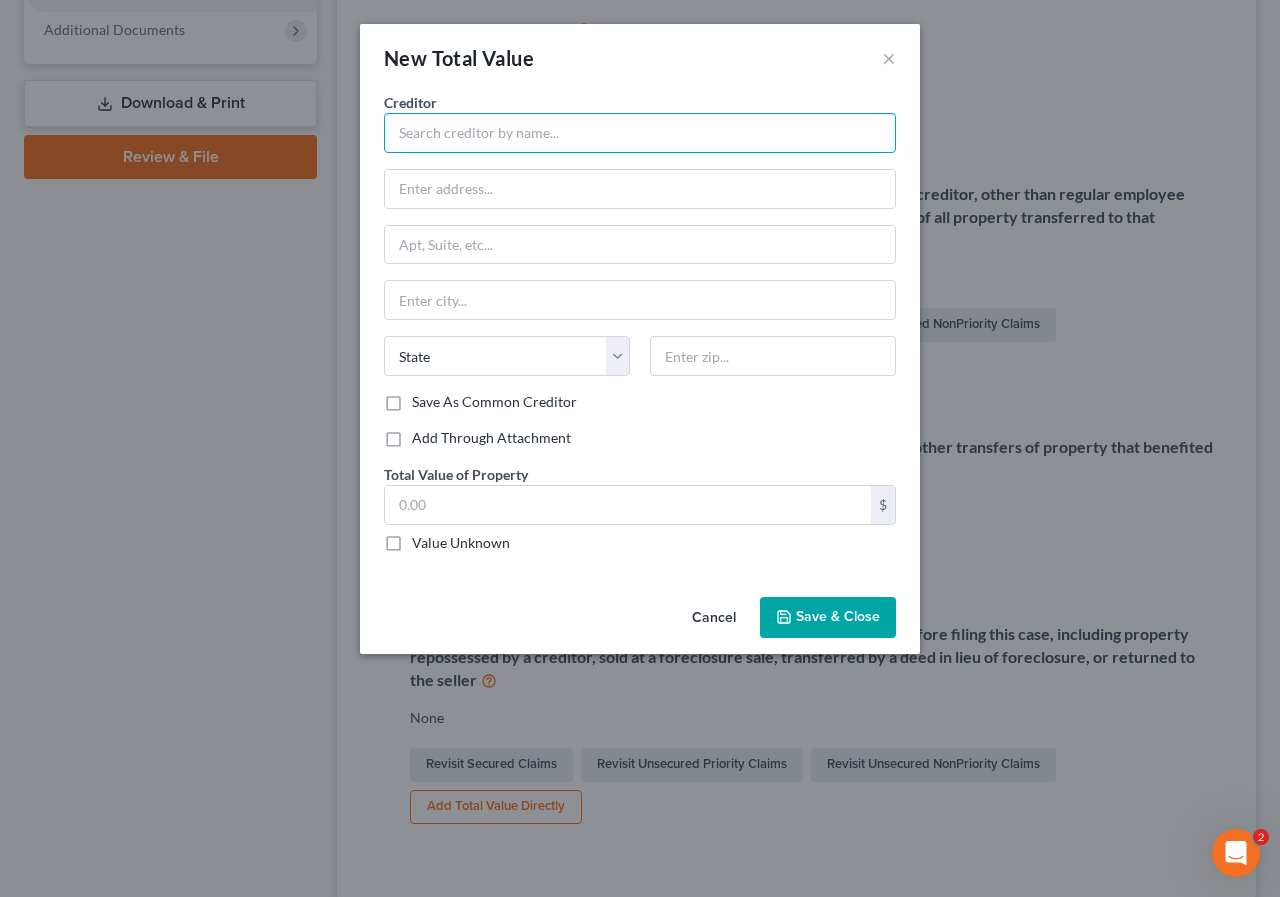 click at bounding box center (640, 133) 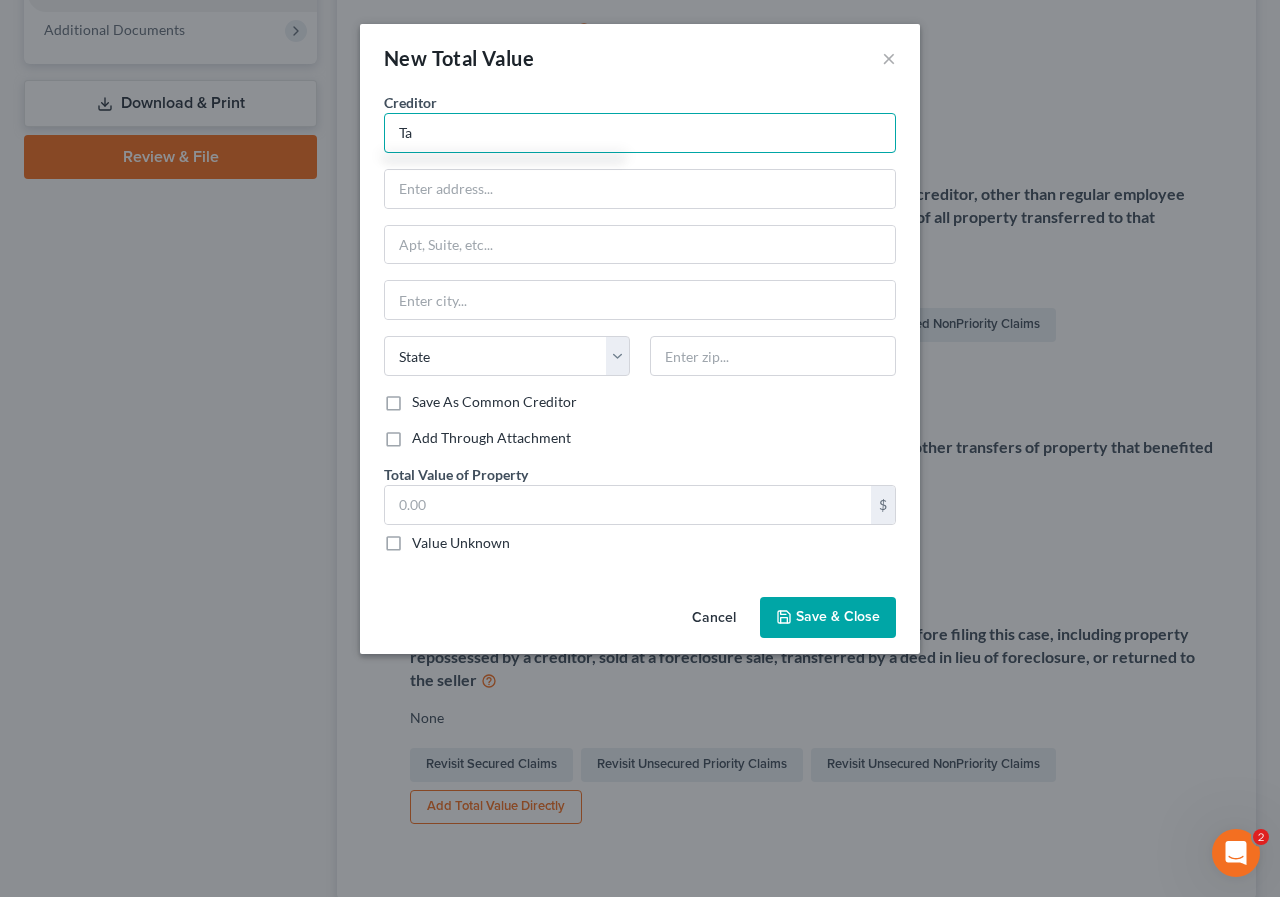 type on "T" 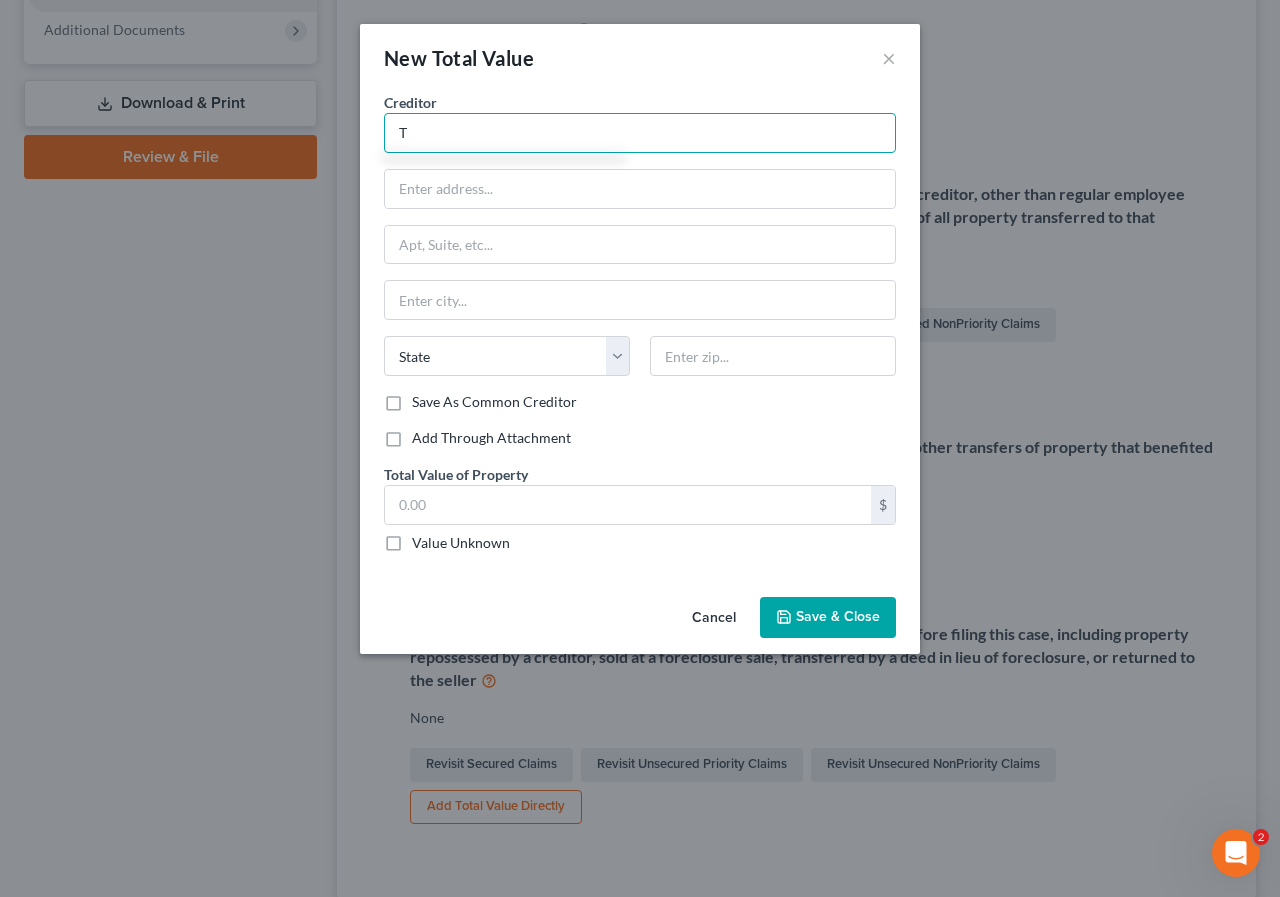 type 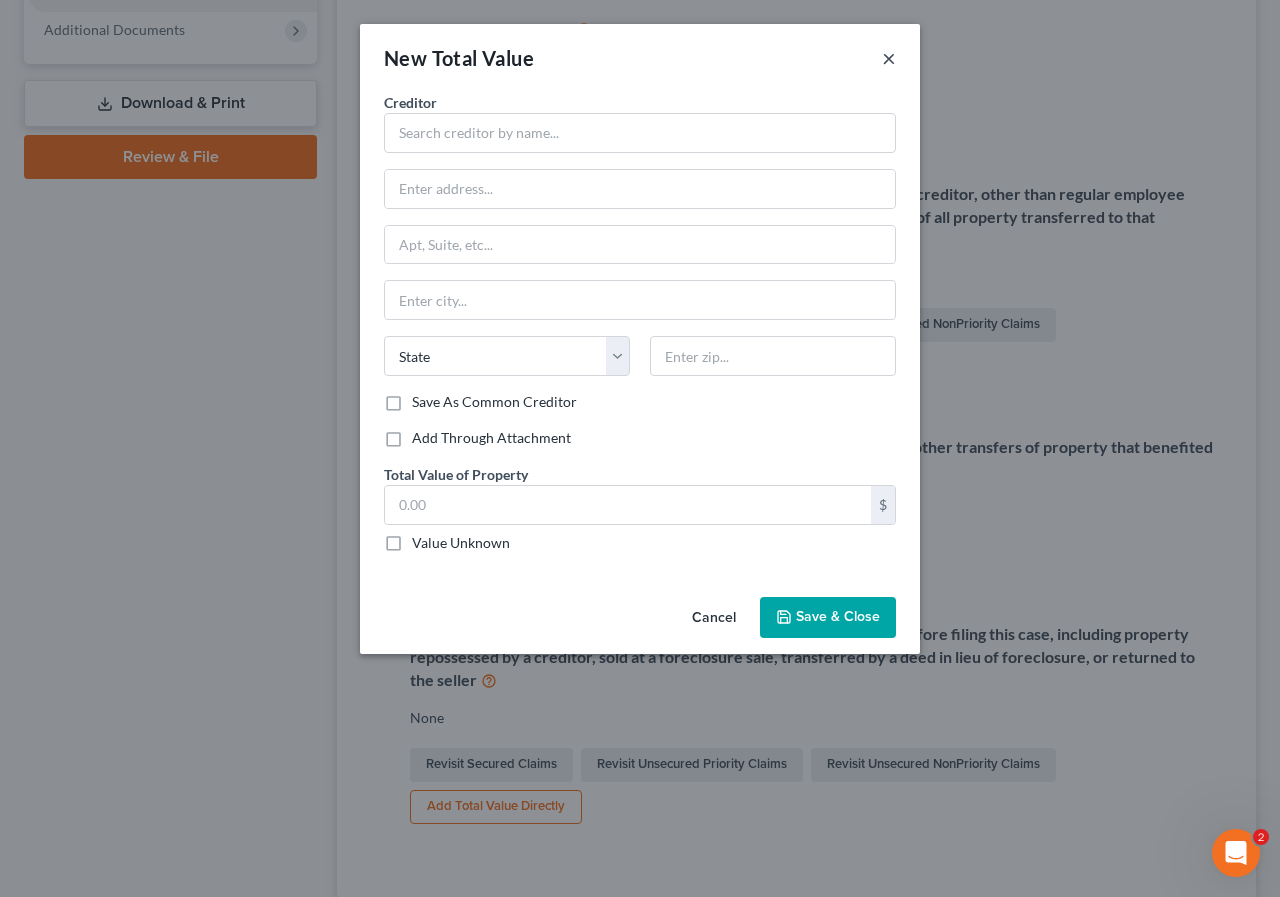 click on "×" at bounding box center (889, 58) 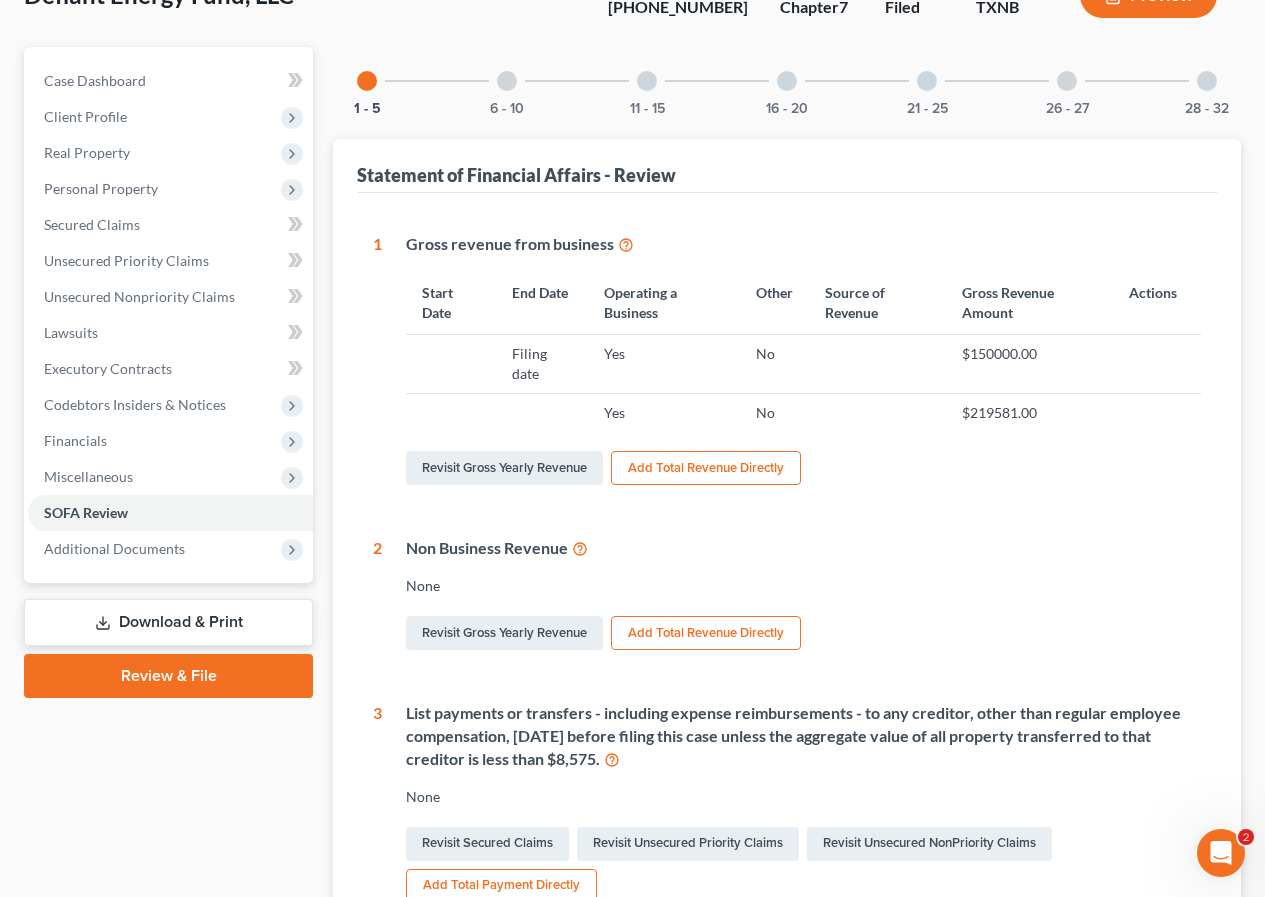 scroll, scrollTop: 0, scrollLeft: 0, axis: both 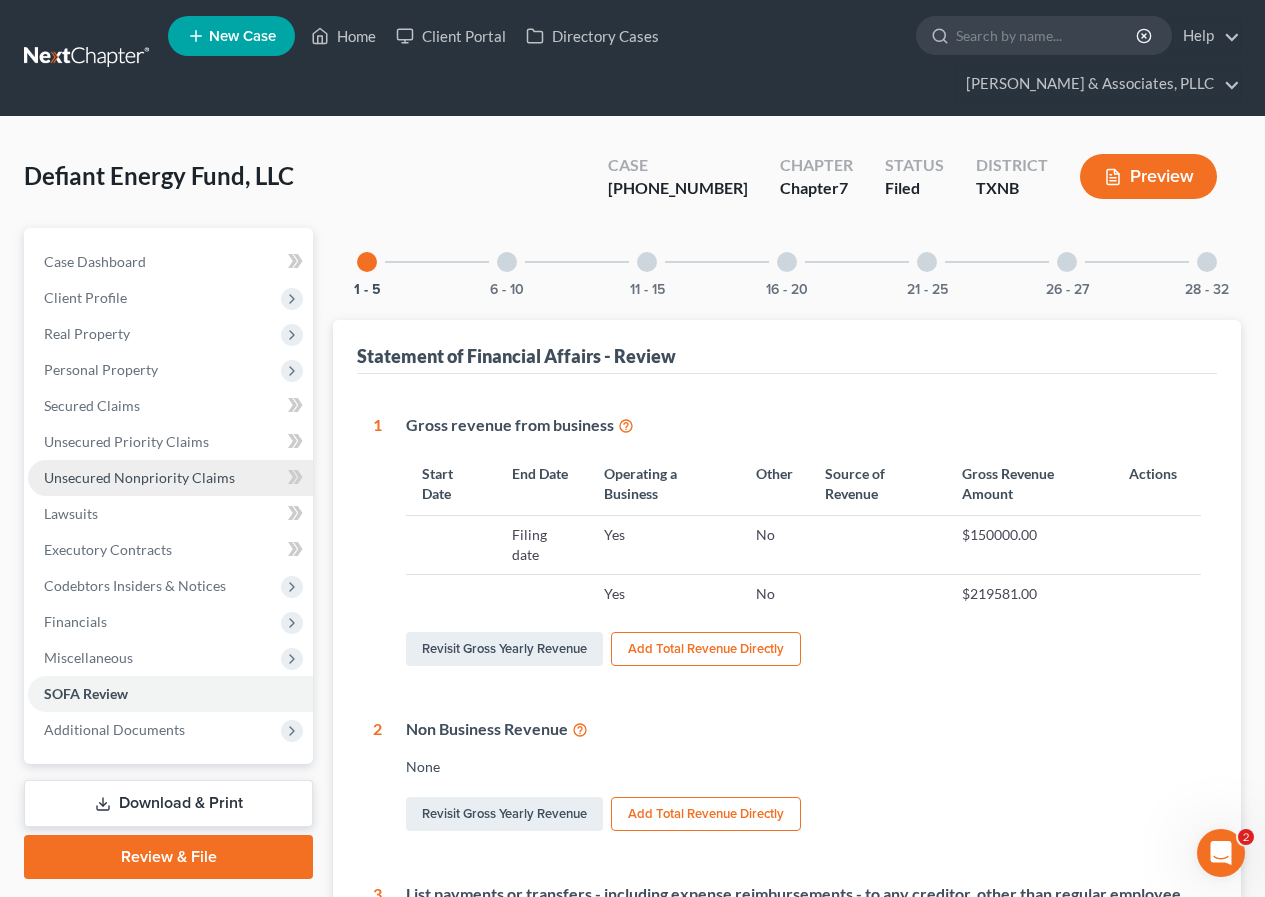 click on "Unsecured Nonpriority Claims" at bounding box center (139, 477) 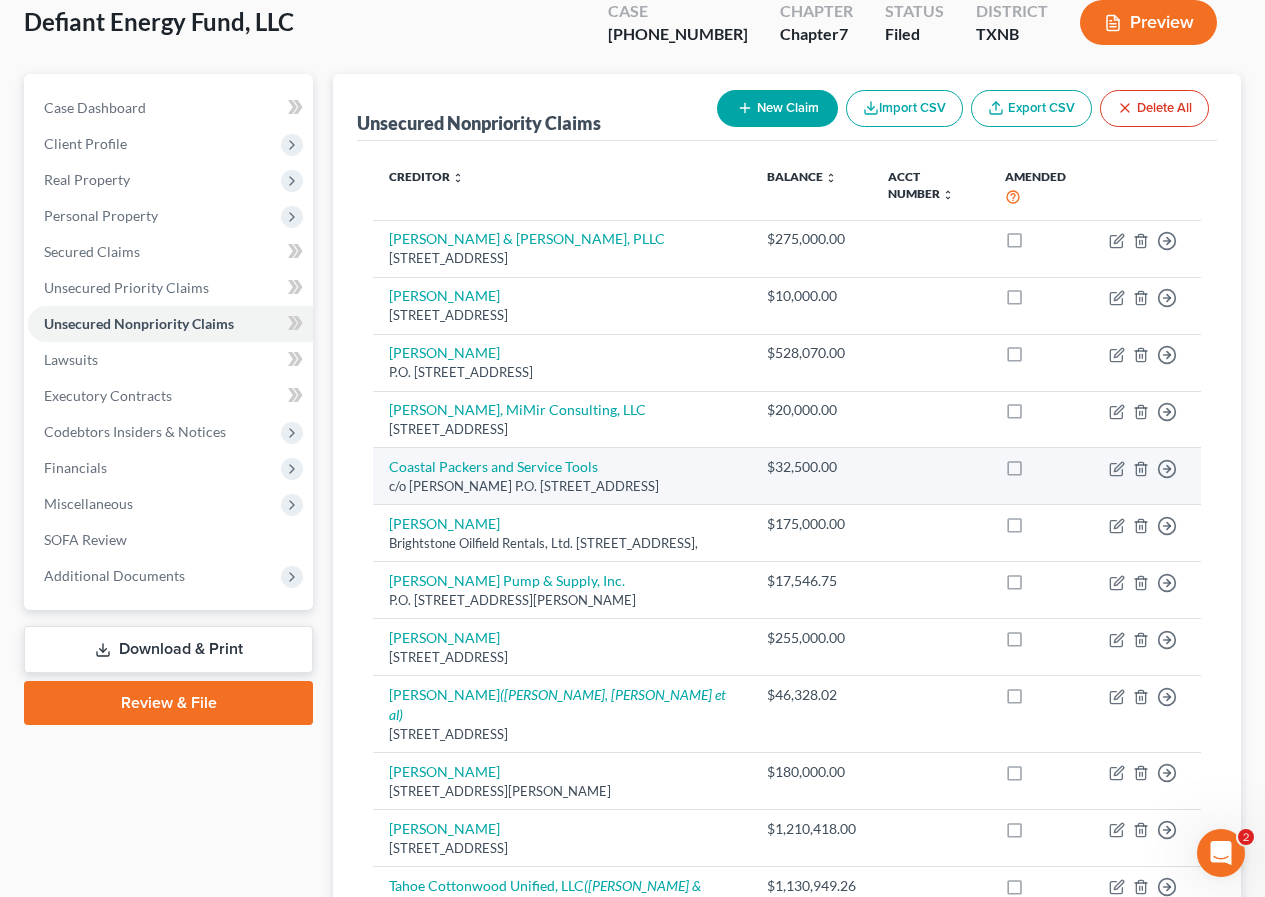 scroll, scrollTop: 453, scrollLeft: 0, axis: vertical 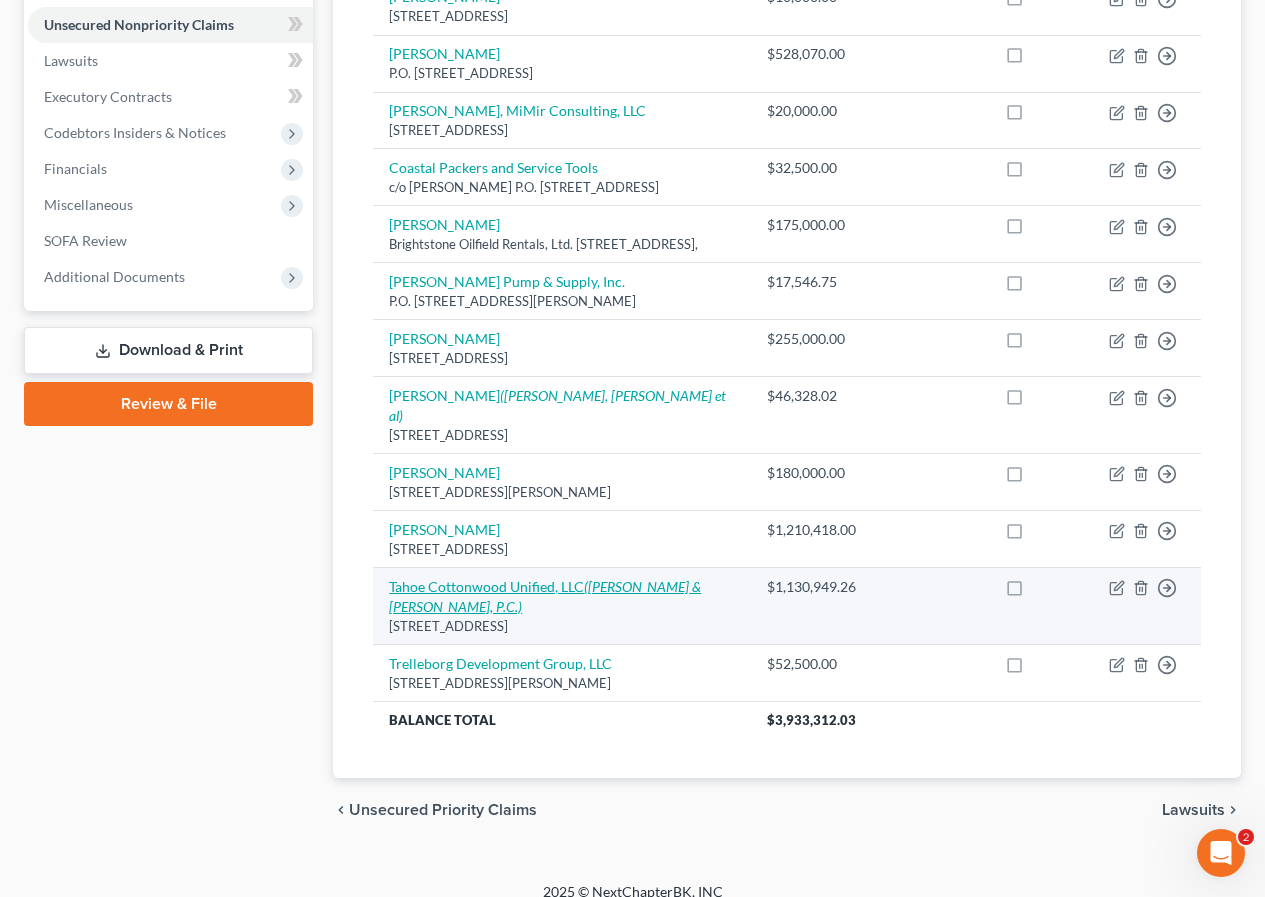 click on "Tahoe Cottonwood Unified, LLC  ([PERSON_NAME] & [PERSON_NAME], P.C.)" at bounding box center (545, 596) 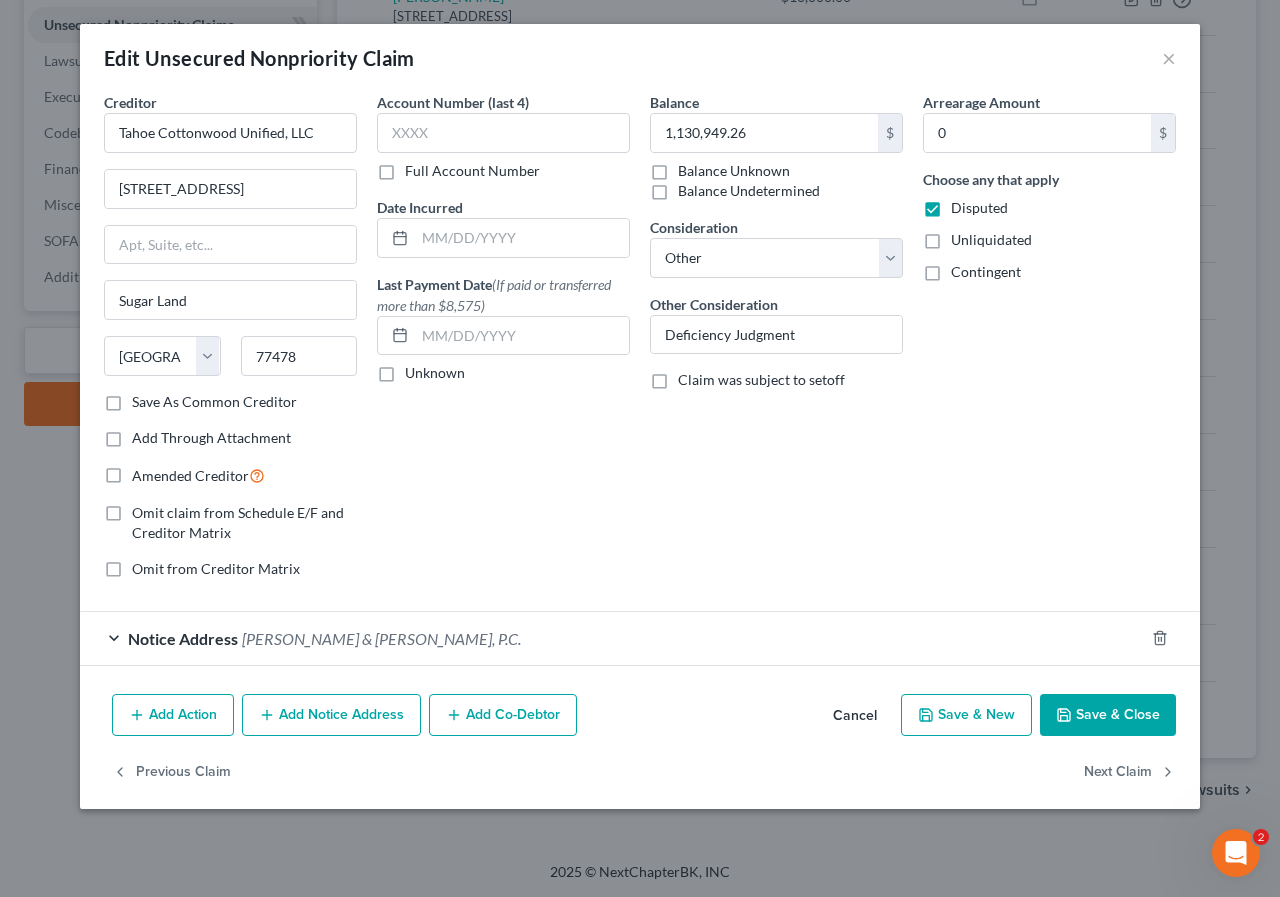 click on "Save As Common Creditor" at bounding box center [214, 402] 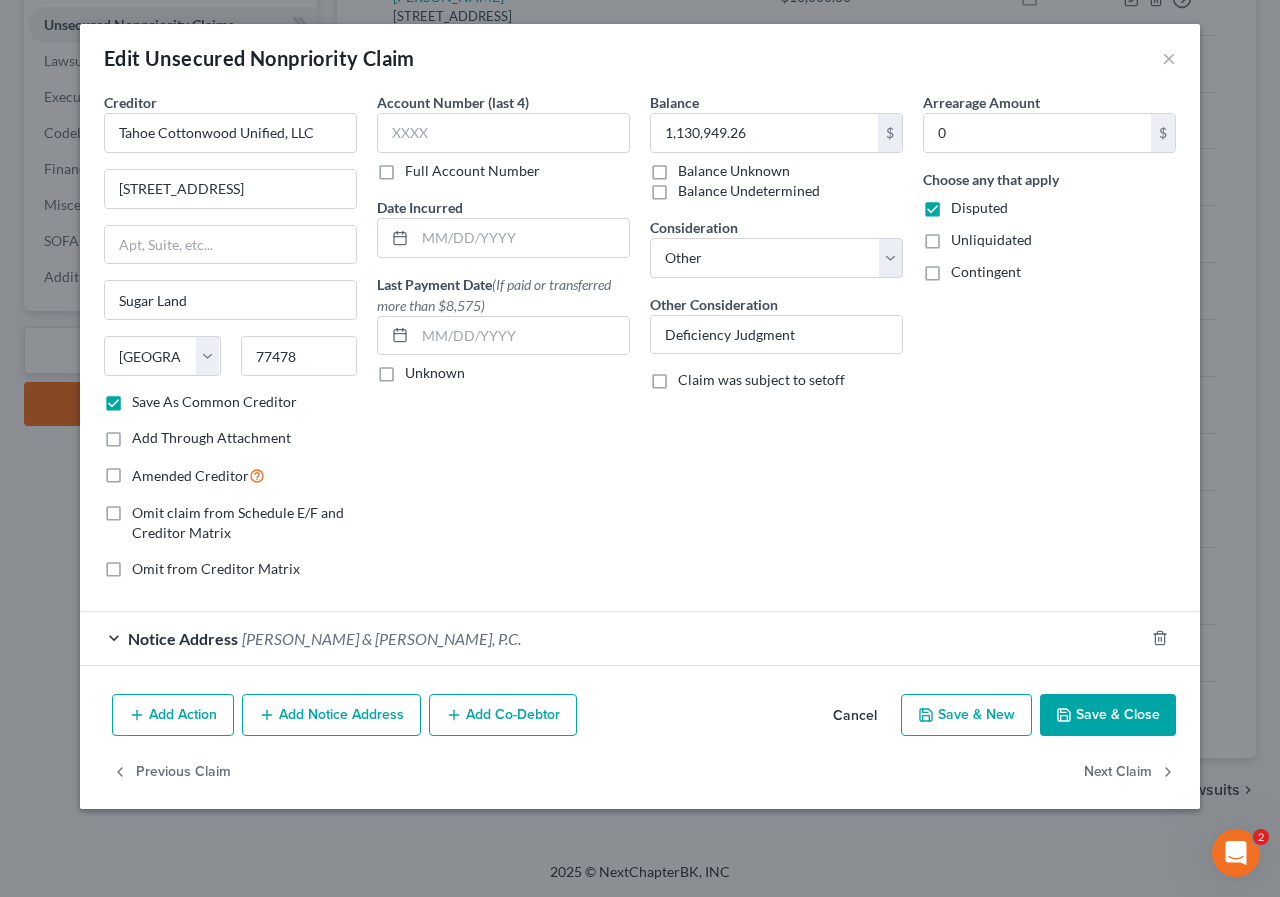 click 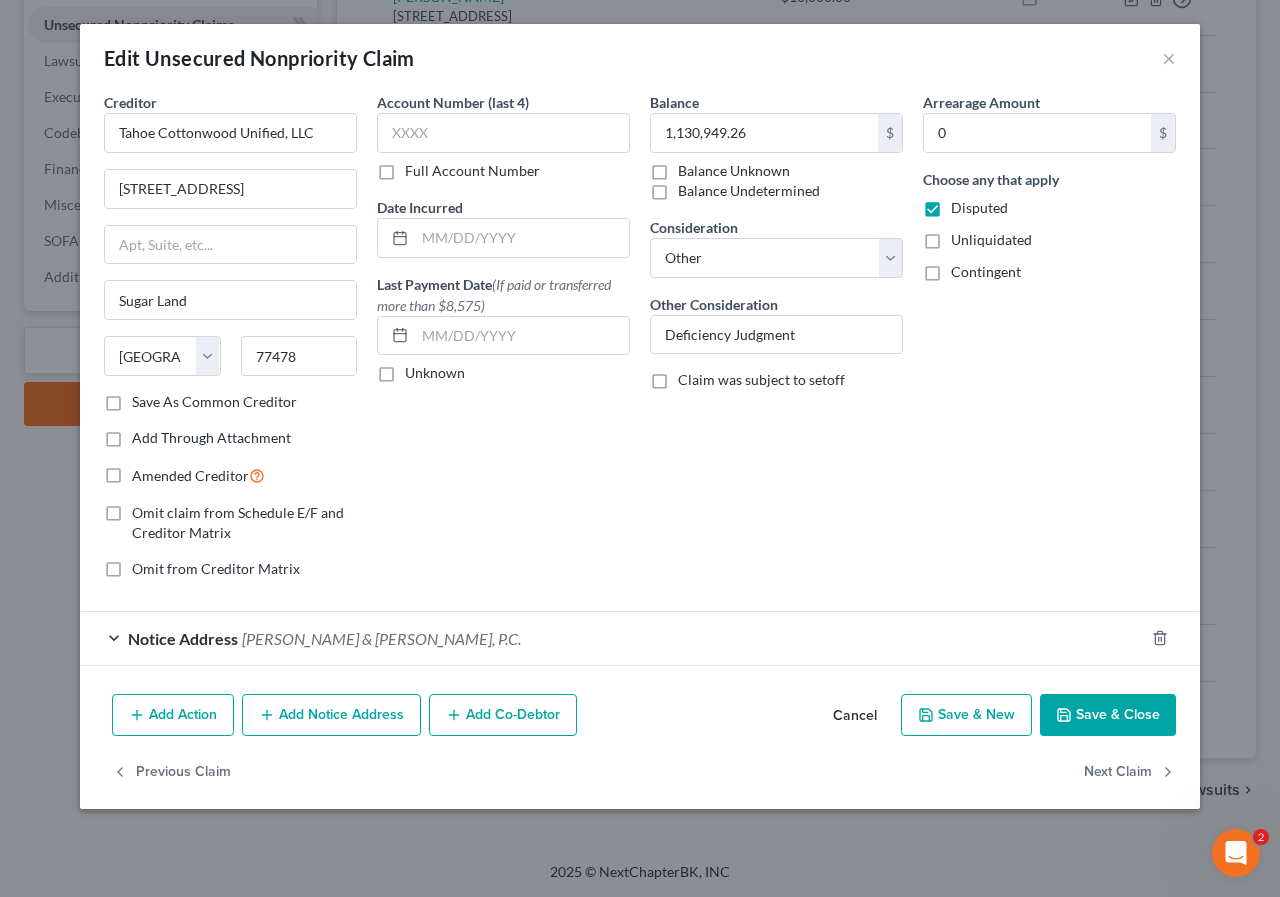 checkbox on "false" 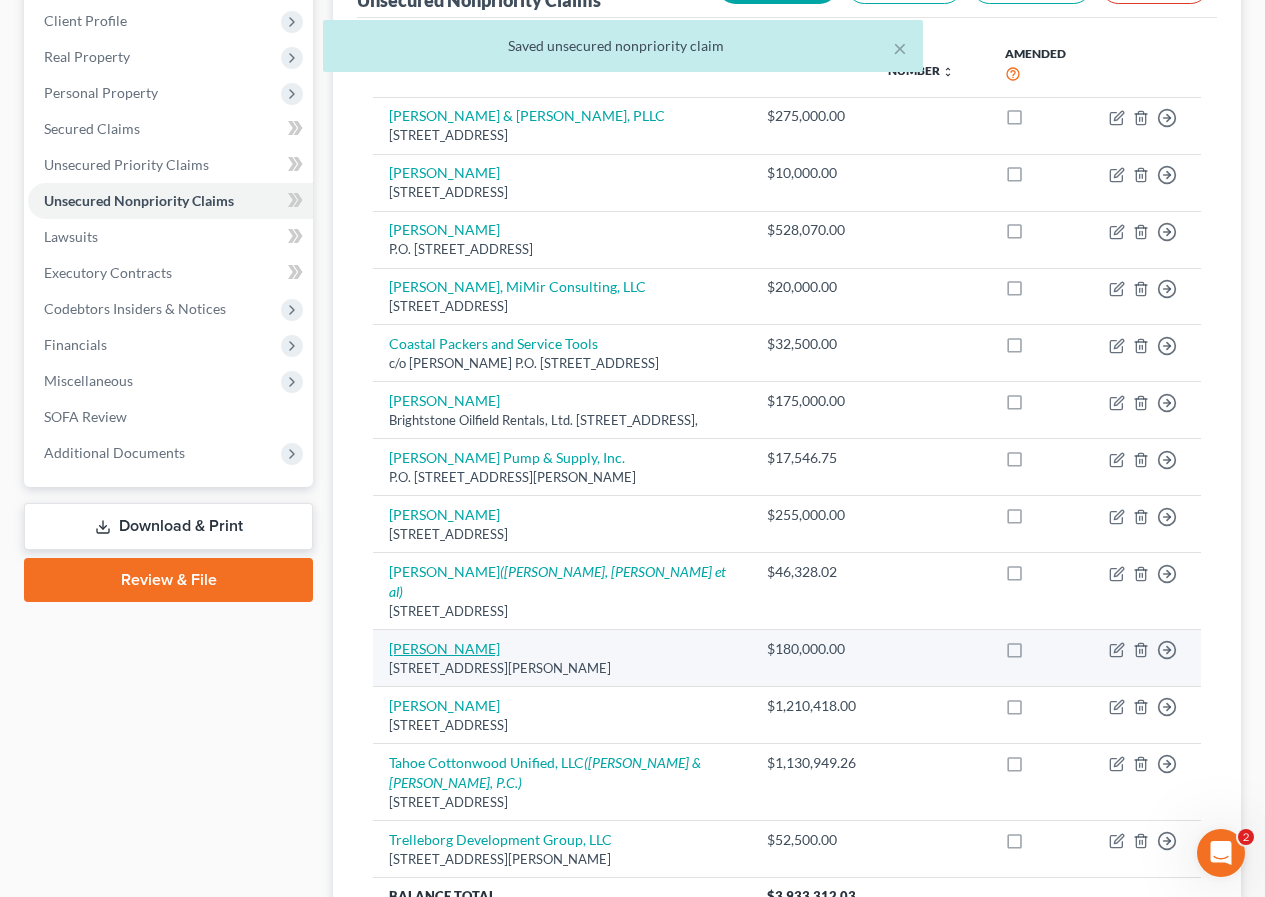 scroll, scrollTop: 0, scrollLeft: 0, axis: both 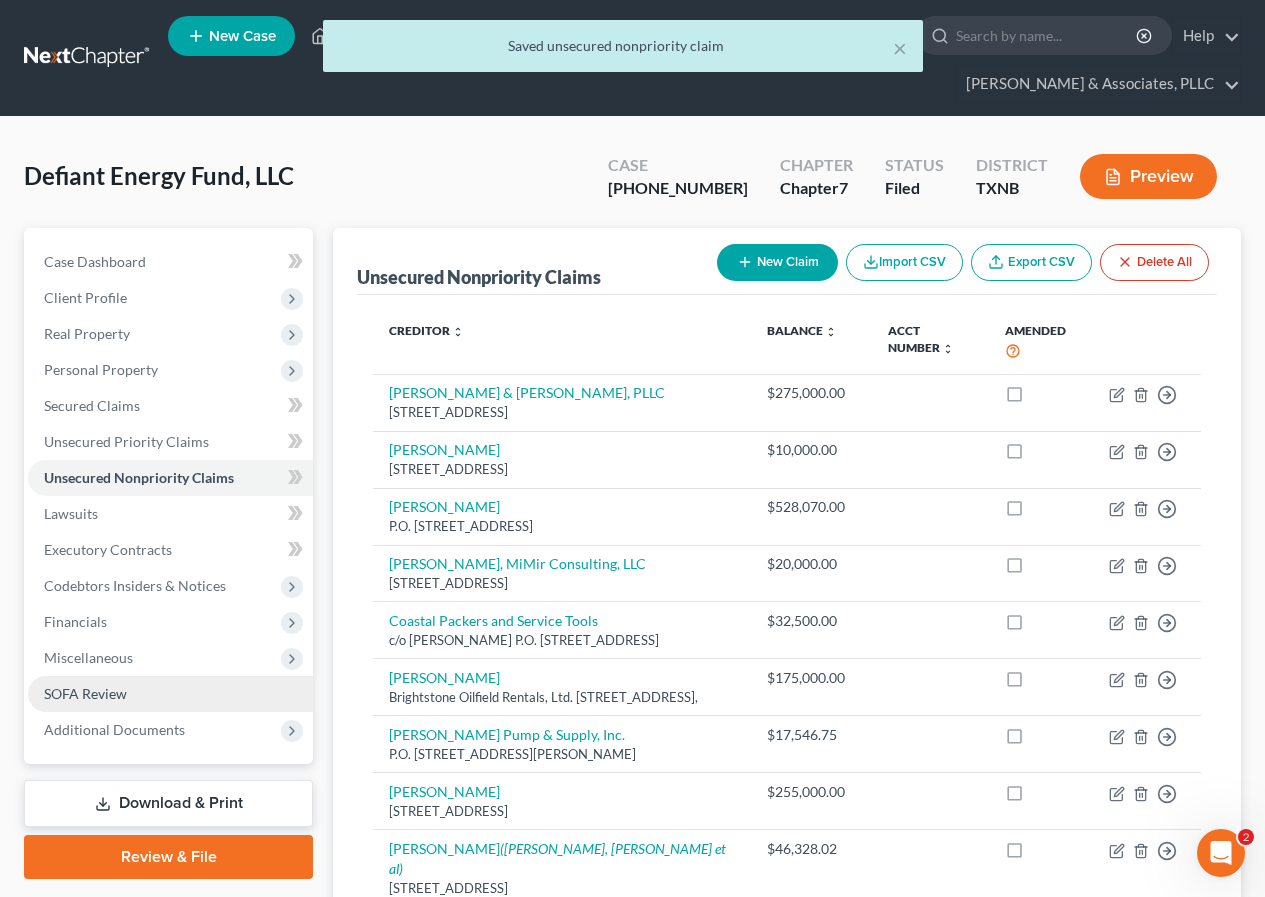 click on "SOFA Review" at bounding box center [85, 693] 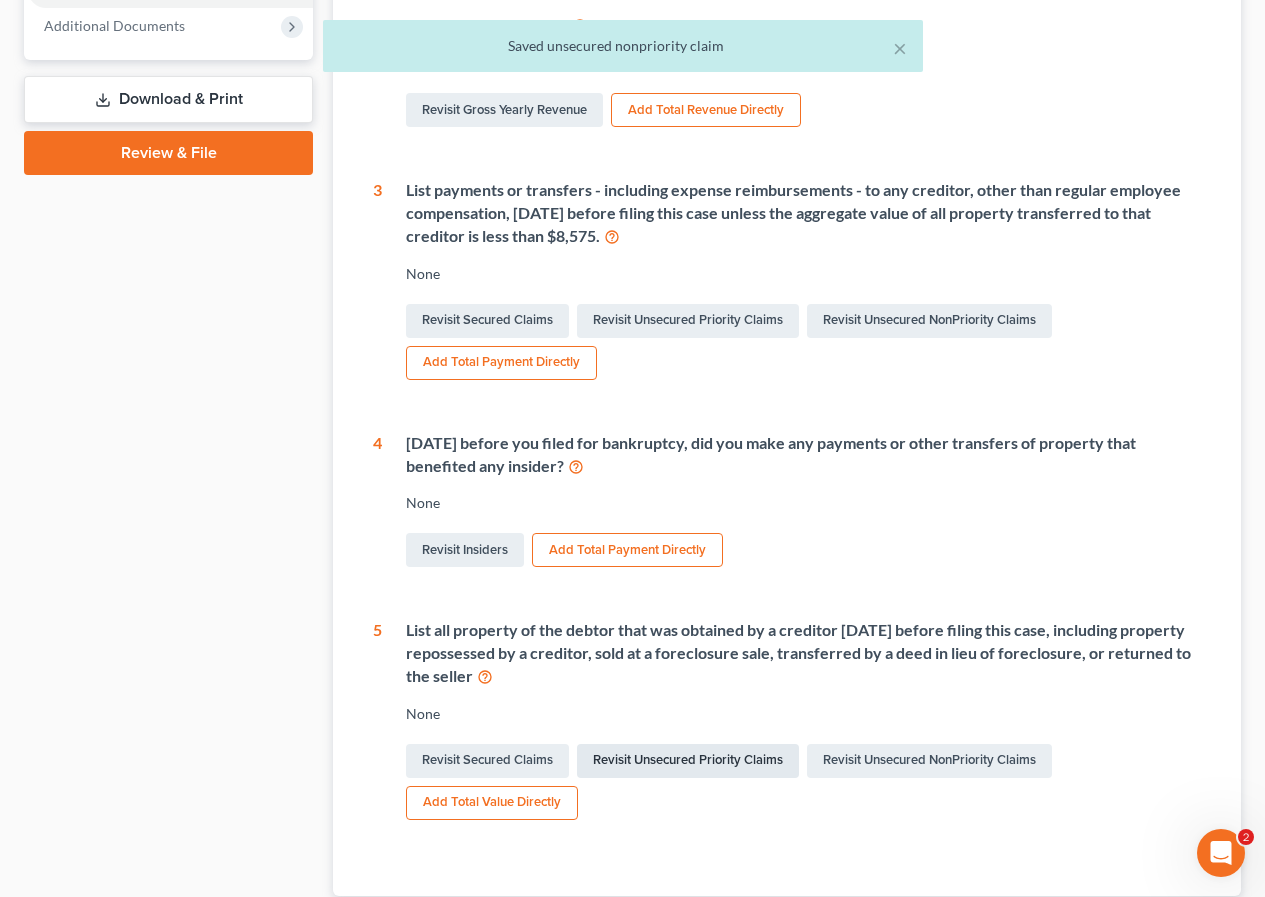scroll, scrollTop: 843, scrollLeft: 0, axis: vertical 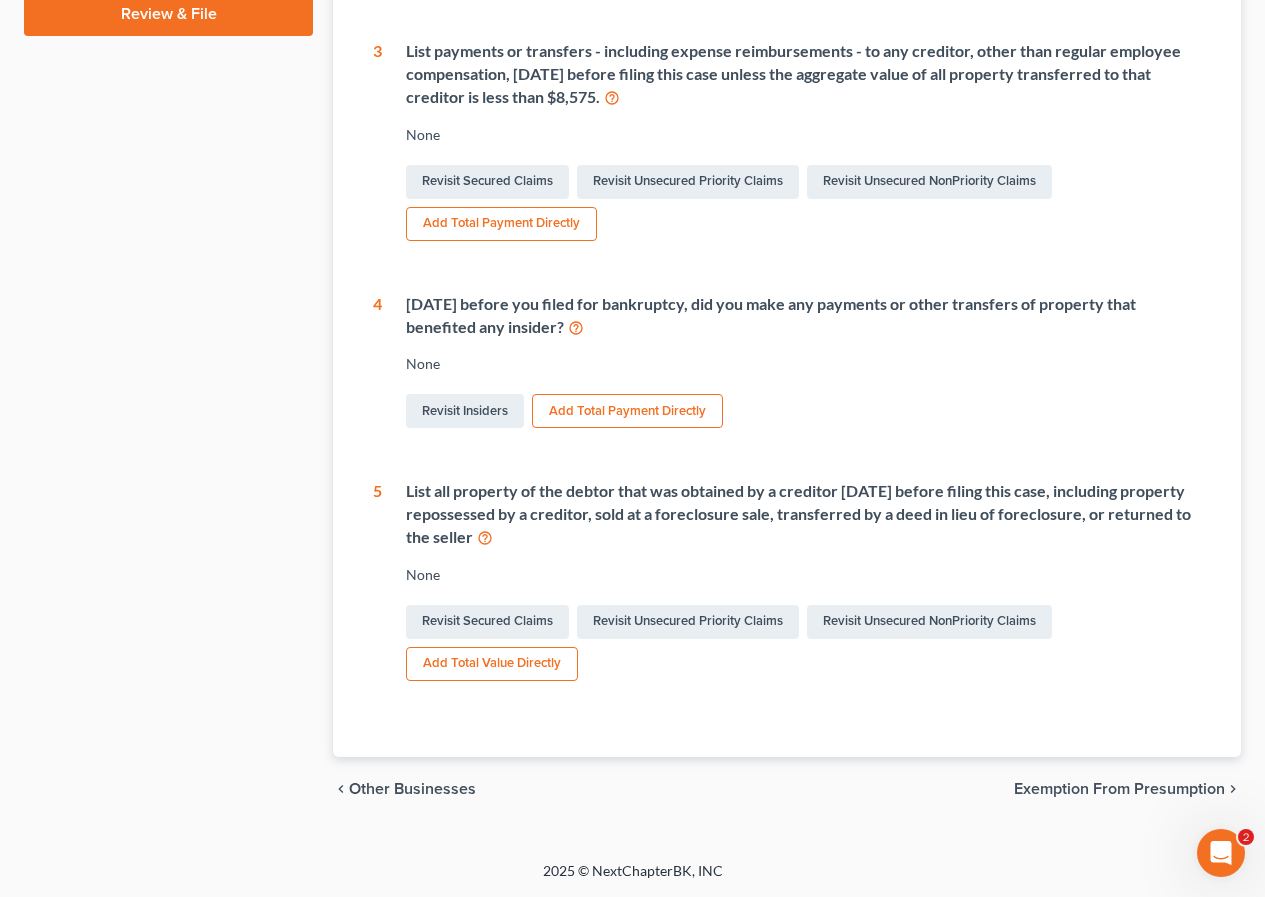 click on "Add Total Value Directly" at bounding box center [492, 664] 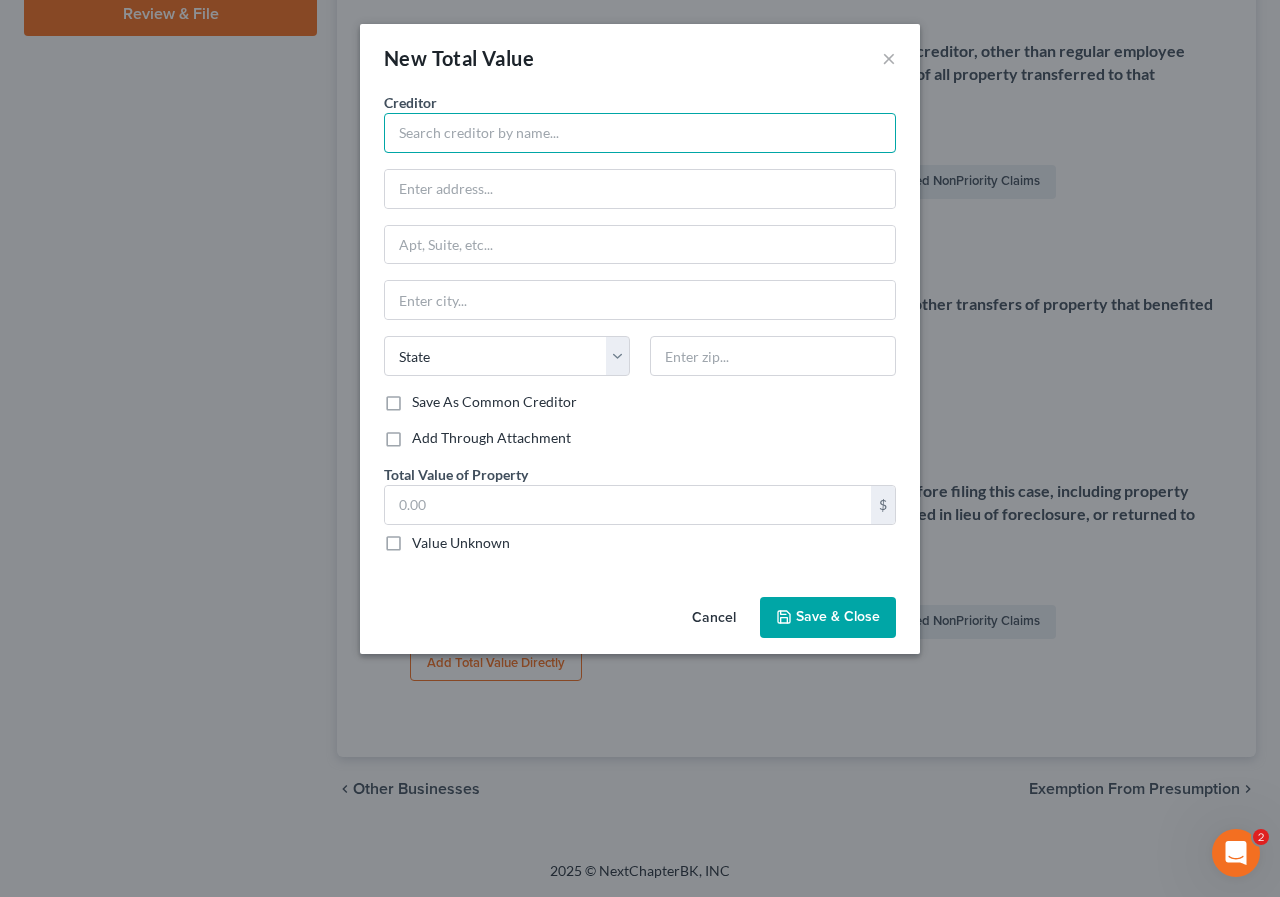 click at bounding box center (640, 133) 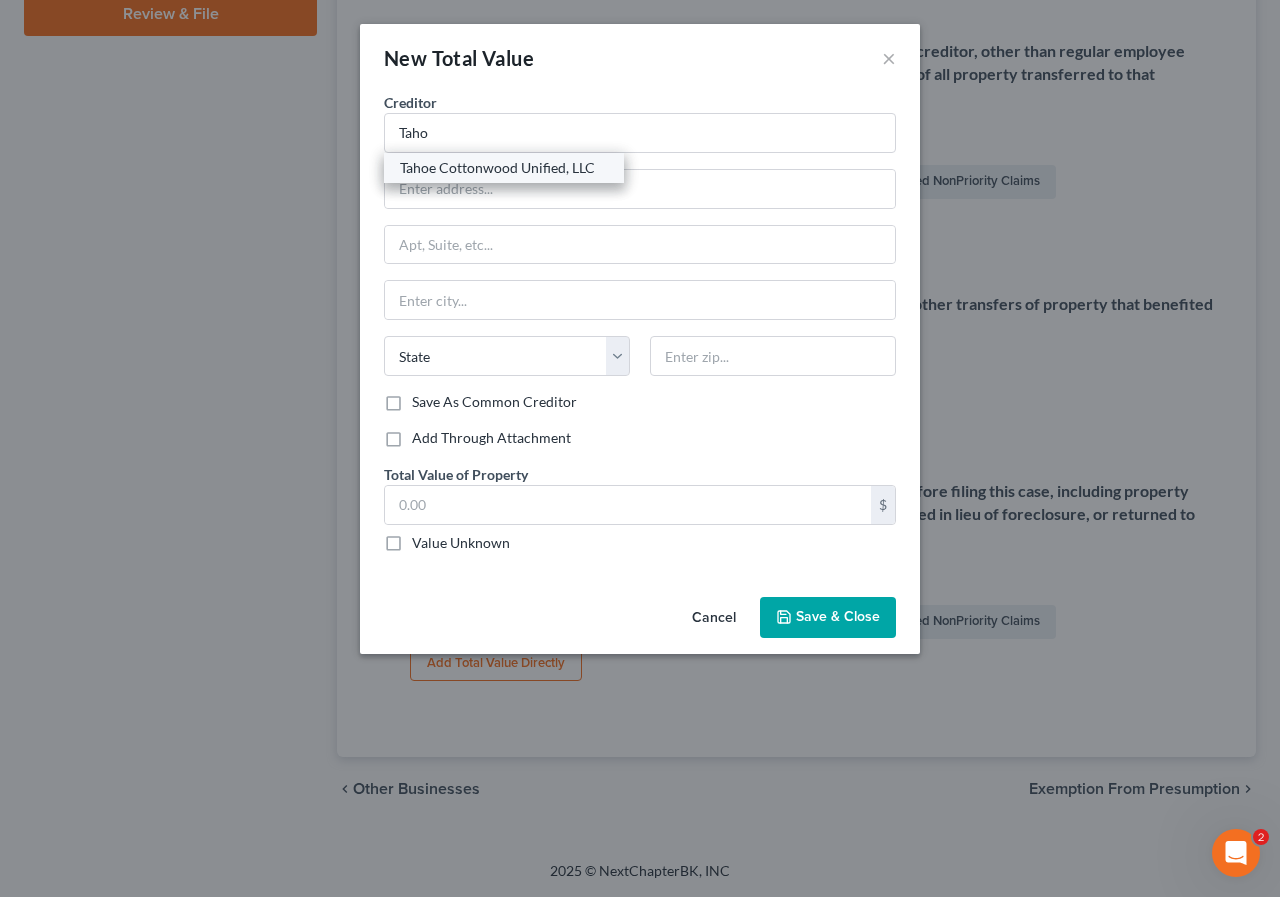 click on "Tahoe Cottonwood Unified, LLC" at bounding box center (504, 168) 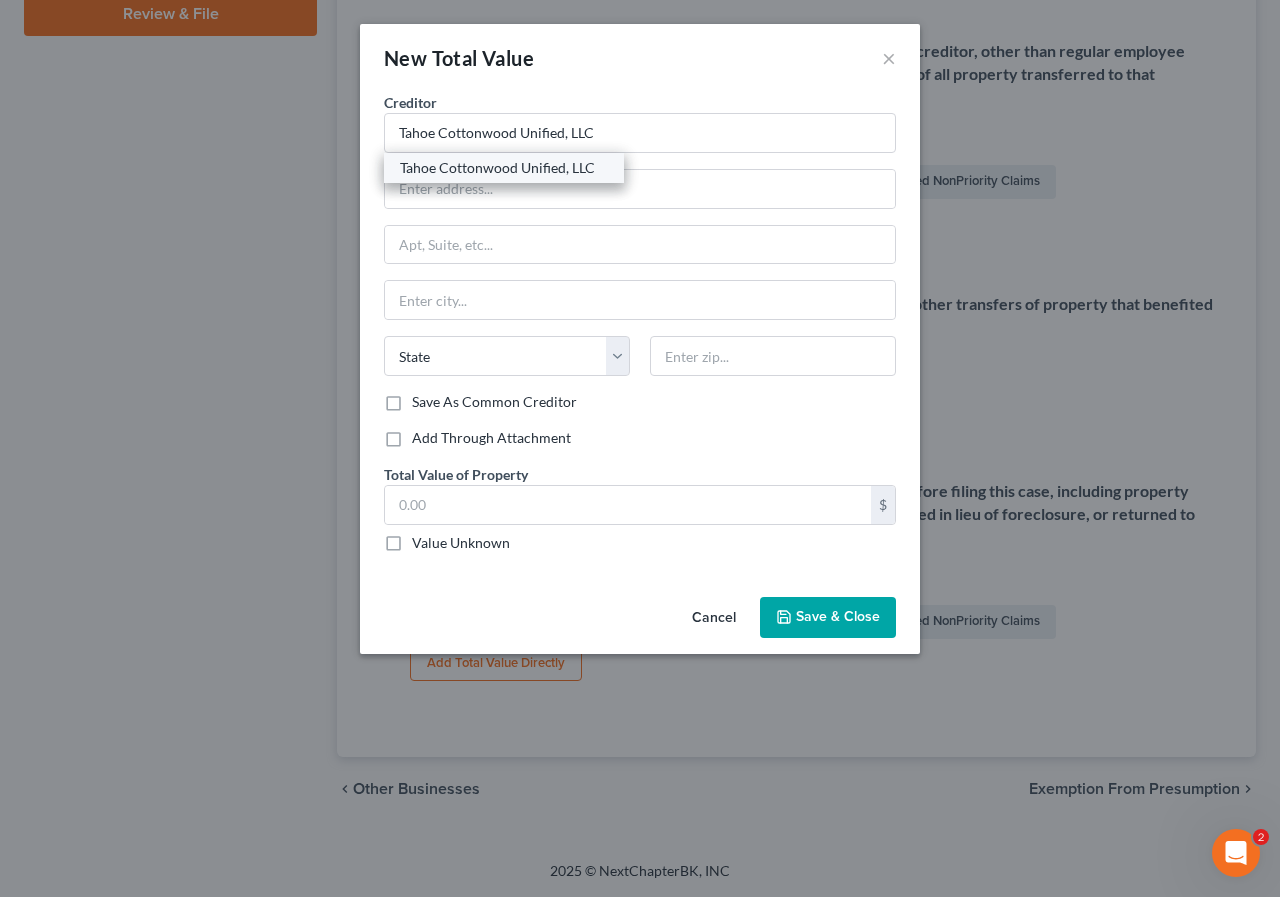 type on "[STREET_ADDRESS]" 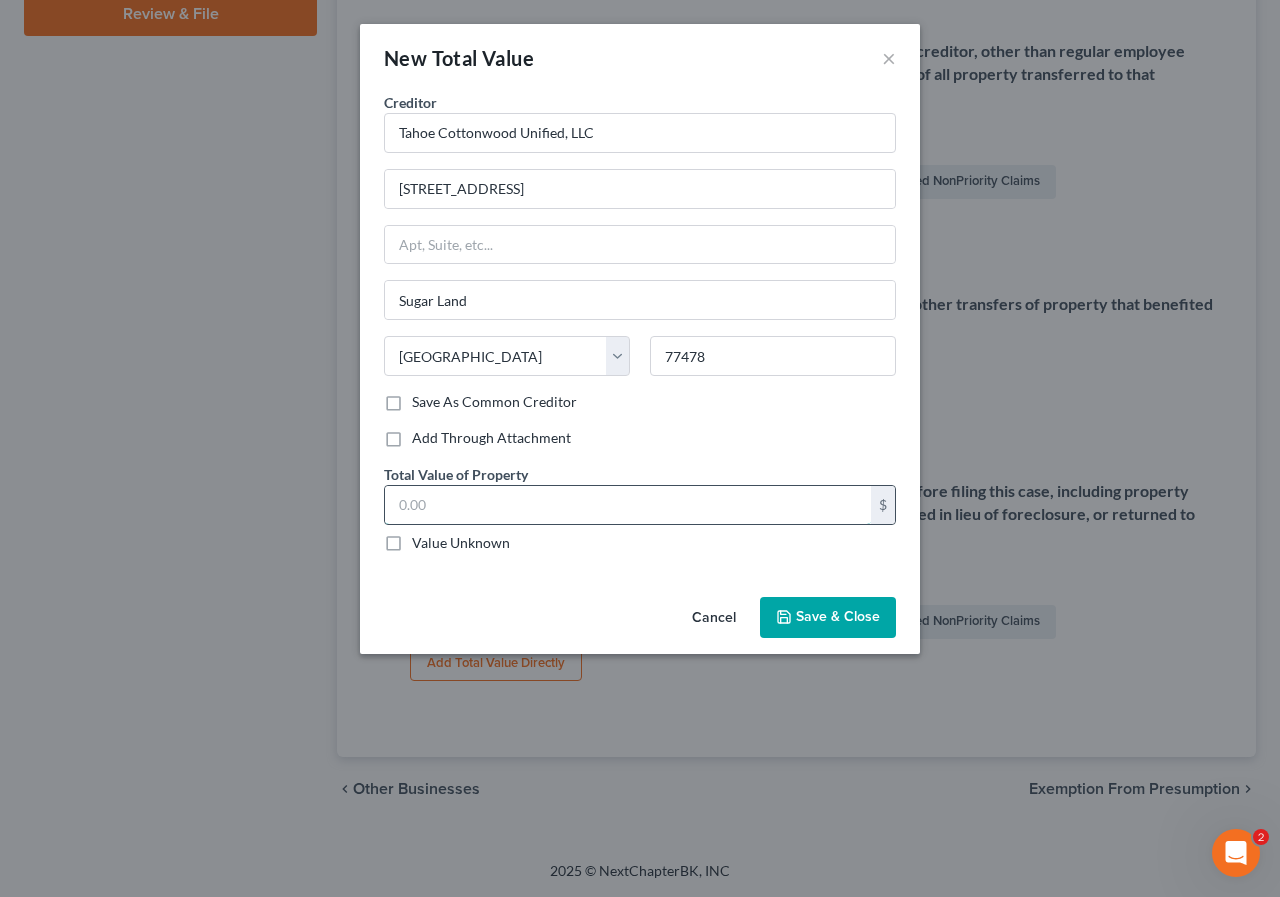 click at bounding box center [628, 505] 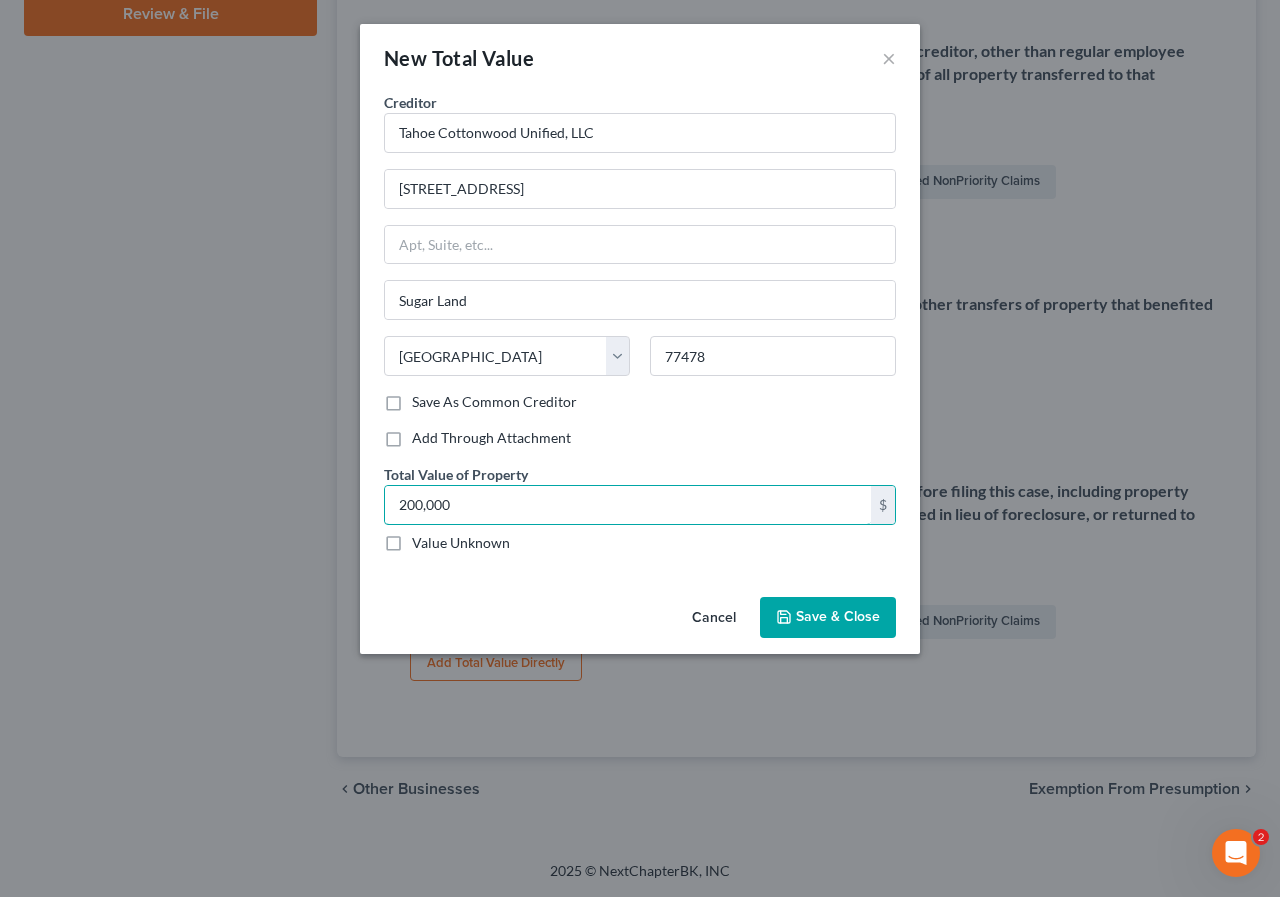 type on "200,000" 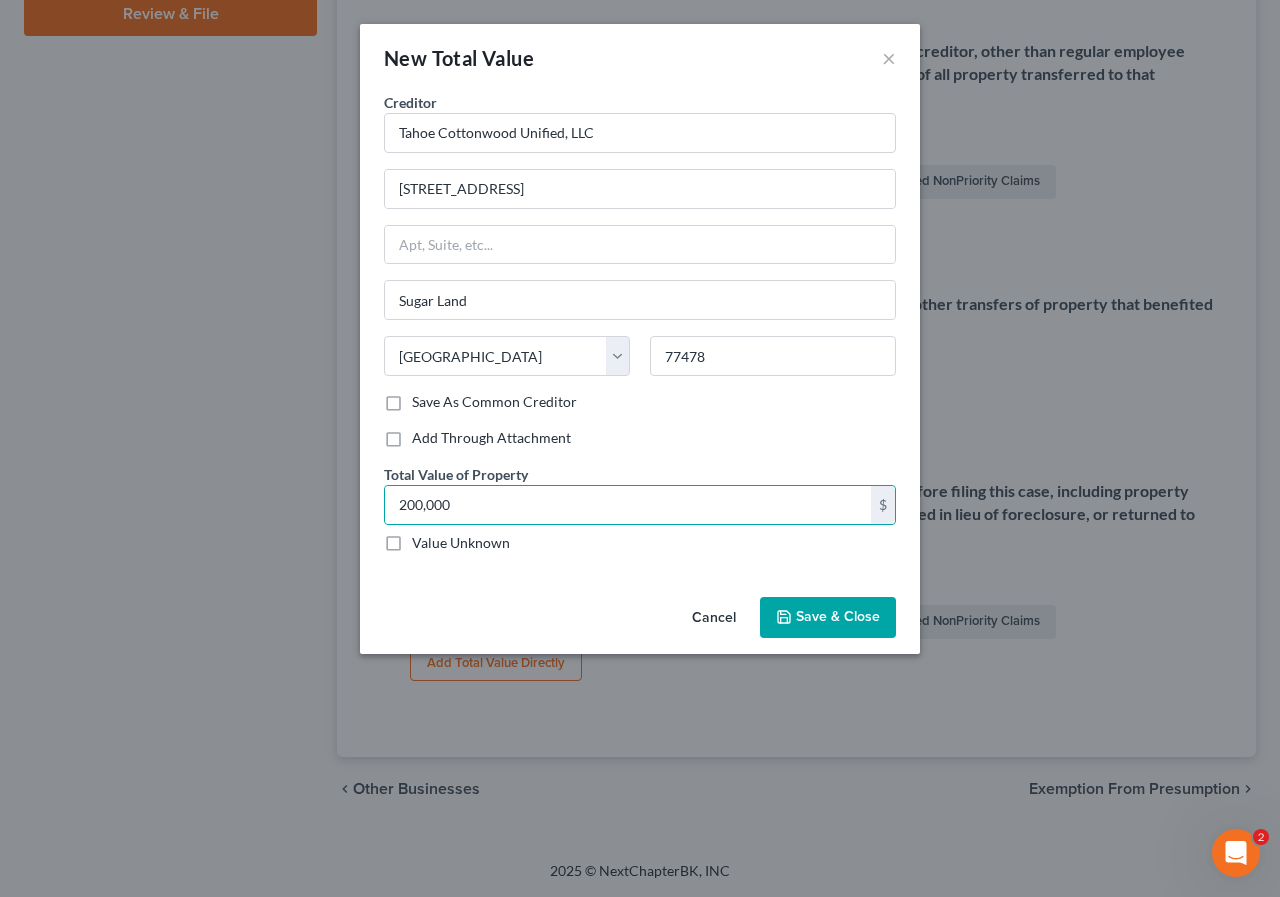 click on "Save & Close" at bounding box center [838, 617] 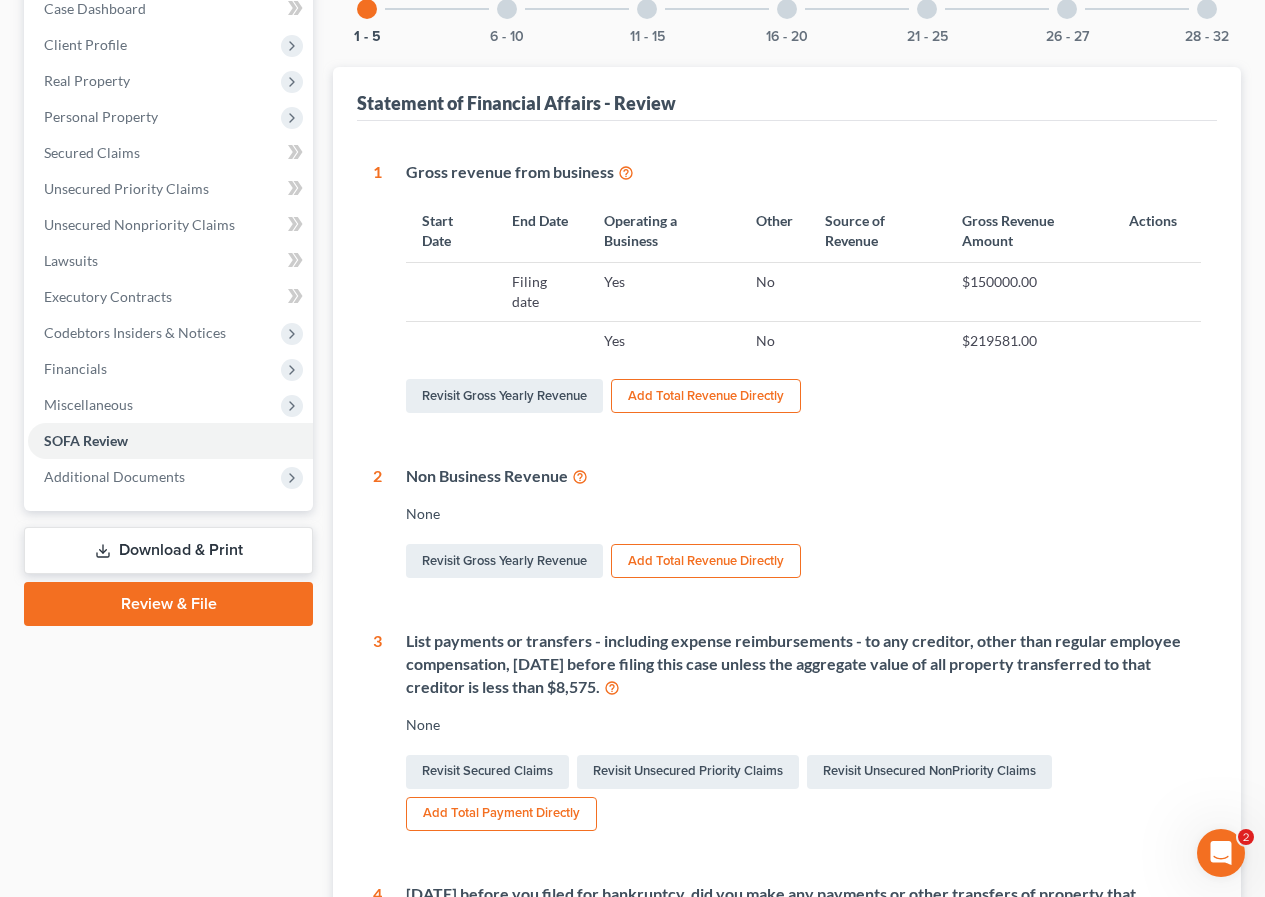 scroll, scrollTop: 243, scrollLeft: 0, axis: vertical 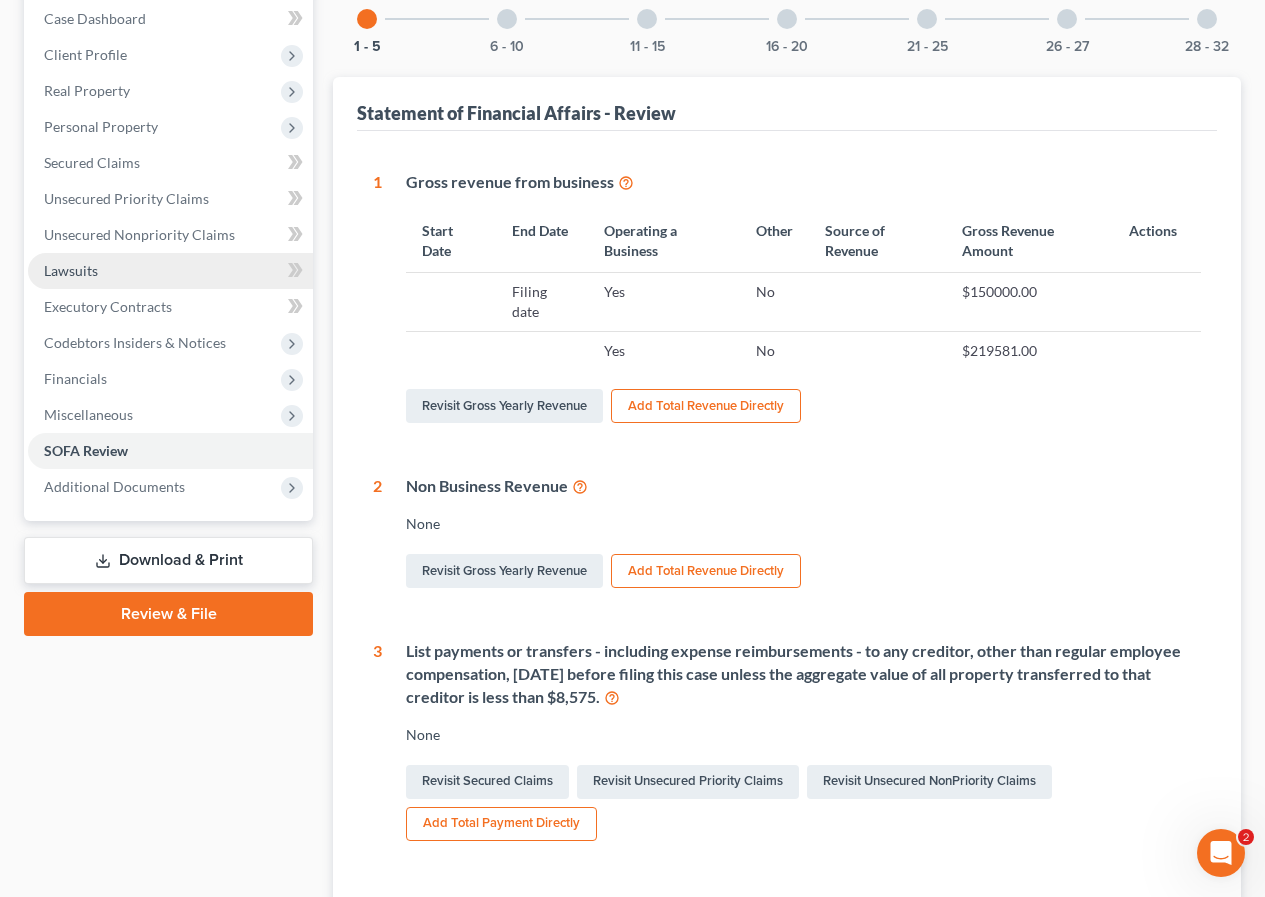 click on "Lawsuits" at bounding box center (71, 270) 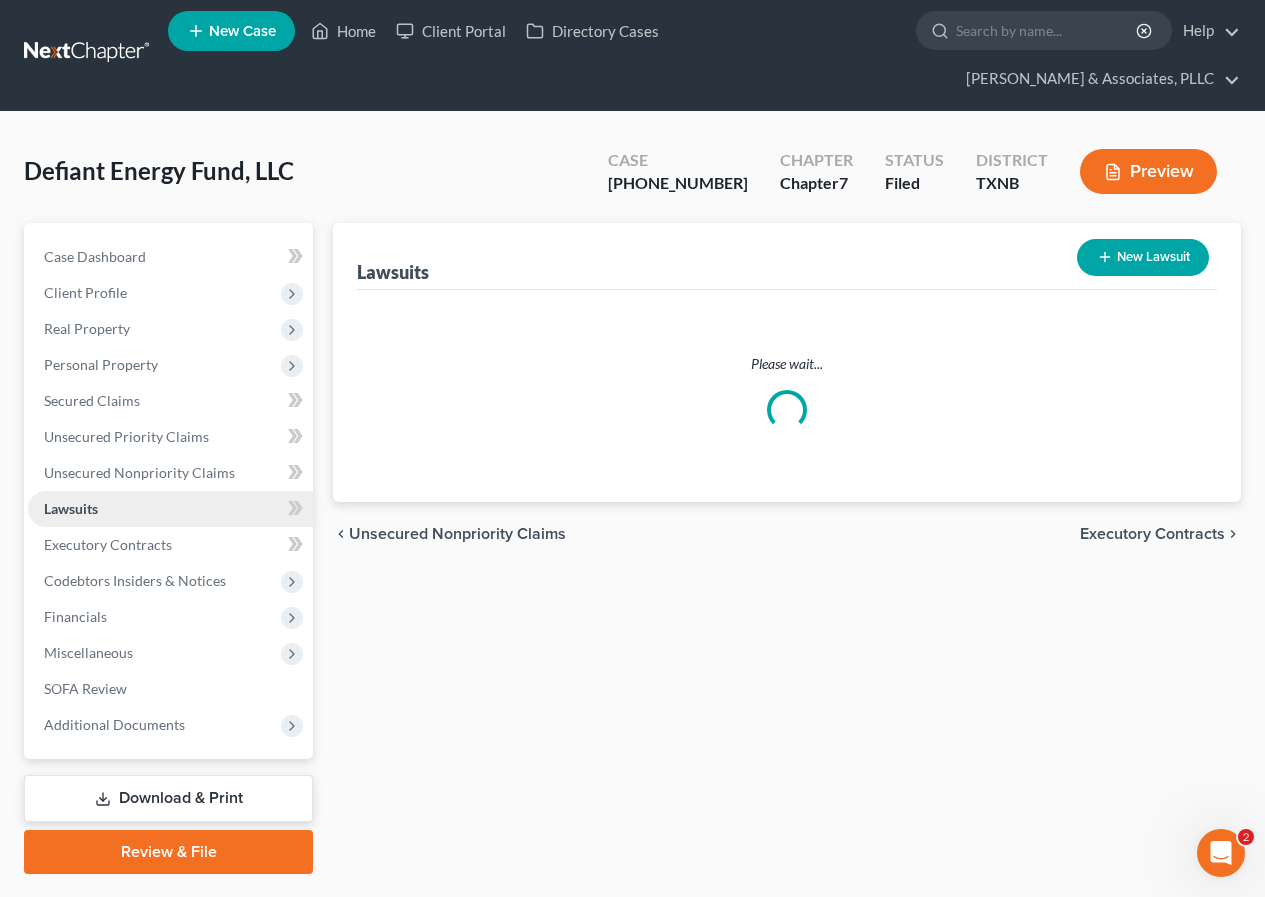 scroll, scrollTop: 0, scrollLeft: 0, axis: both 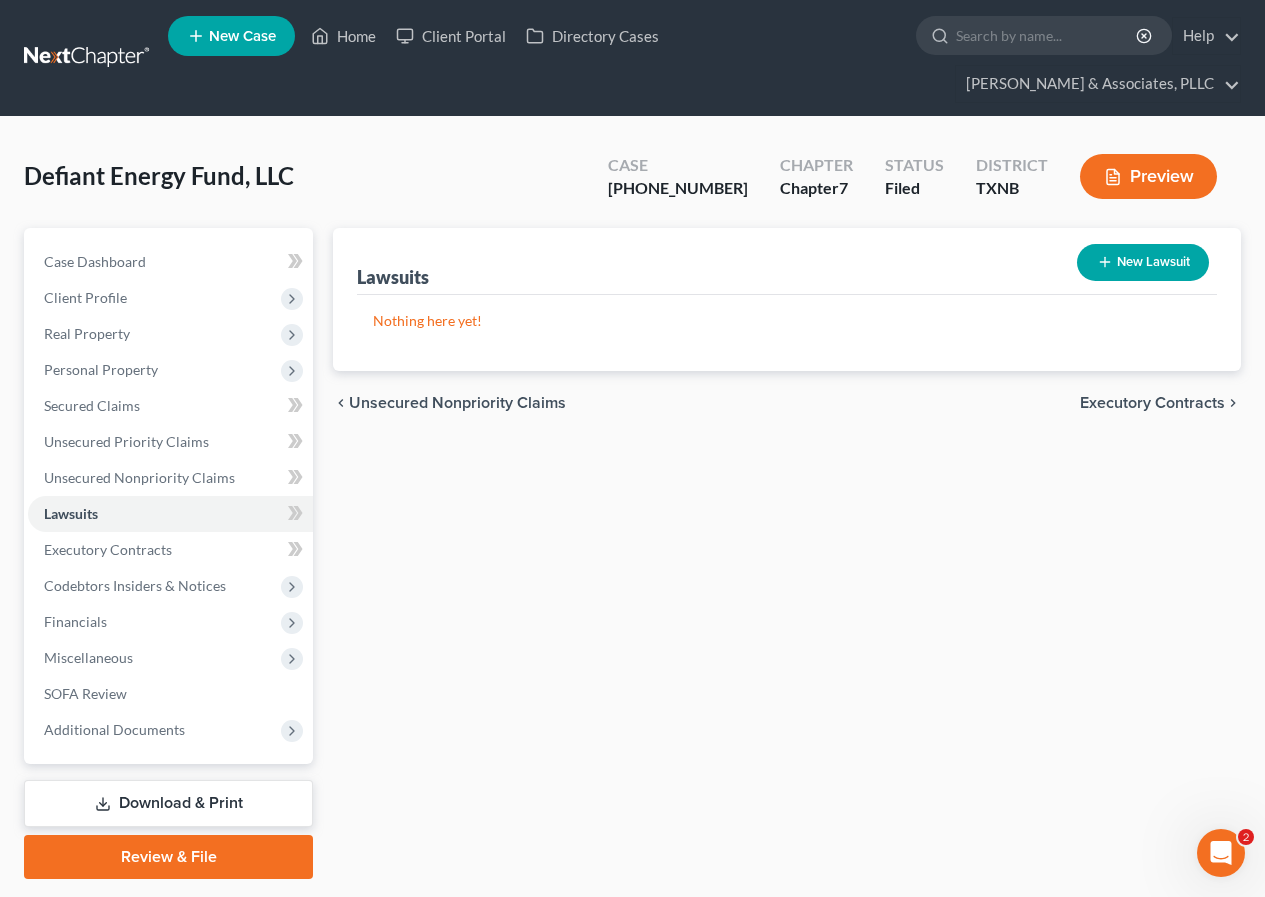 click on "New Lawsuit" at bounding box center (1143, 262) 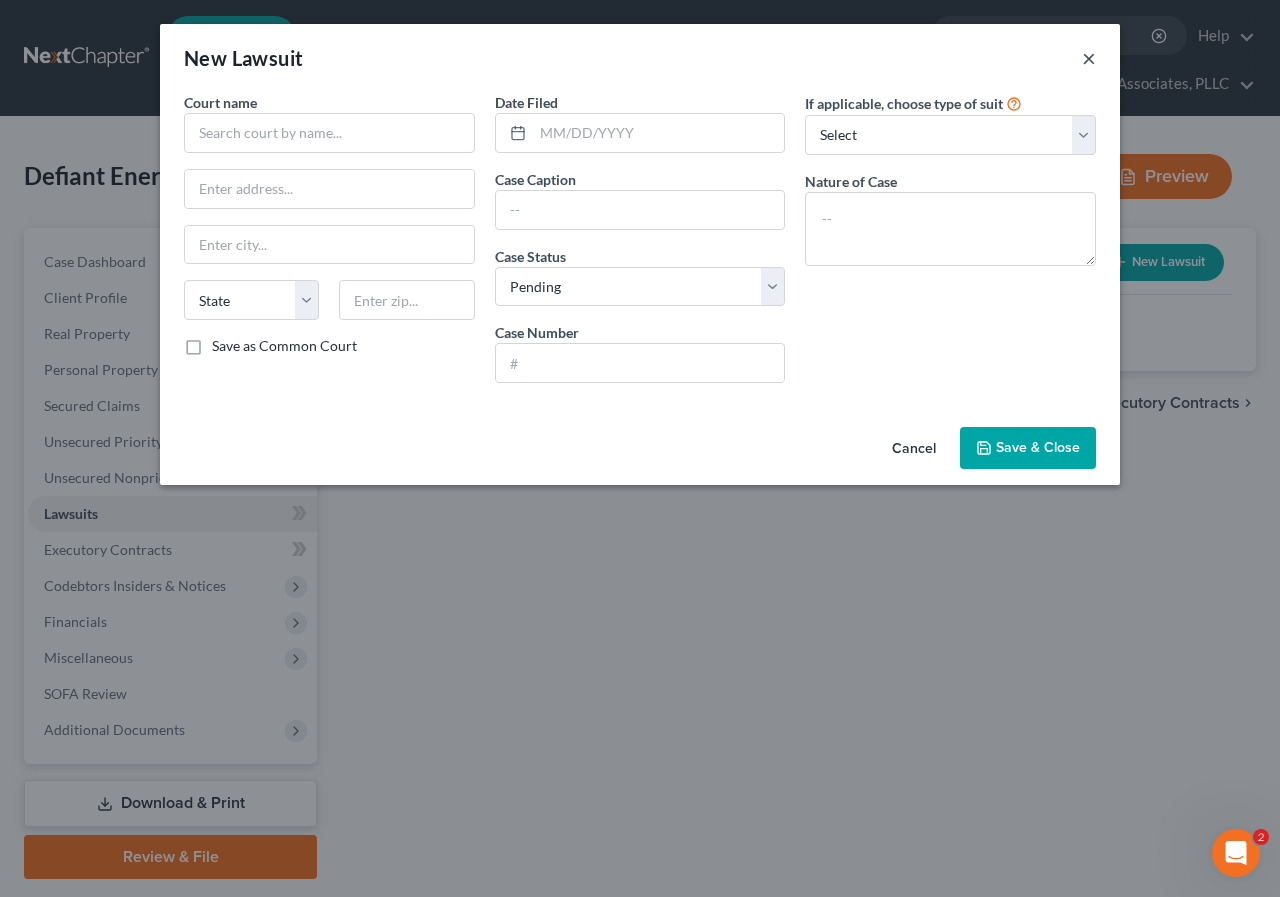 click on "×" at bounding box center (1089, 58) 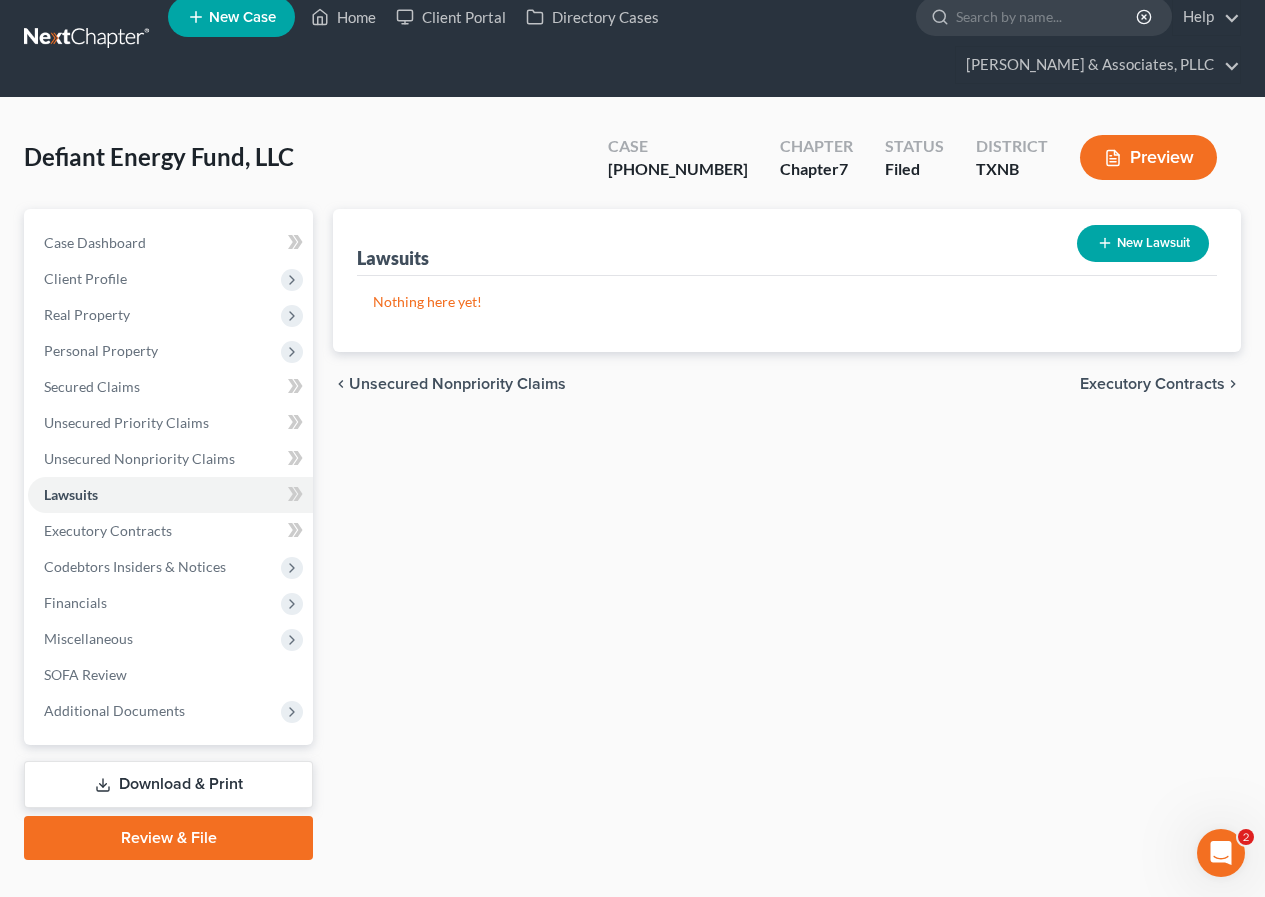 scroll, scrollTop: 0, scrollLeft: 0, axis: both 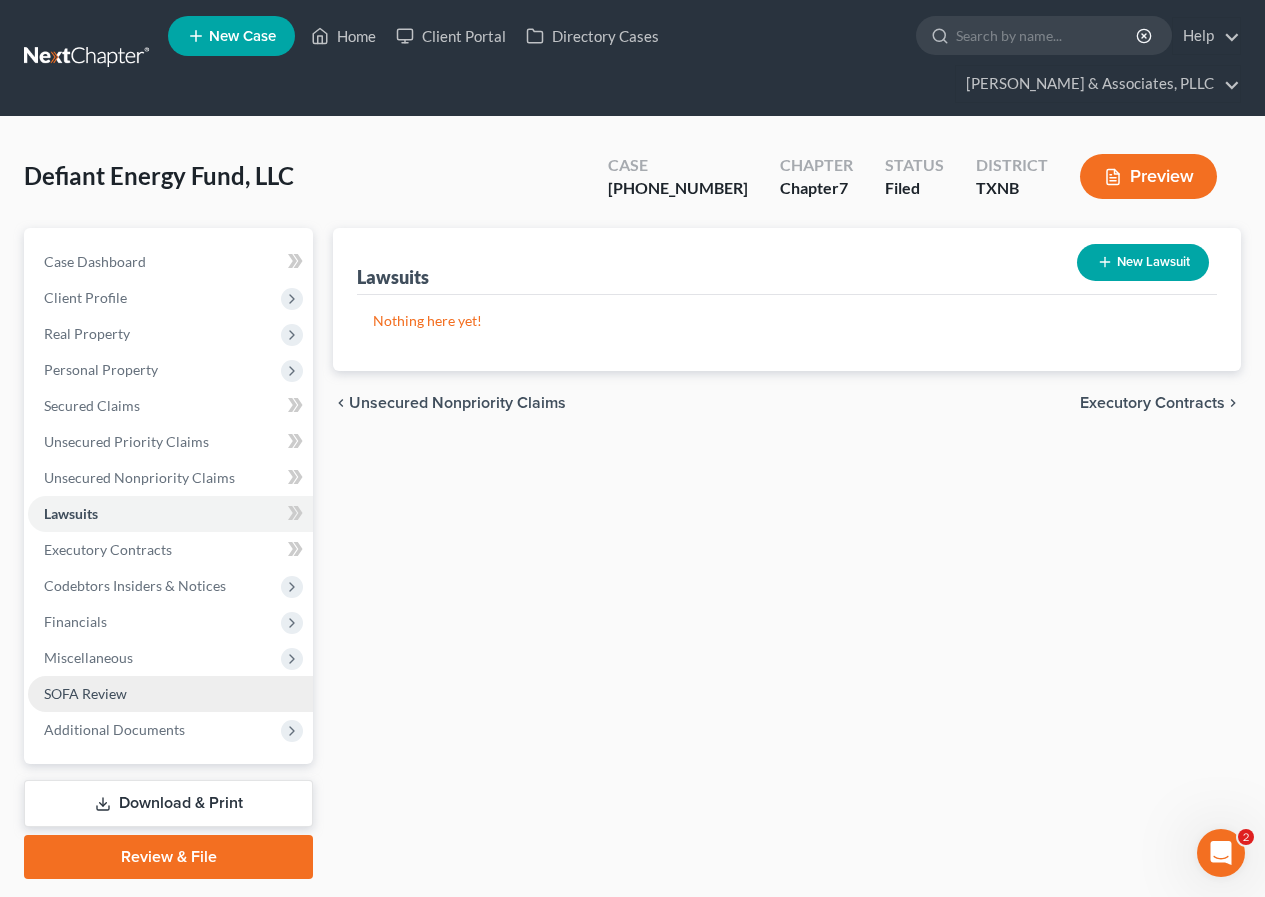 click on "SOFA Review" at bounding box center [85, 693] 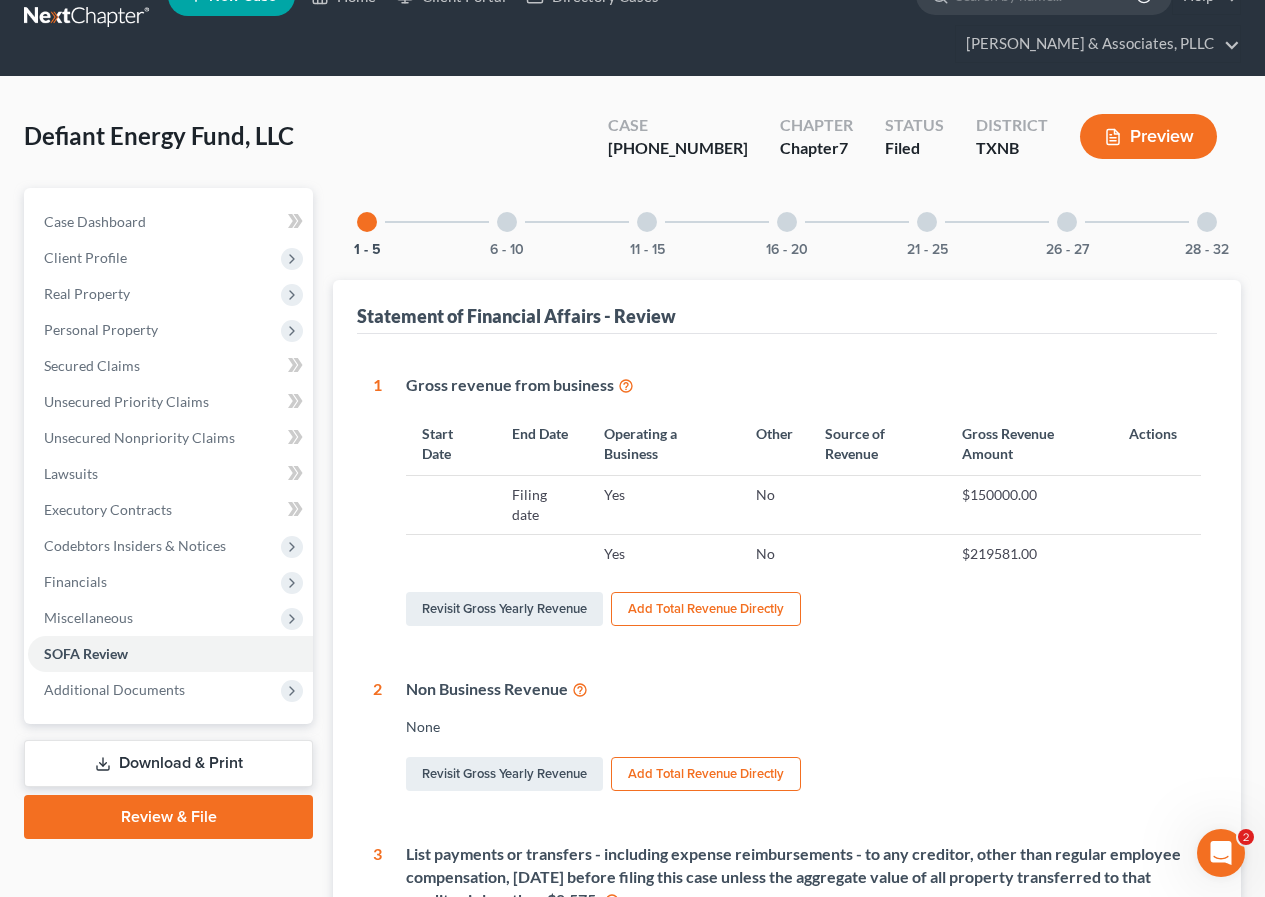 scroll, scrollTop: 0, scrollLeft: 0, axis: both 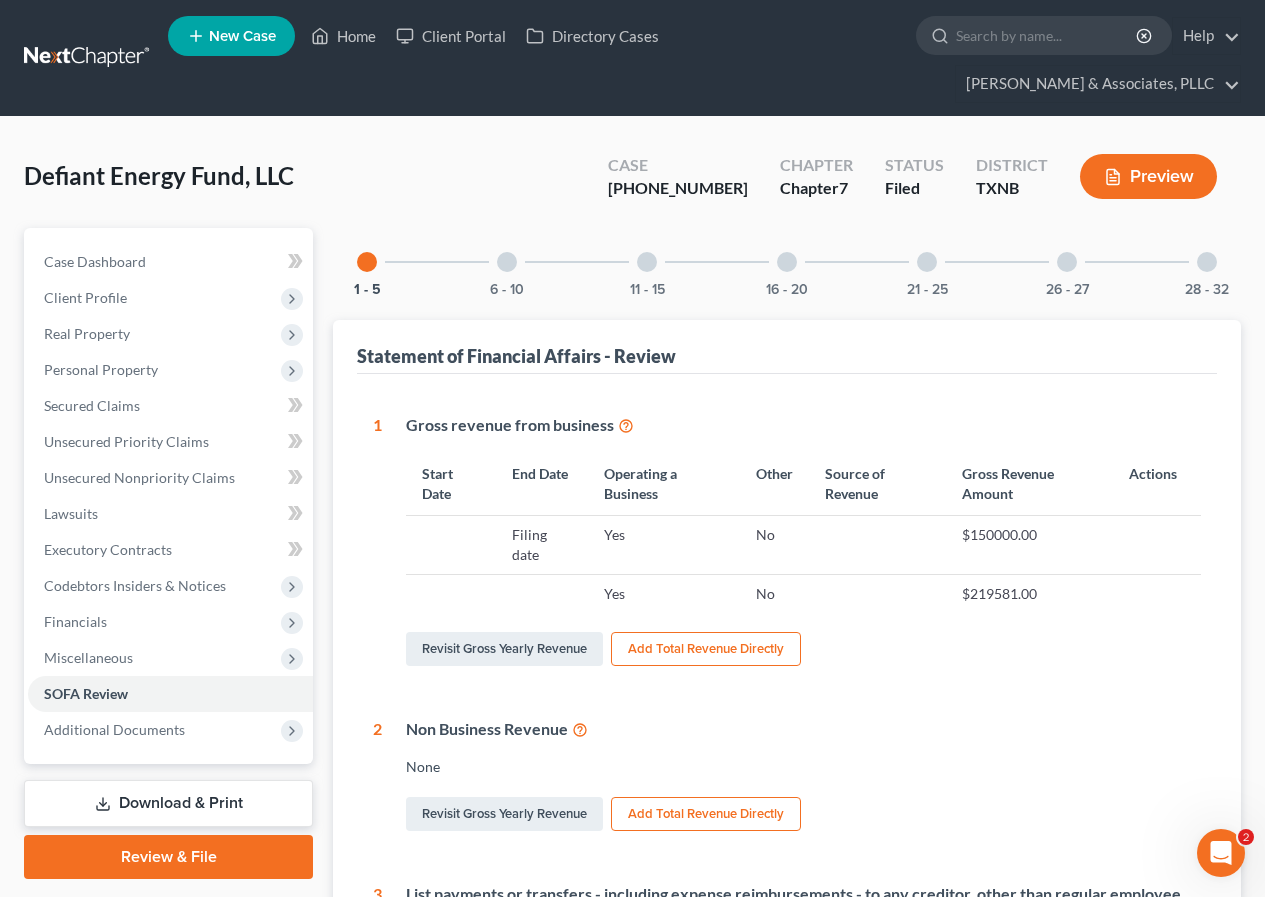 click at bounding box center (507, 262) 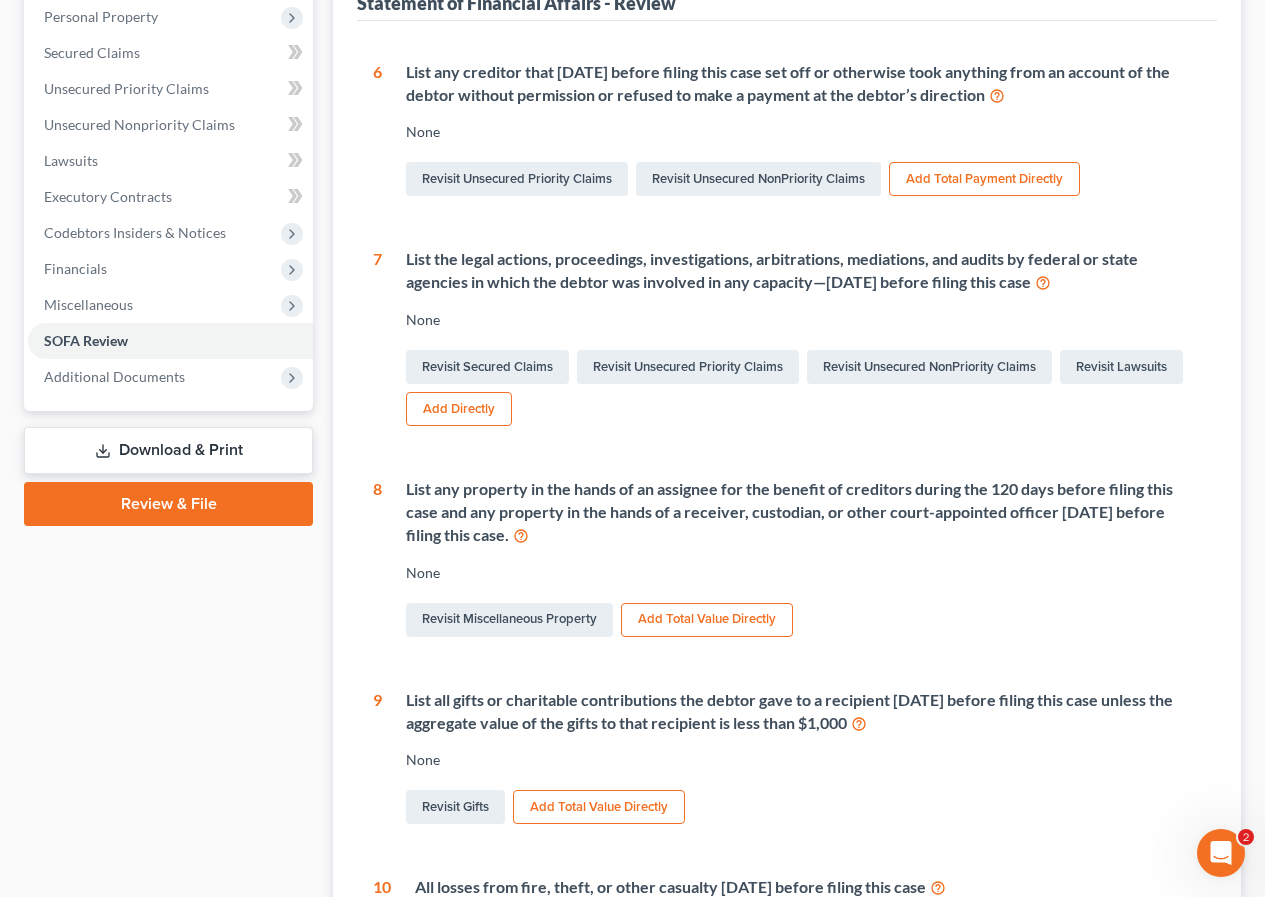scroll, scrollTop: 400, scrollLeft: 0, axis: vertical 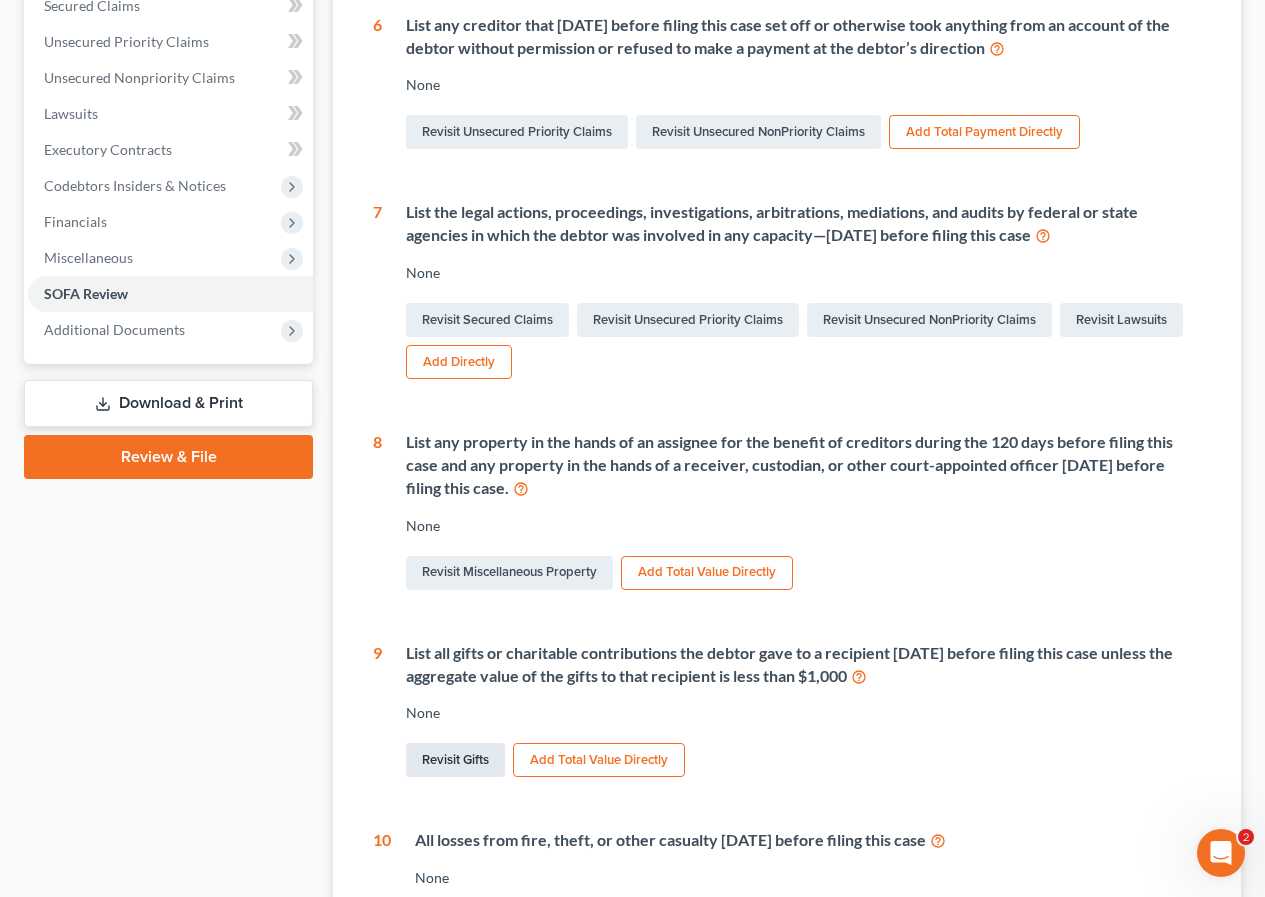 click on "Revisit Gifts" at bounding box center [455, 760] 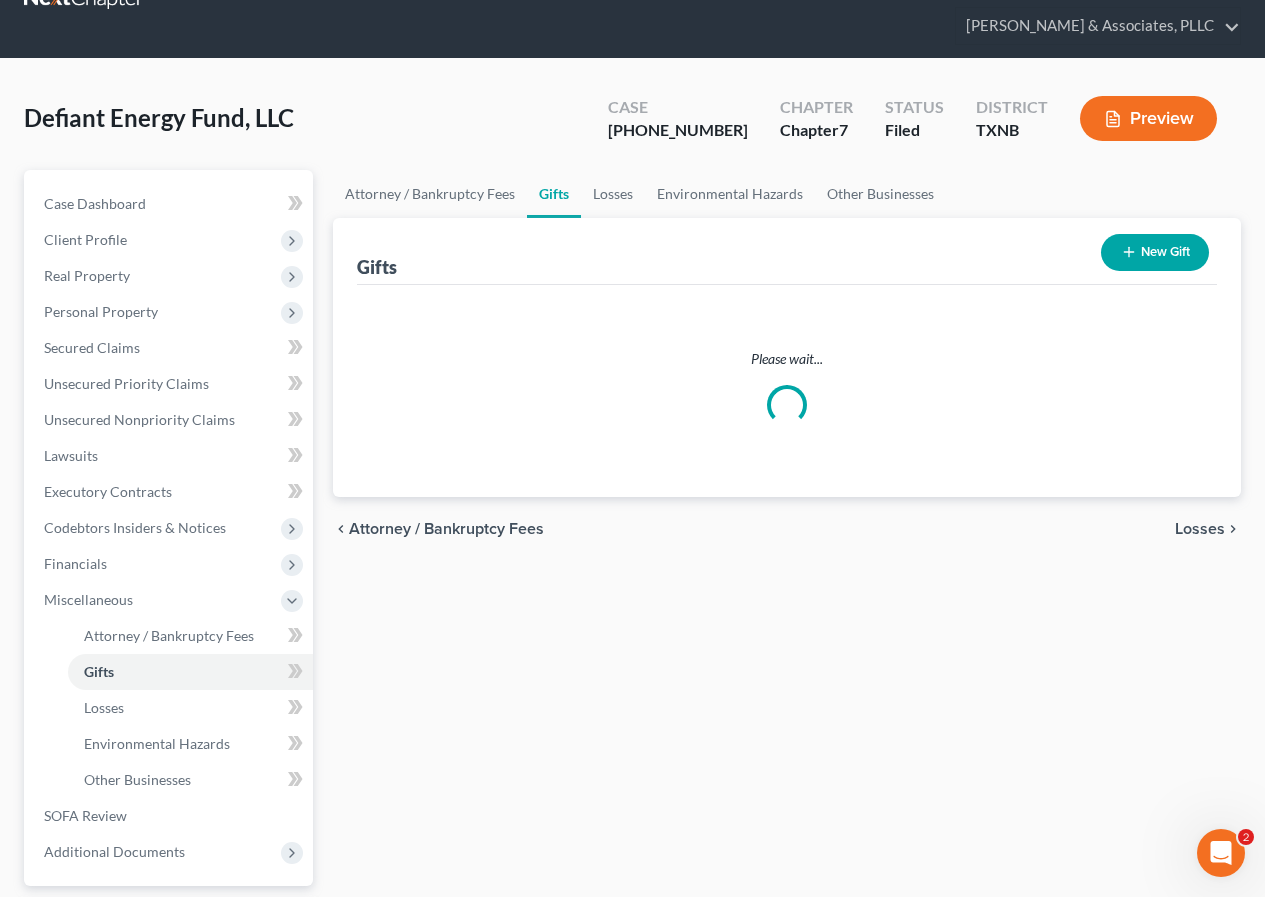 scroll, scrollTop: 0, scrollLeft: 0, axis: both 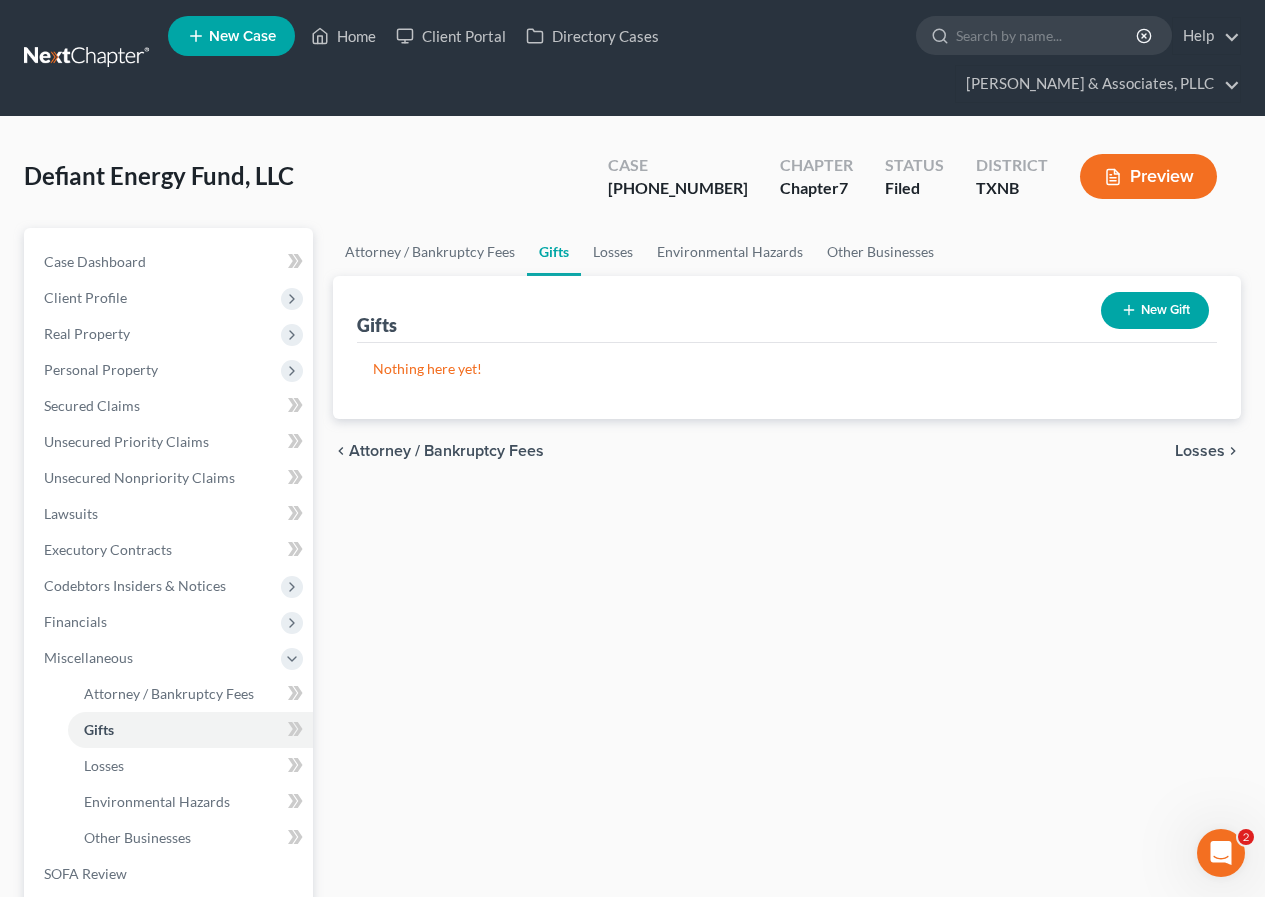 click on "New Gift" at bounding box center [1155, 310] 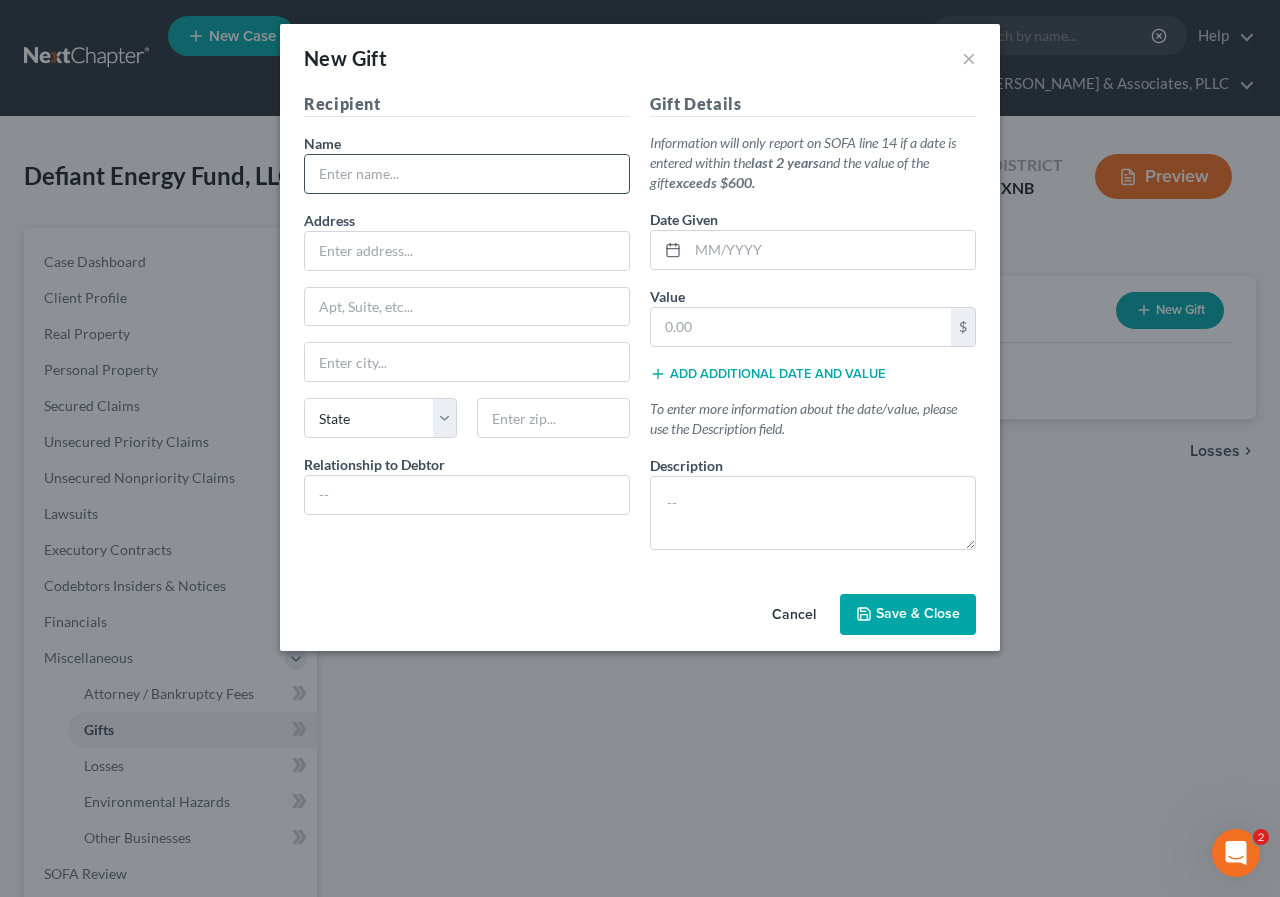 click at bounding box center (467, 174) 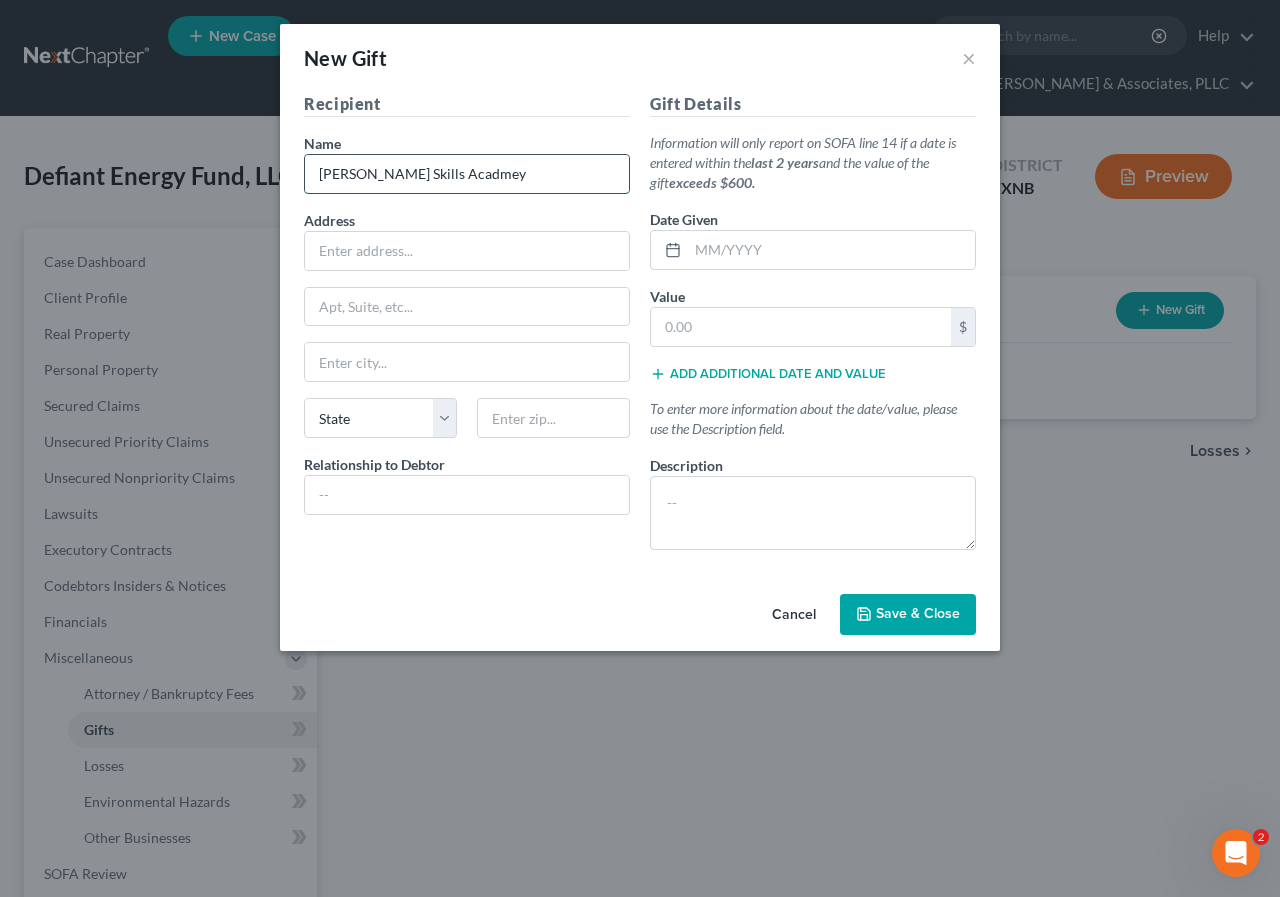 click on "[PERSON_NAME] Skills Acadmey" at bounding box center [467, 174] 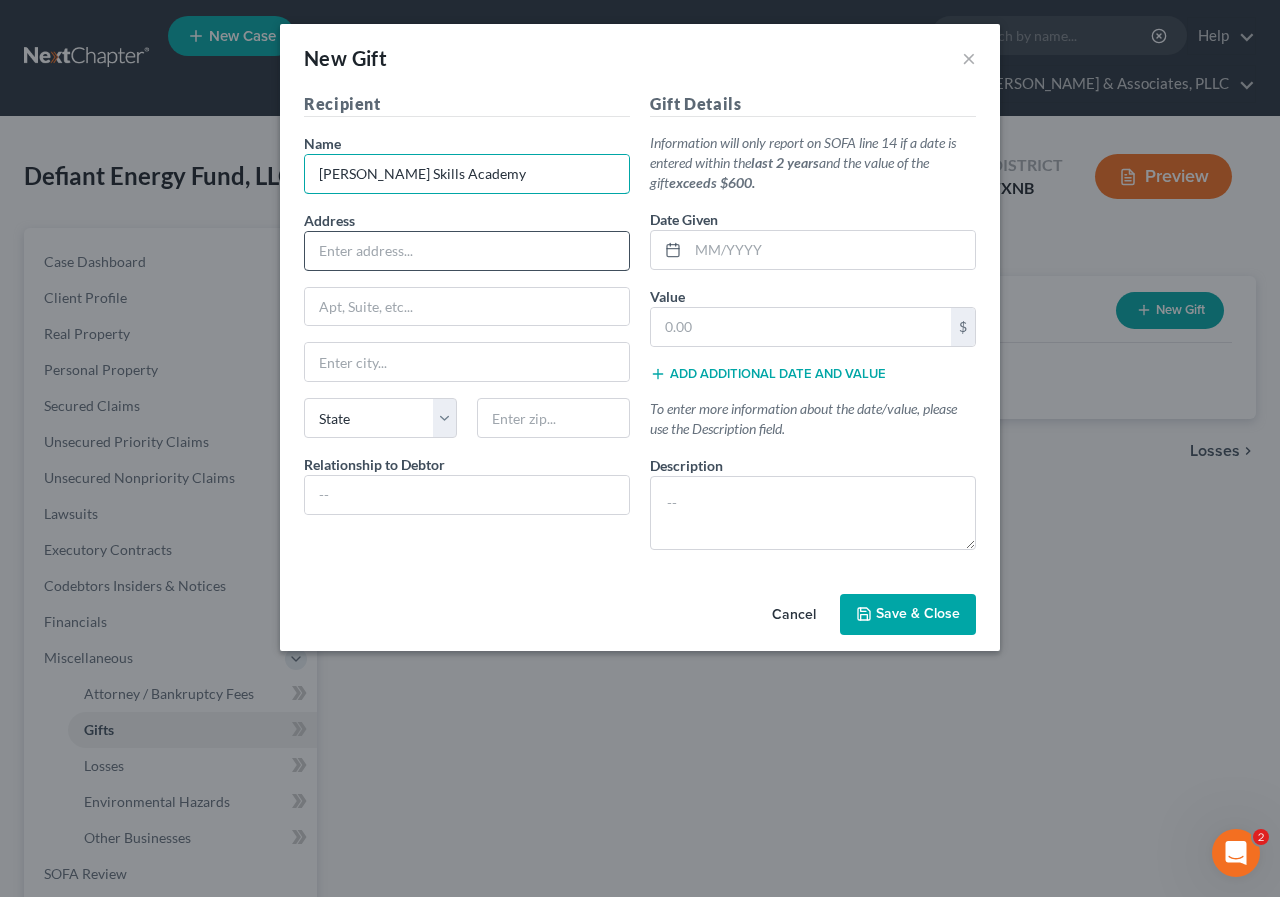 type on "[PERSON_NAME] Skills Academy" 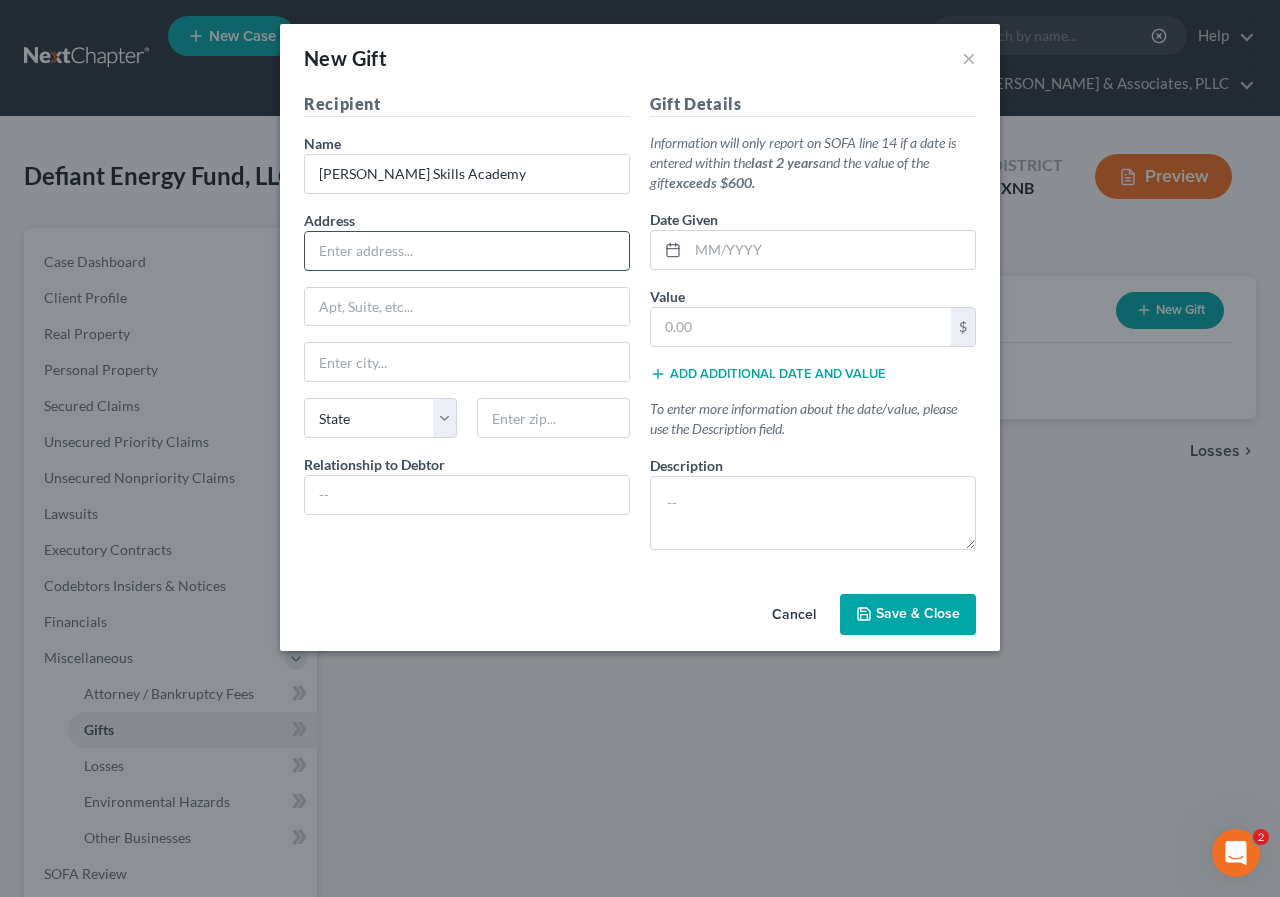 click at bounding box center [467, 251] 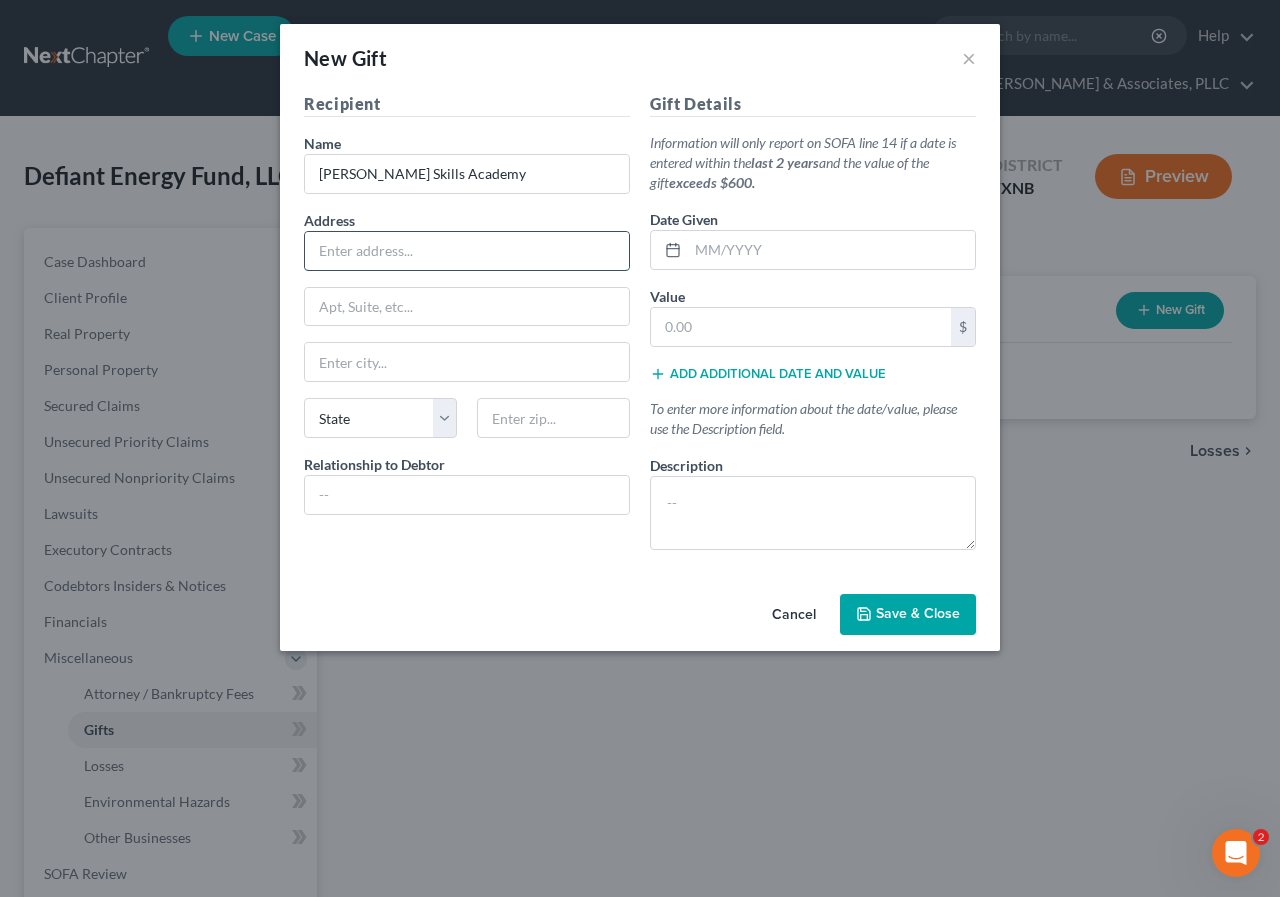paste on "[STREET_ADDRESS][PERSON_NAME]" 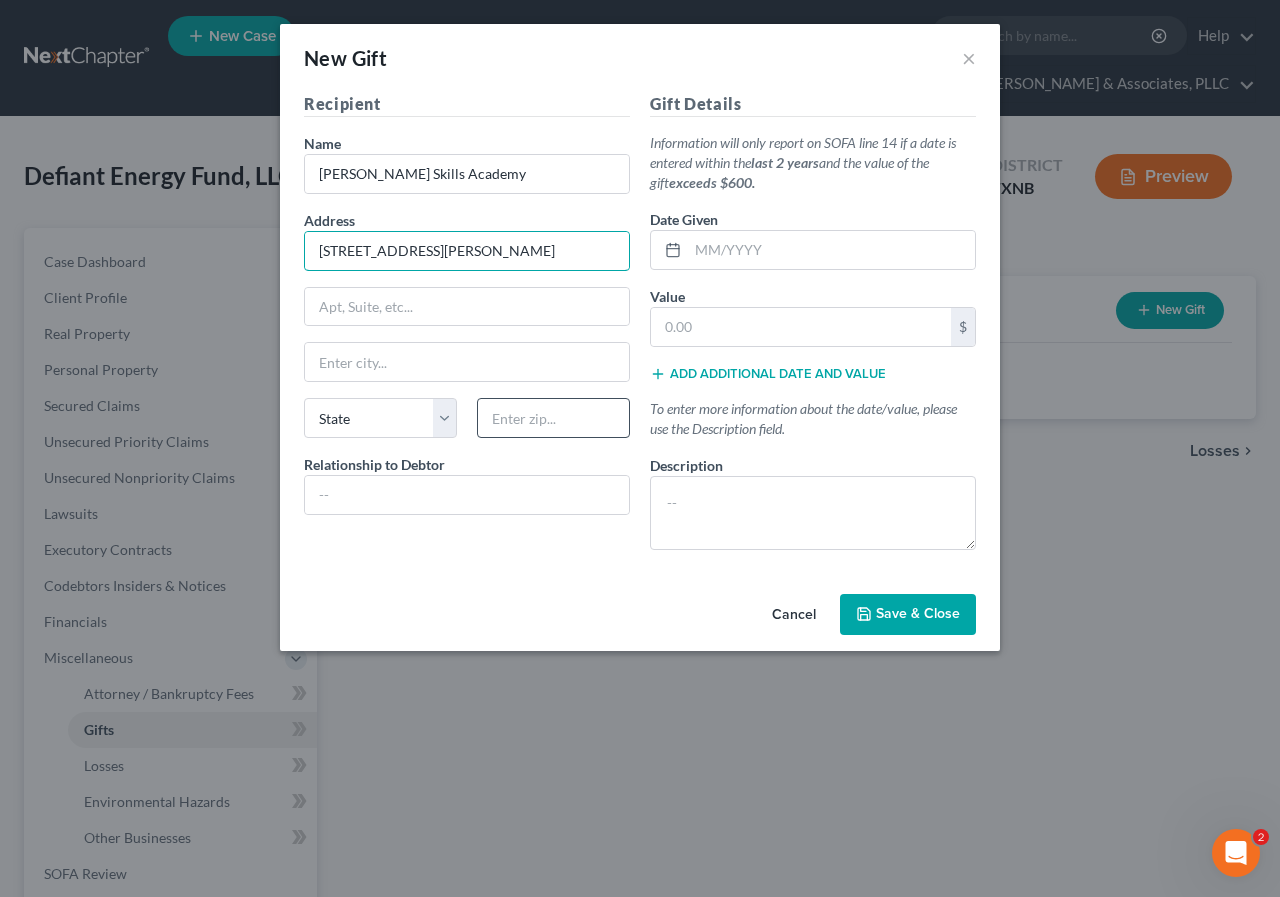 type on "[STREET_ADDRESS][PERSON_NAME]" 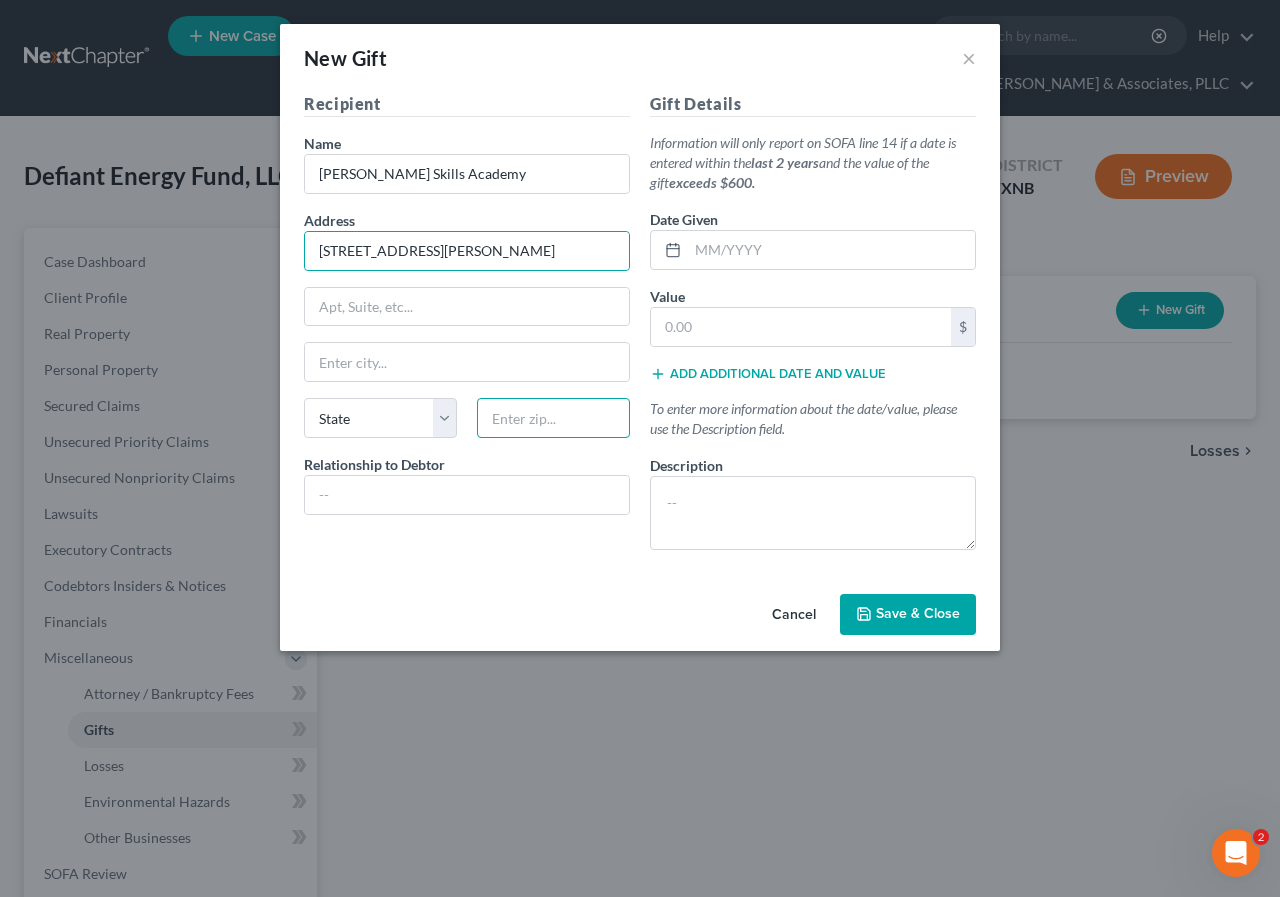 click at bounding box center [553, 418] 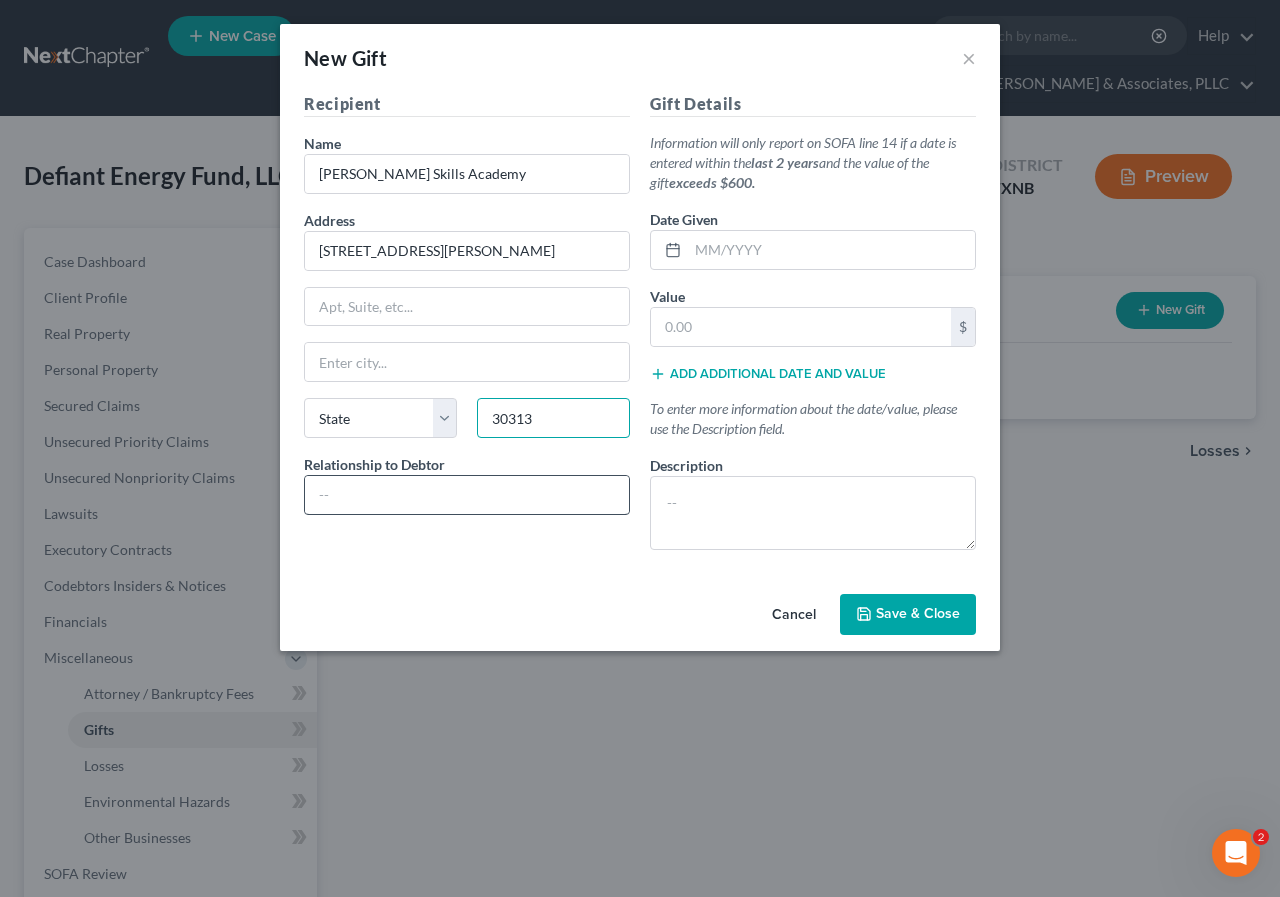 type on "30313" 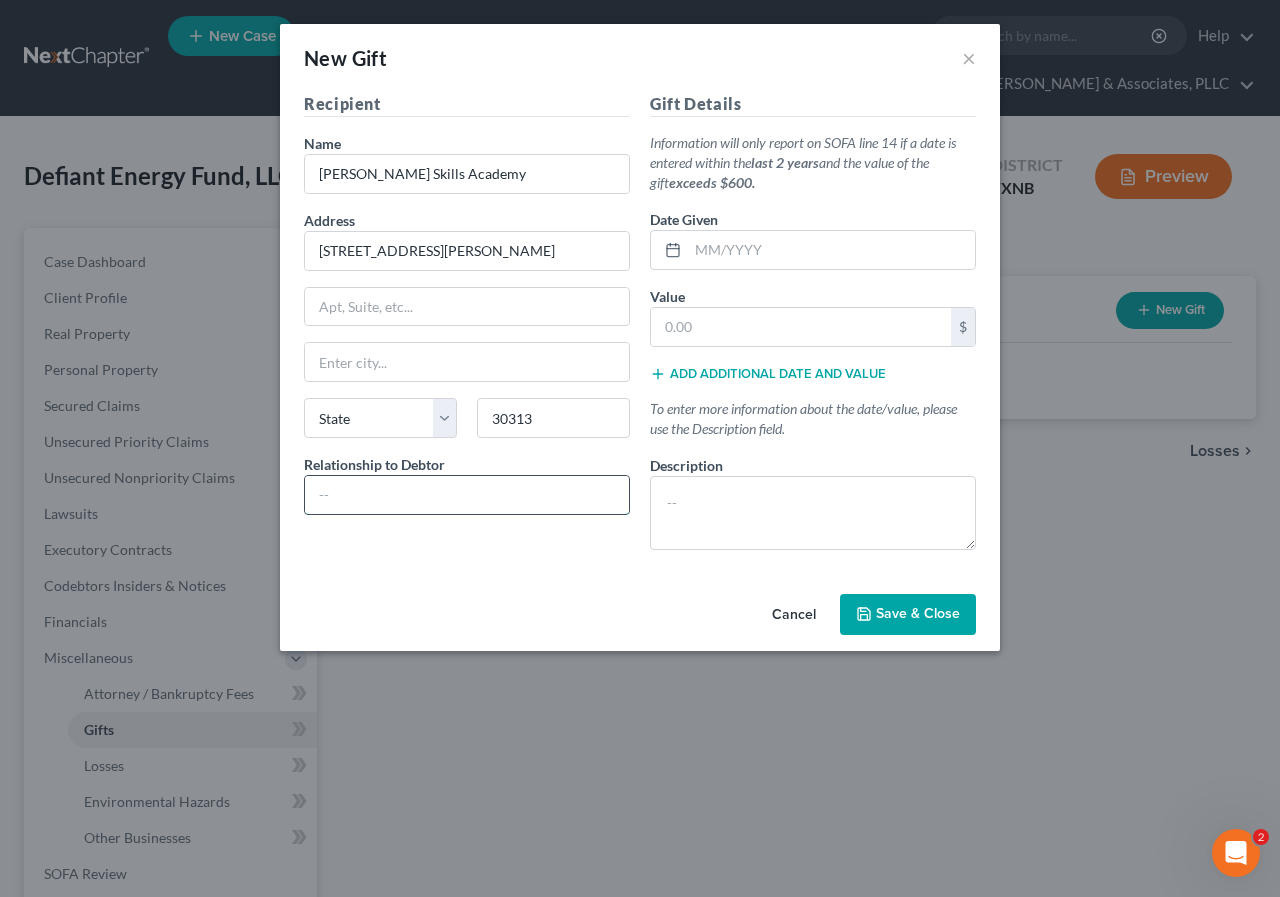 click at bounding box center (467, 495) 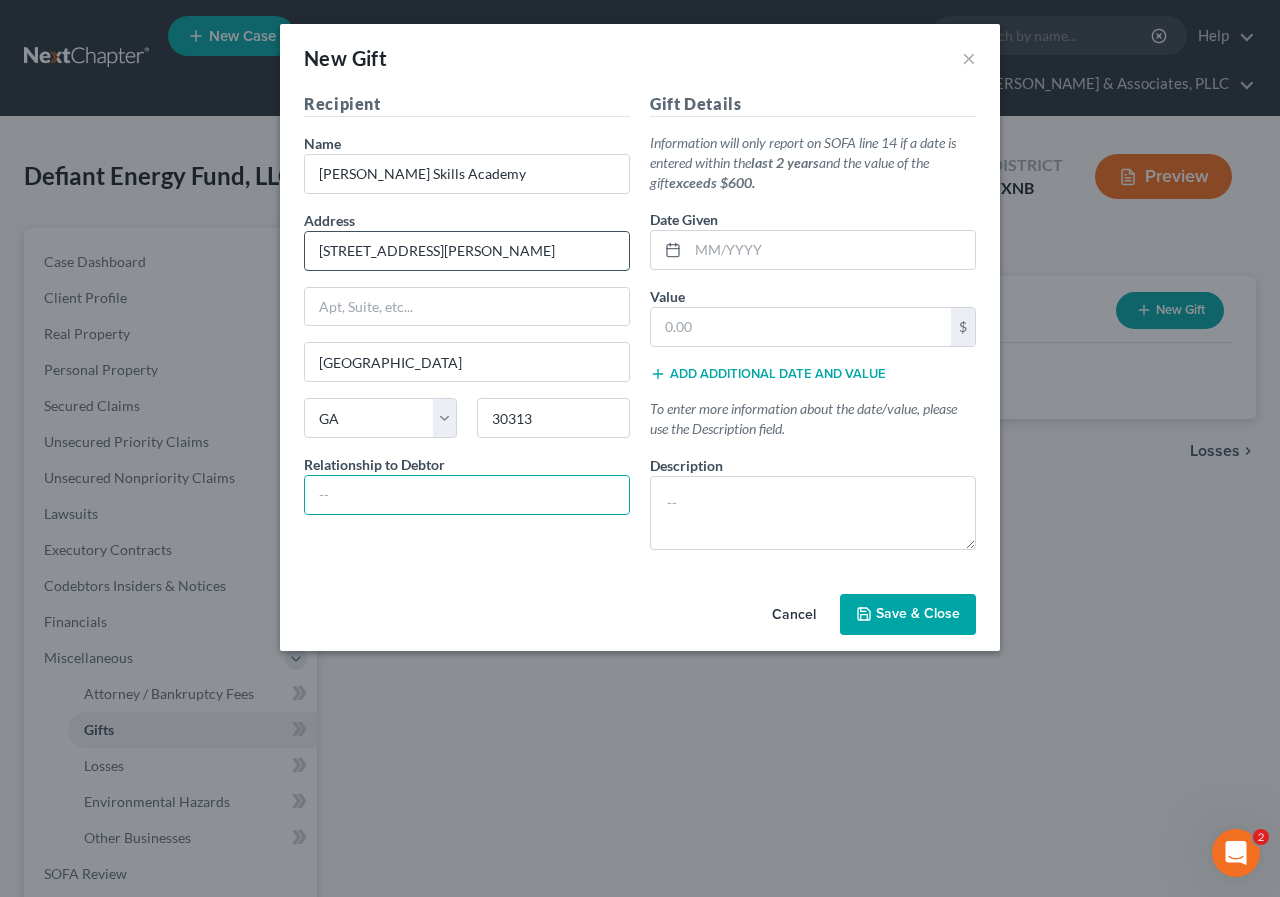 drag, startPoint x: 424, startPoint y: 250, endPoint x: 426, endPoint y: 261, distance: 11.18034 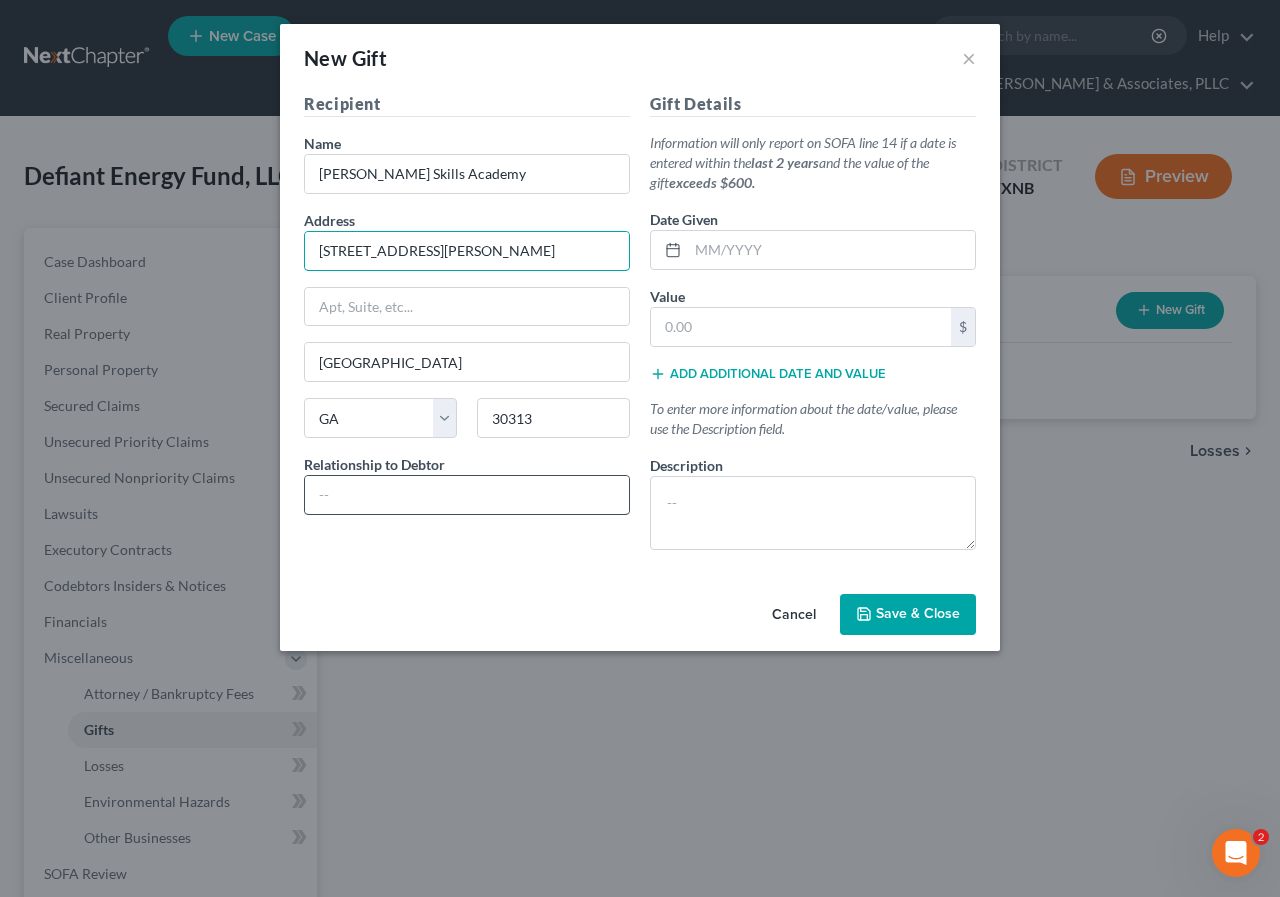 type on "[STREET_ADDRESS][PERSON_NAME]" 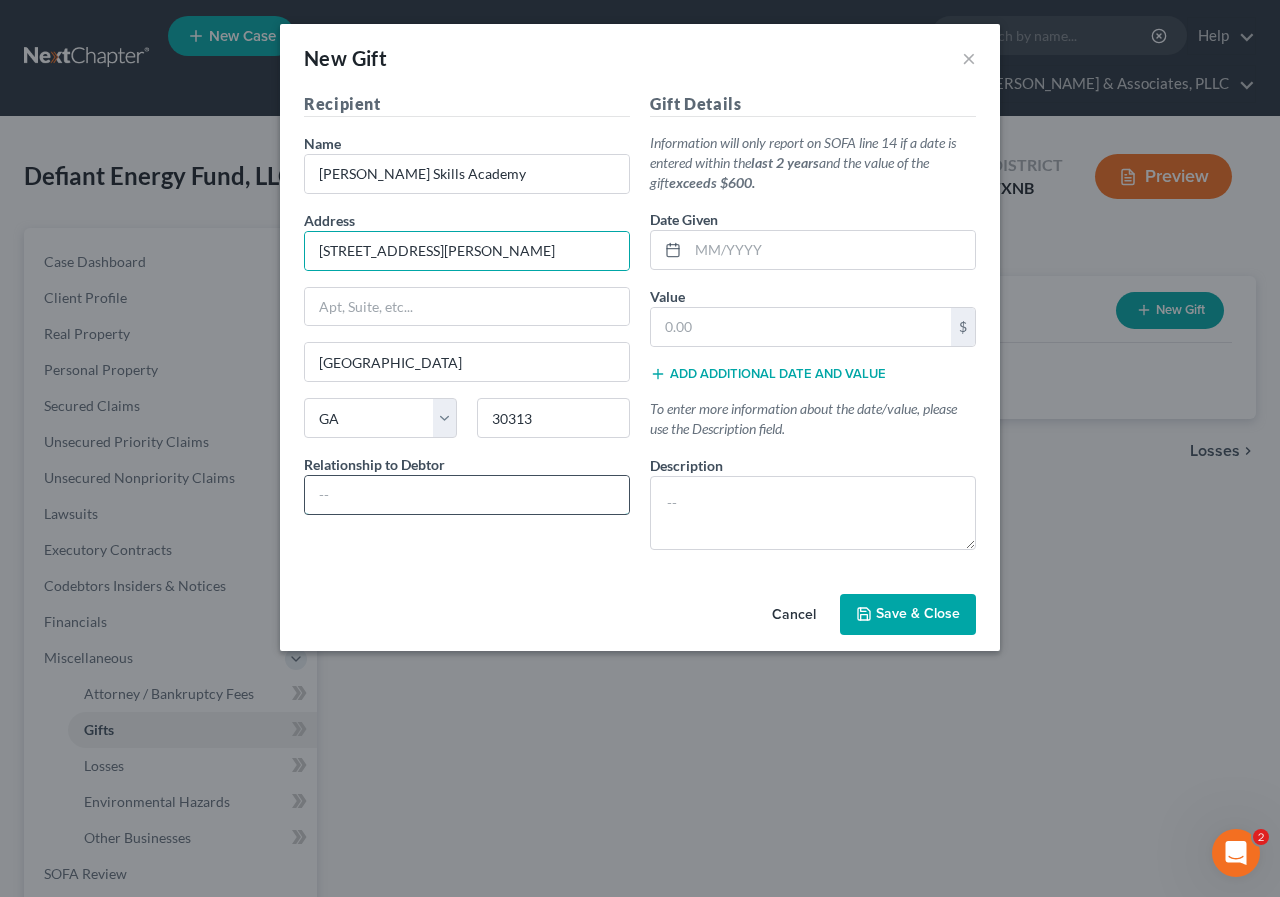 click at bounding box center [467, 495] 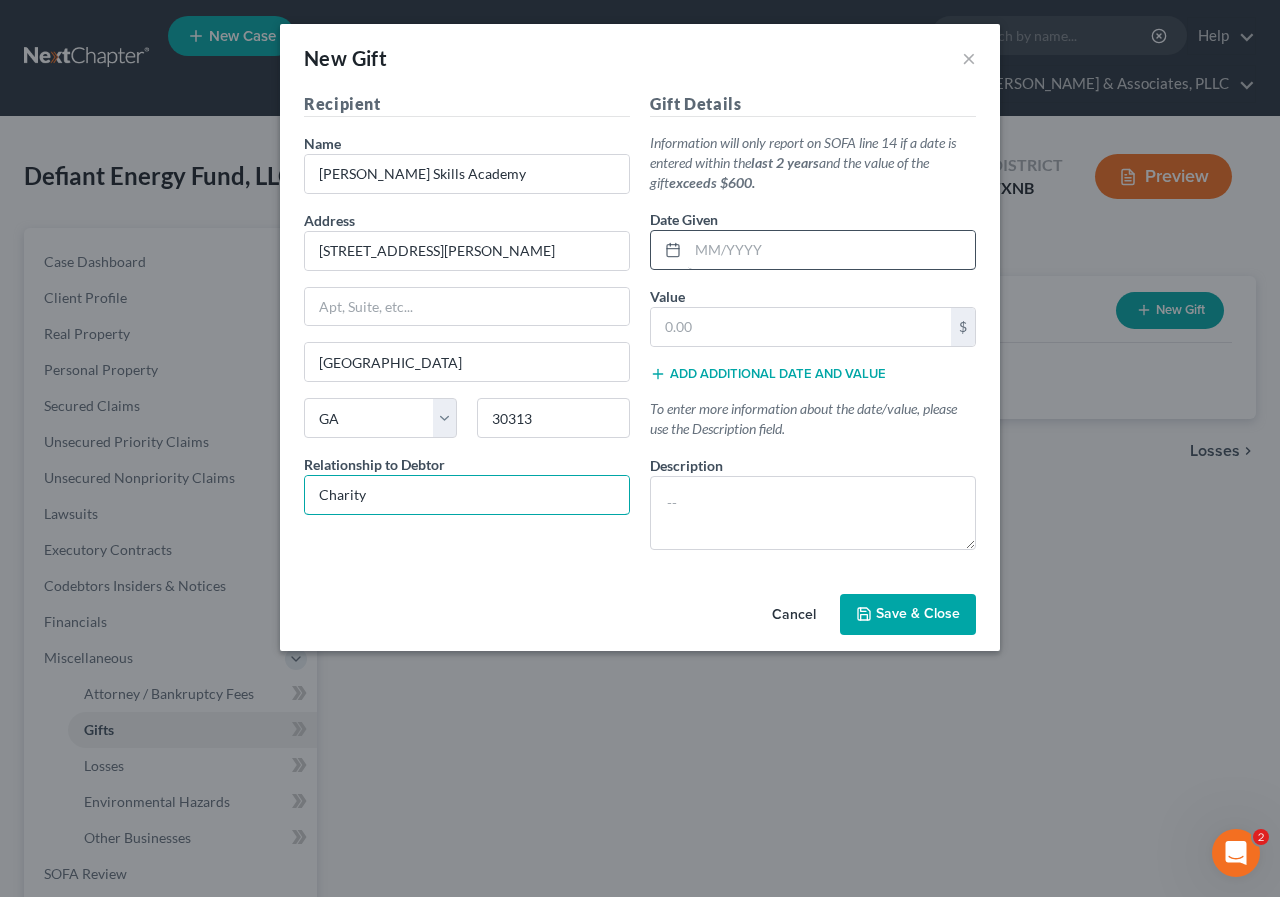 type on "Charity" 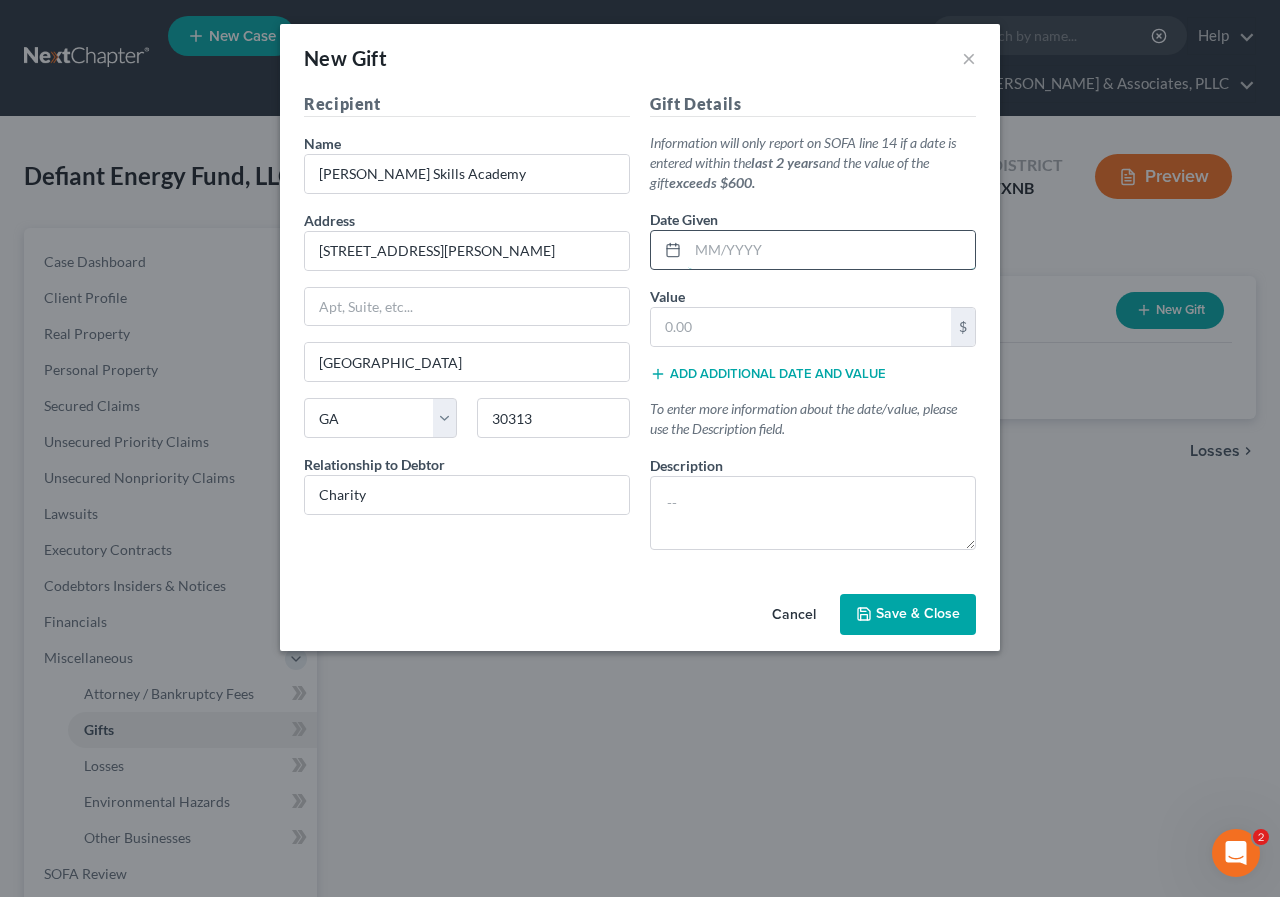 click at bounding box center (831, 250) 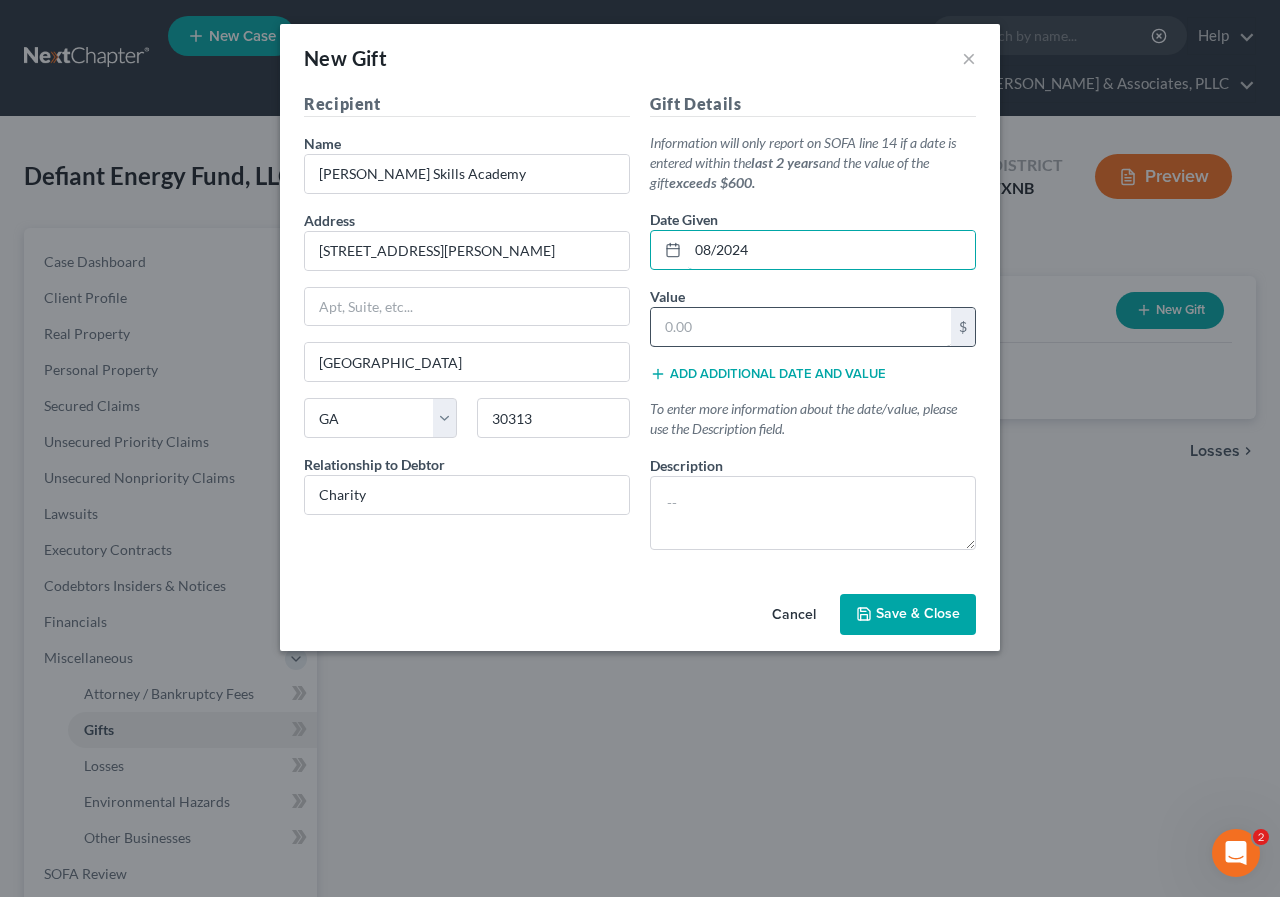 type on "08/2024" 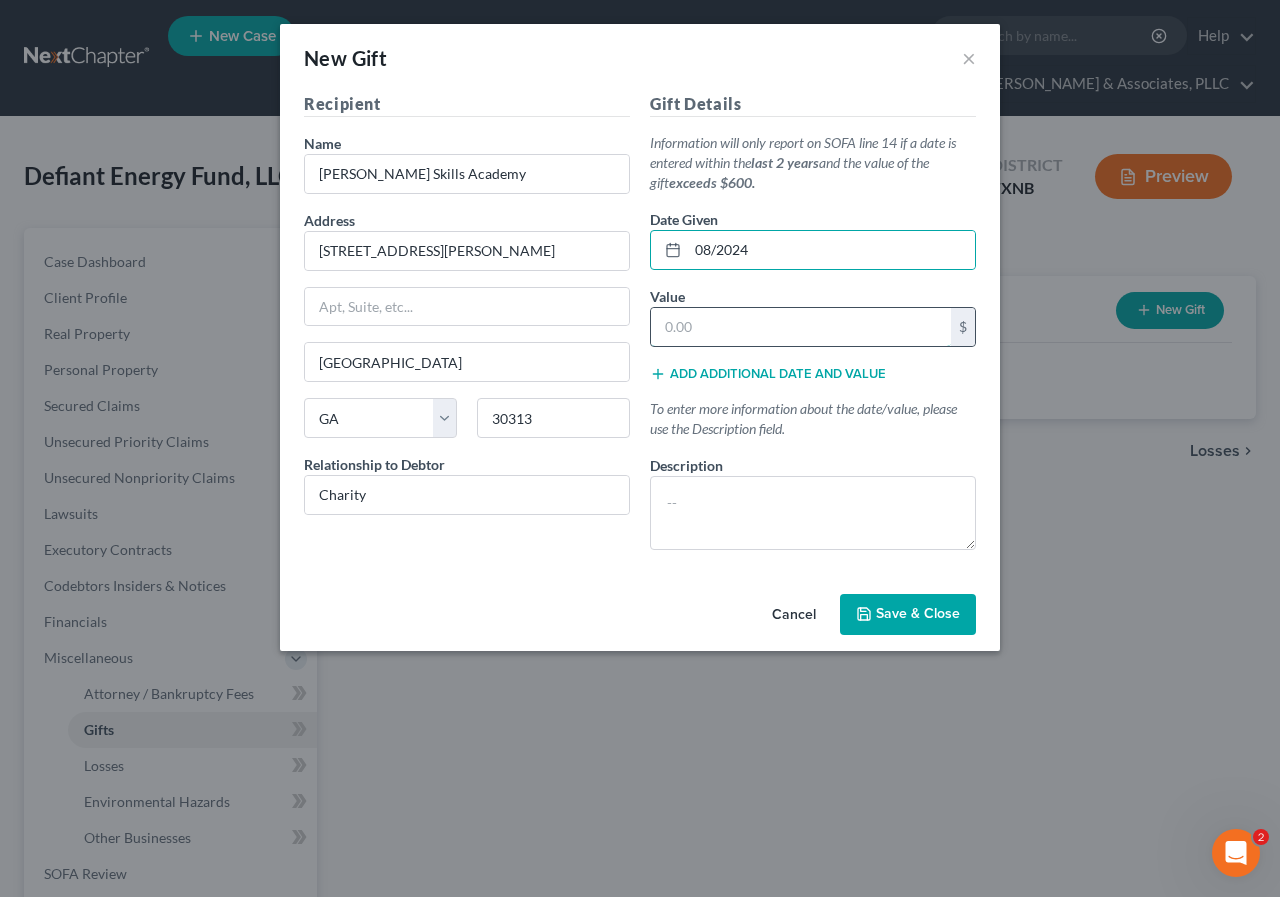 click at bounding box center (801, 327) 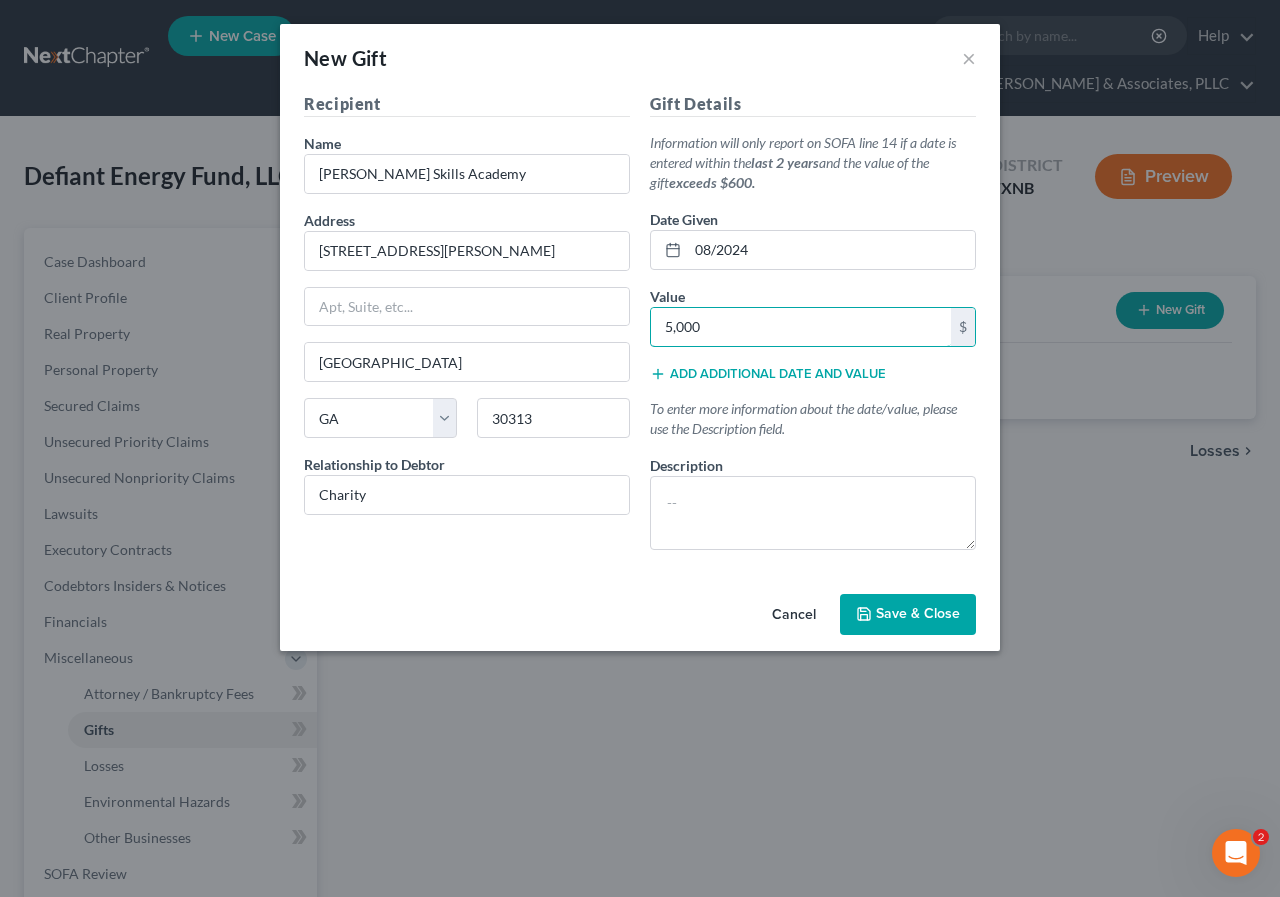 type on "5,000" 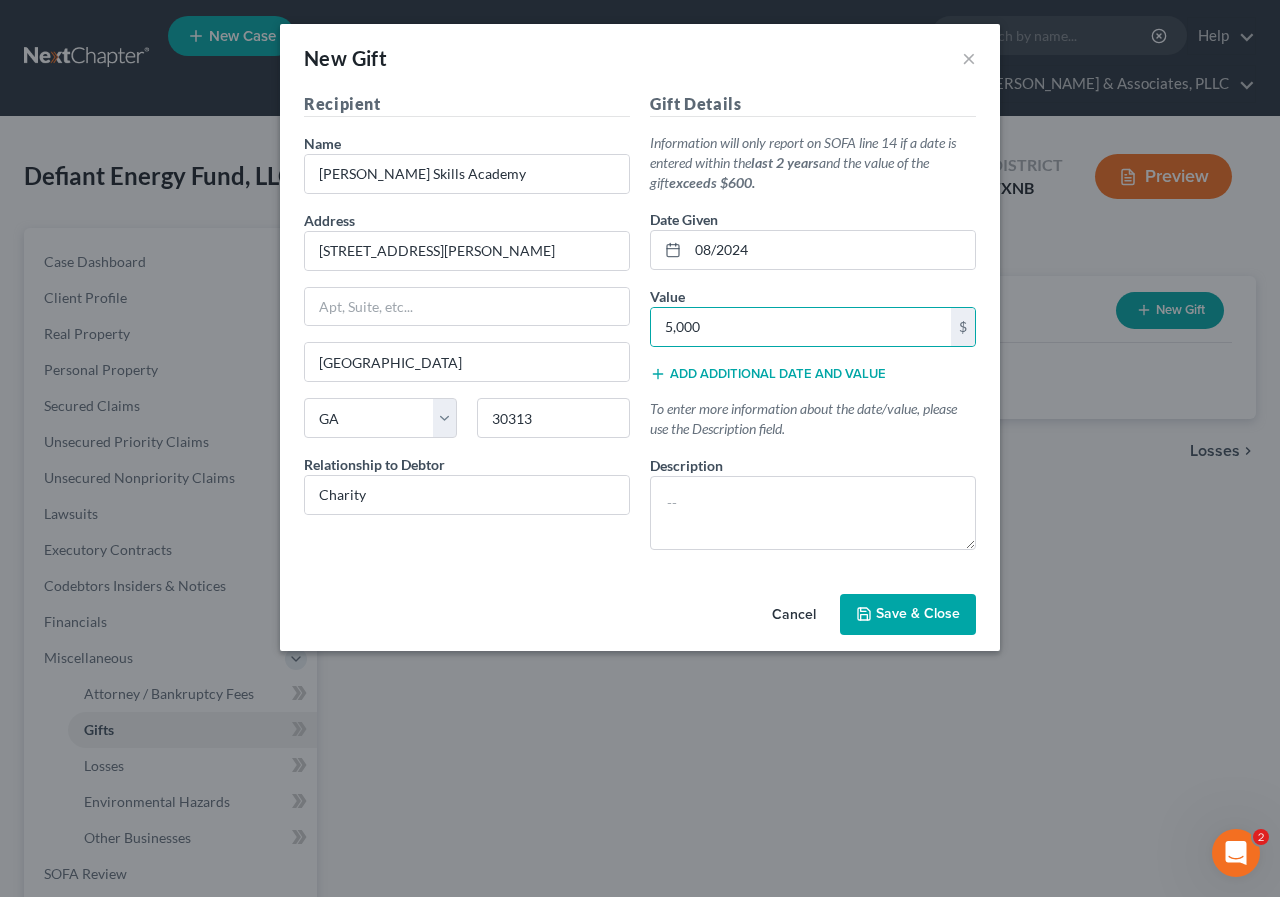 click 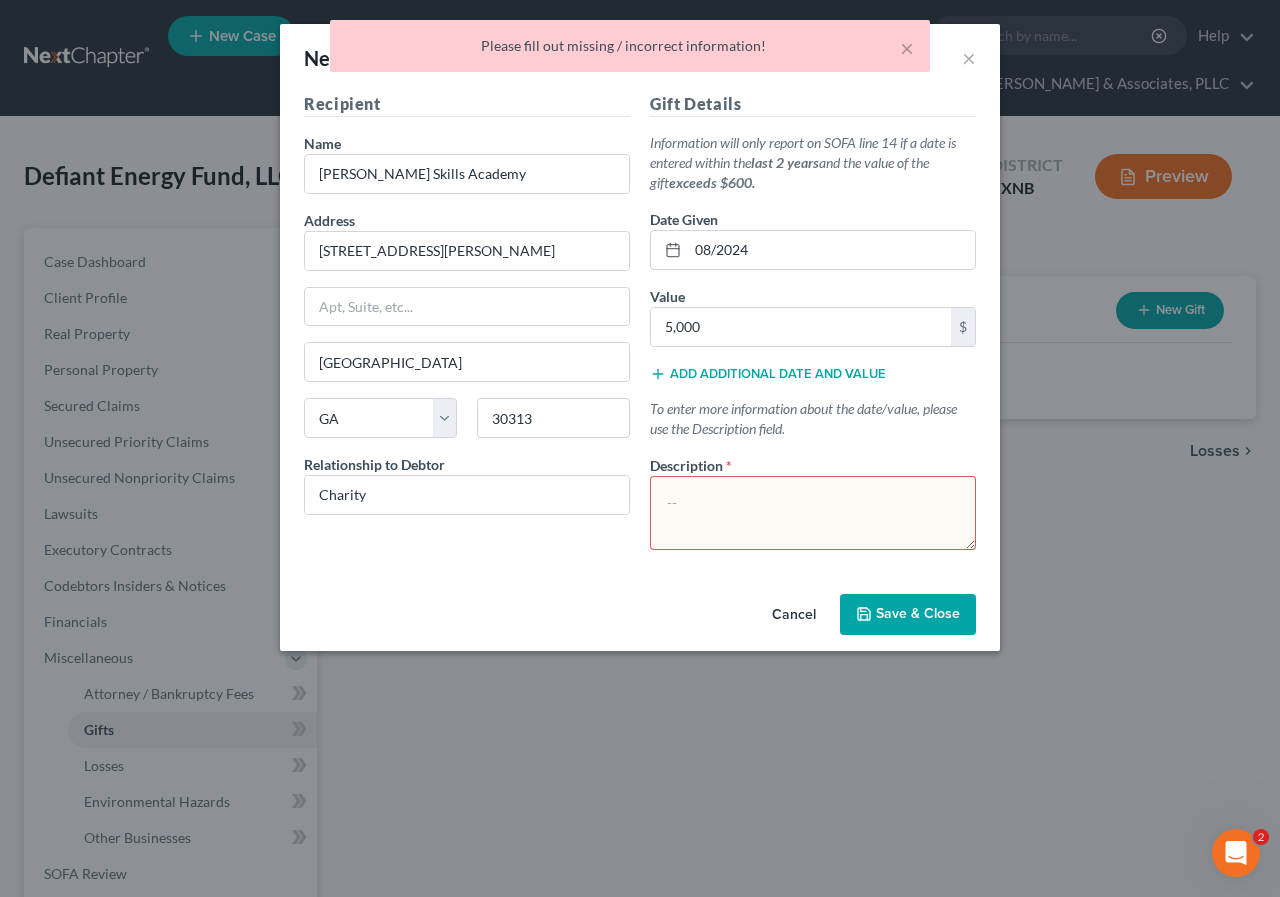 click at bounding box center (813, 513) 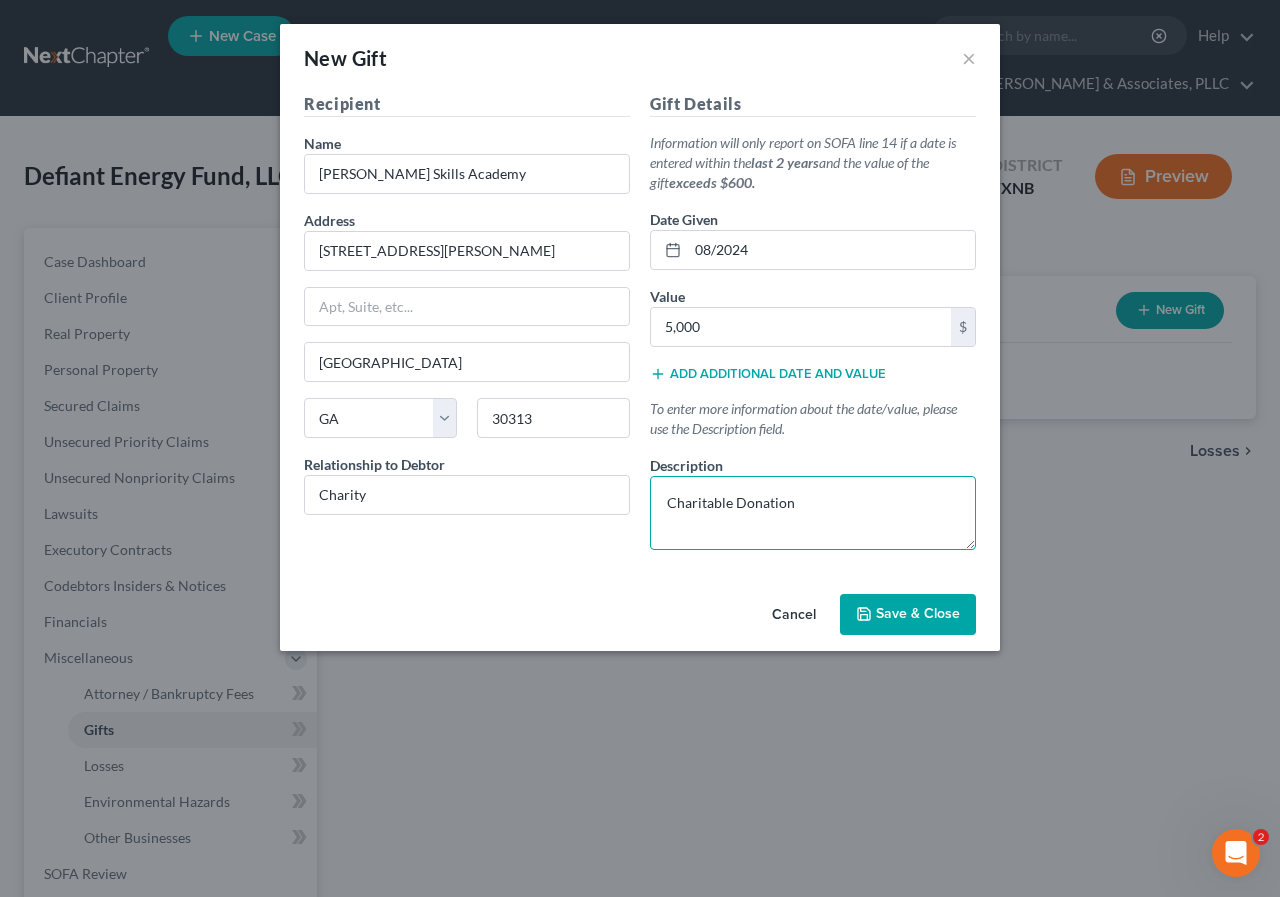type on "Charitable Donation" 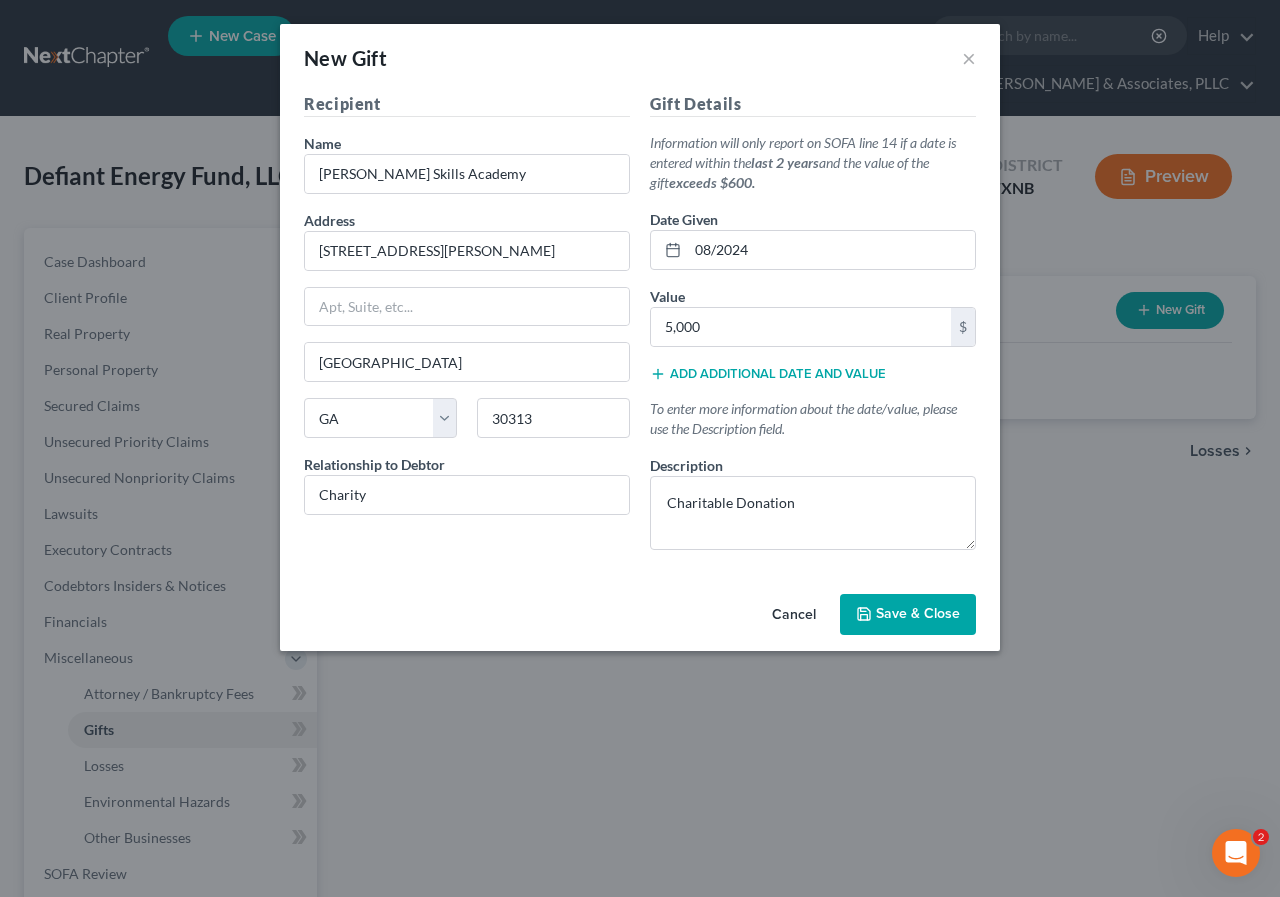 click on "Save & Close" at bounding box center (908, 615) 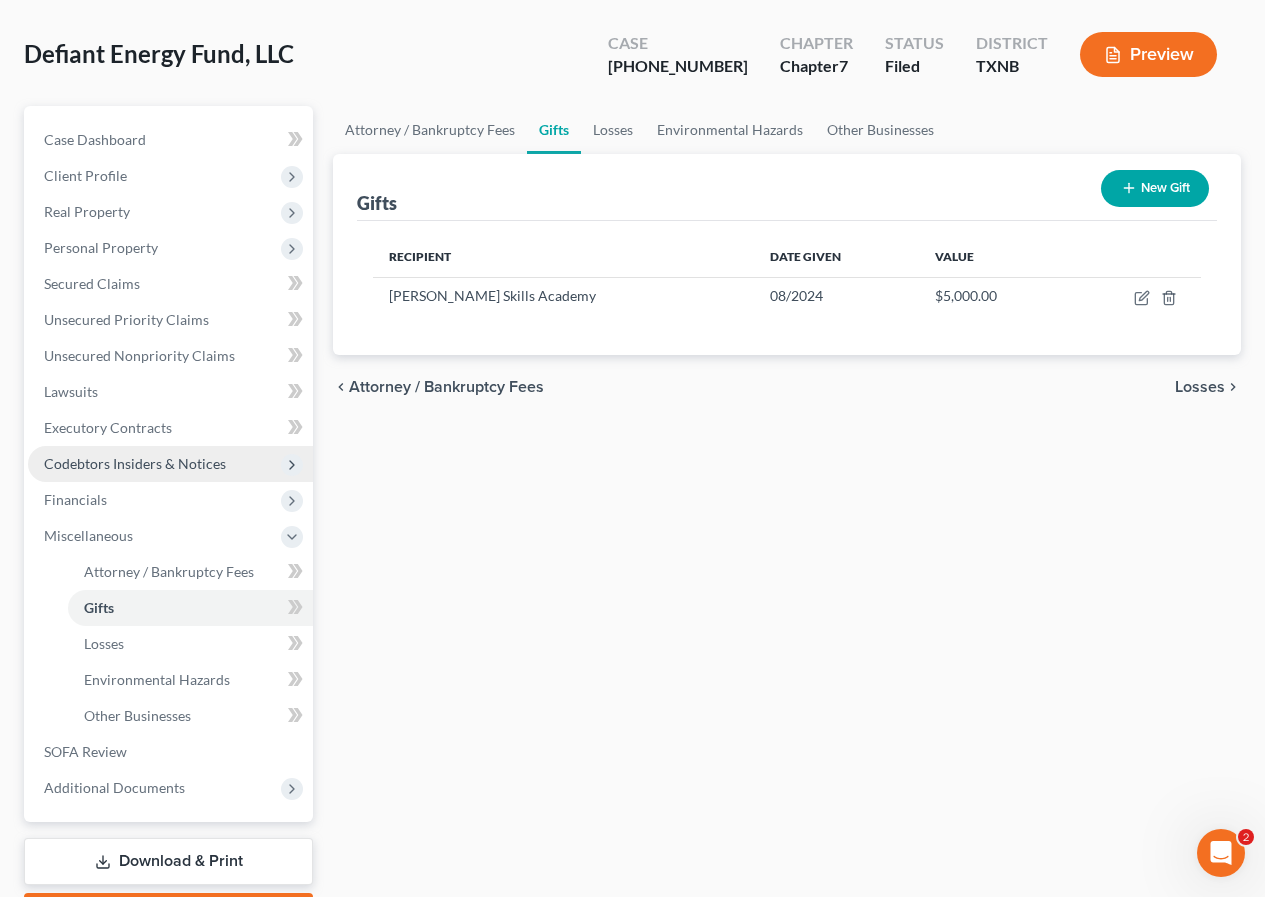 scroll, scrollTop: 0, scrollLeft: 0, axis: both 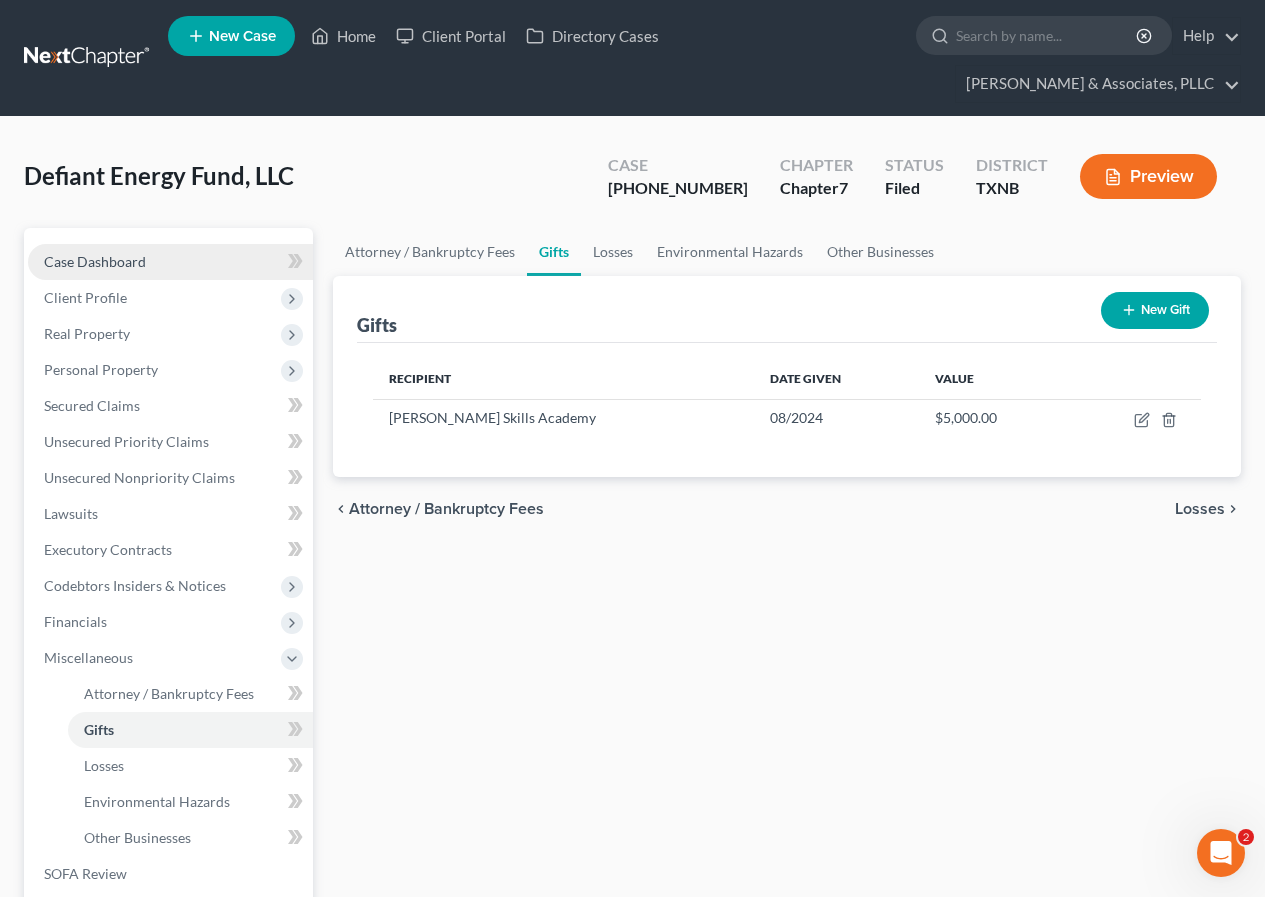 click on "Case Dashboard" at bounding box center (95, 261) 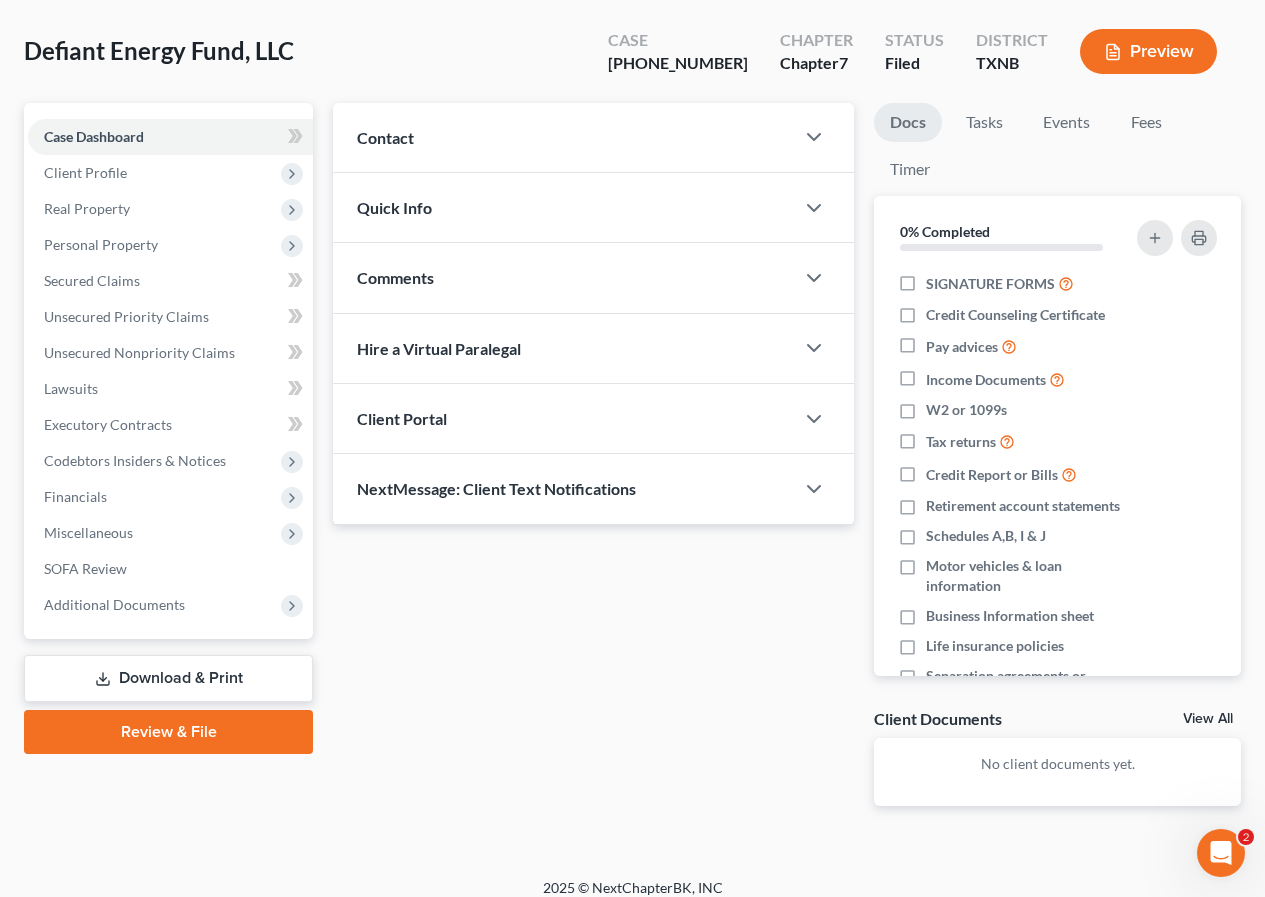 scroll, scrollTop: 142, scrollLeft: 0, axis: vertical 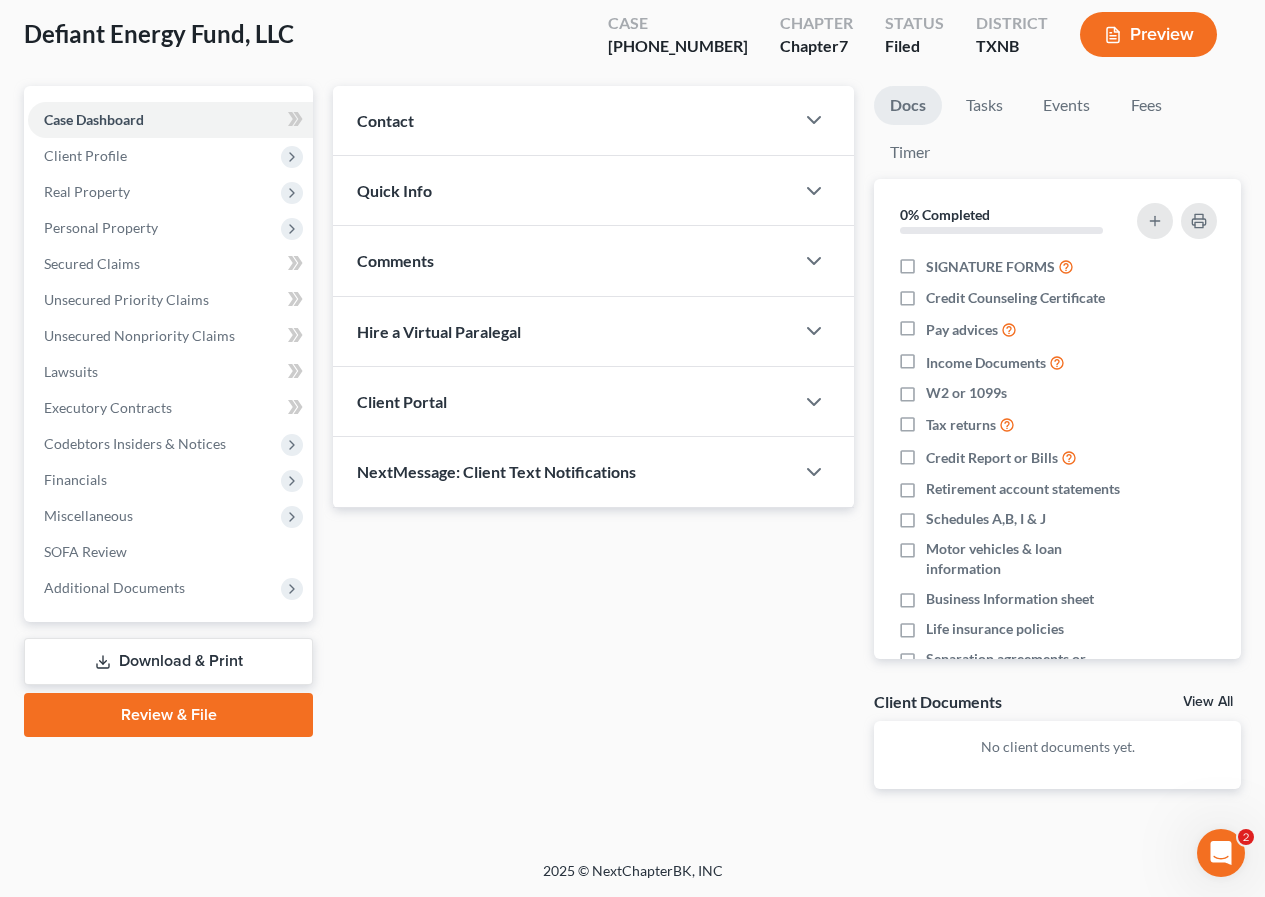 click on "Download & Print" at bounding box center (168, 661) 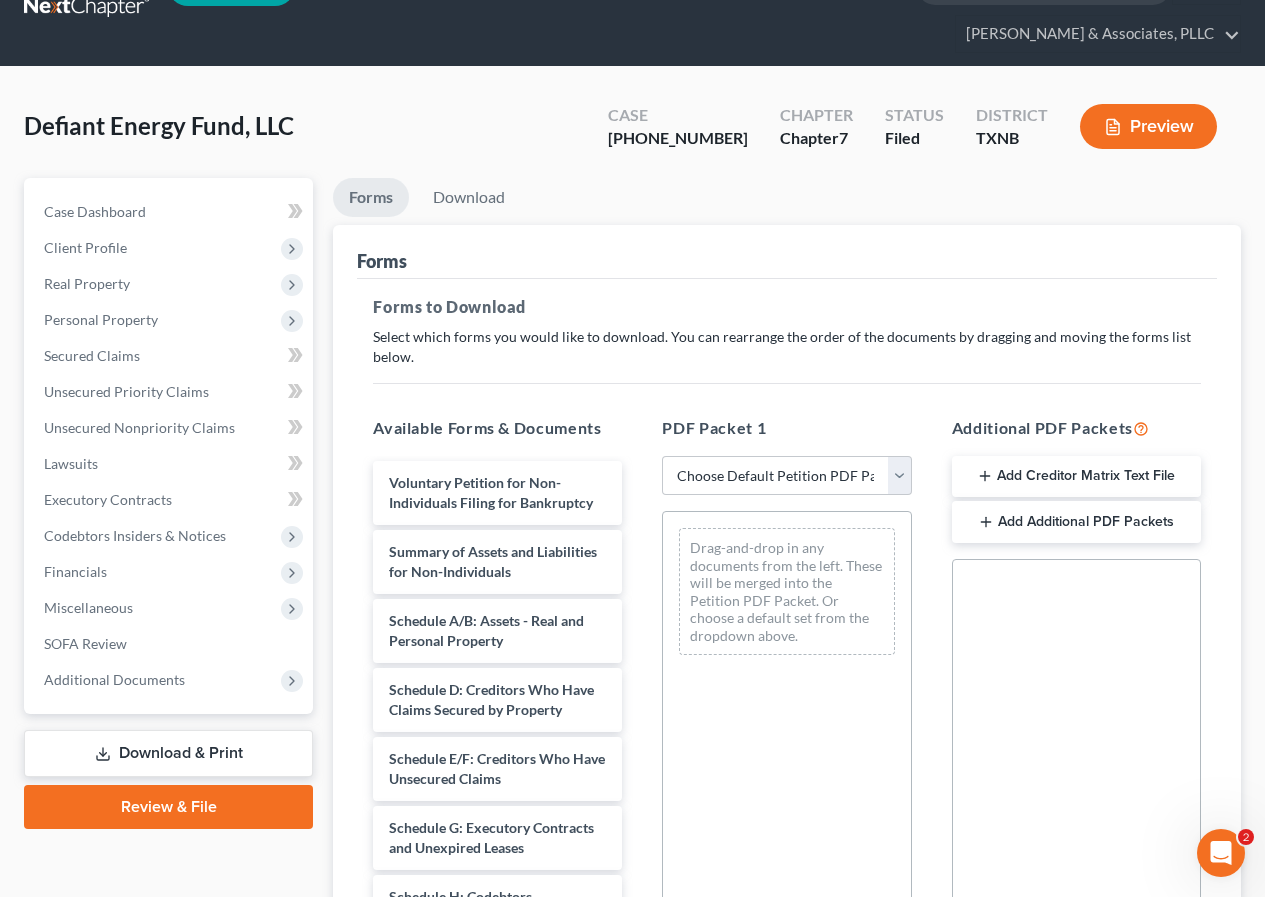 scroll, scrollTop: 0, scrollLeft: 0, axis: both 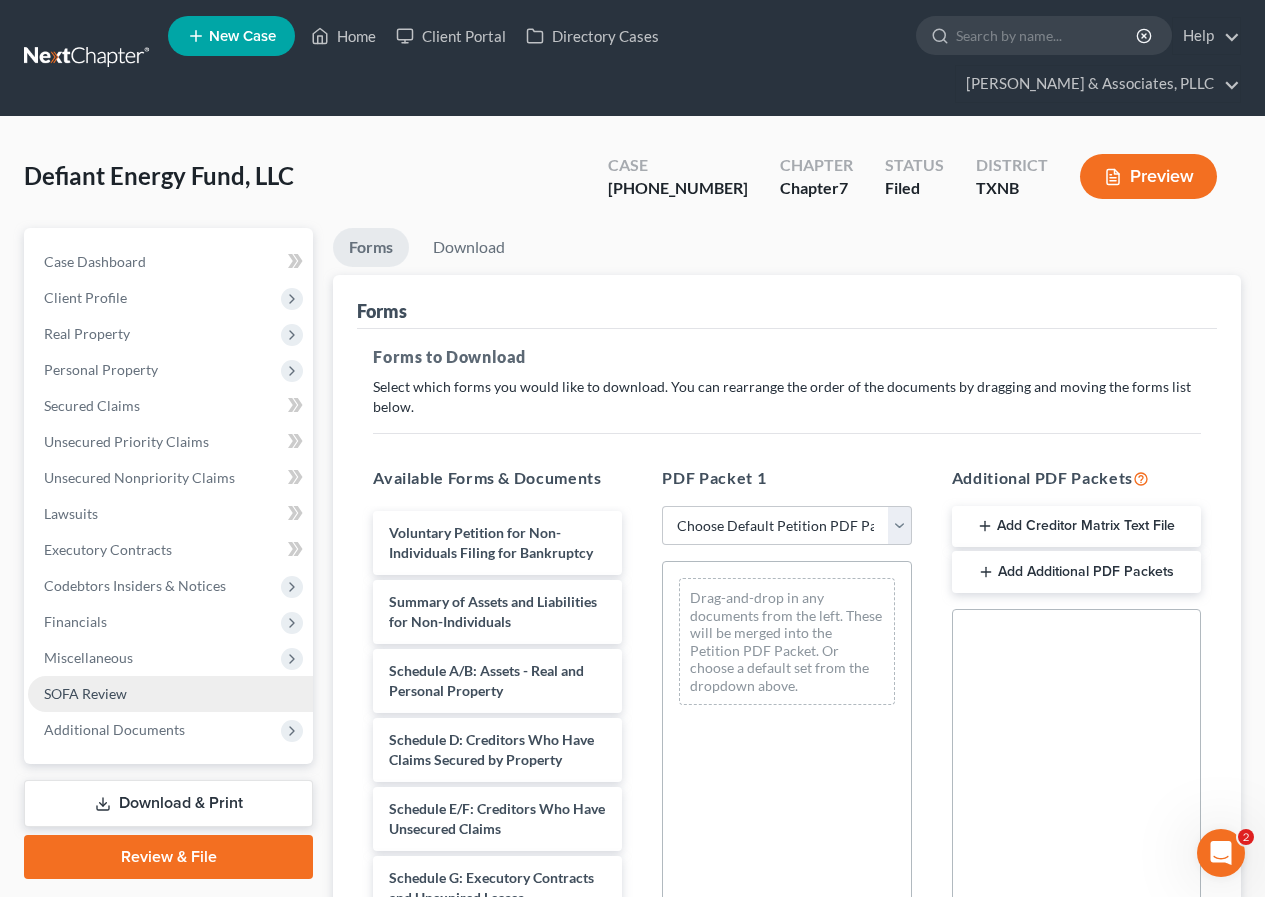 click on "SOFA Review" at bounding box center (170, 694) 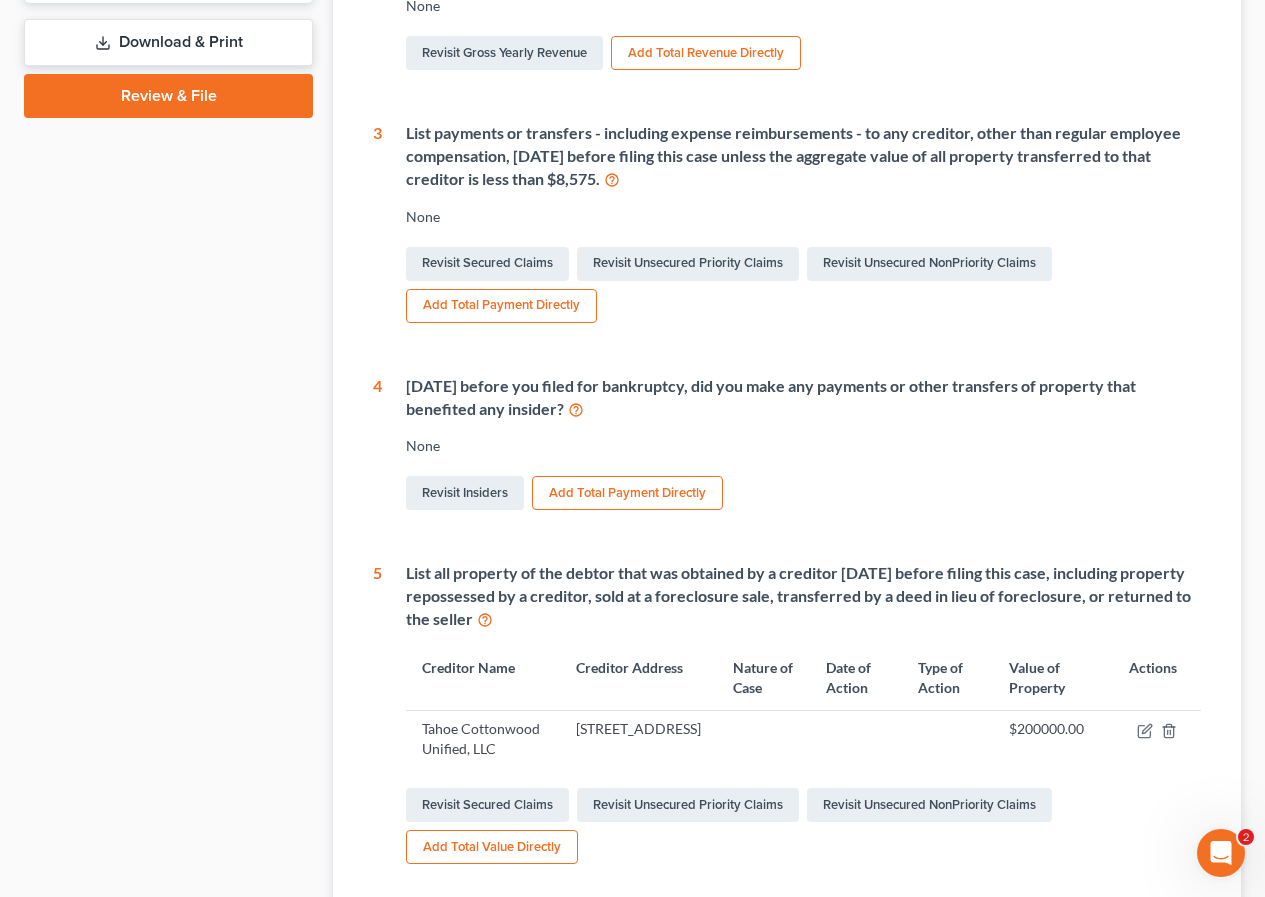 scroll, scrollTop: 964, scrollLeft: 0, axis: vertical 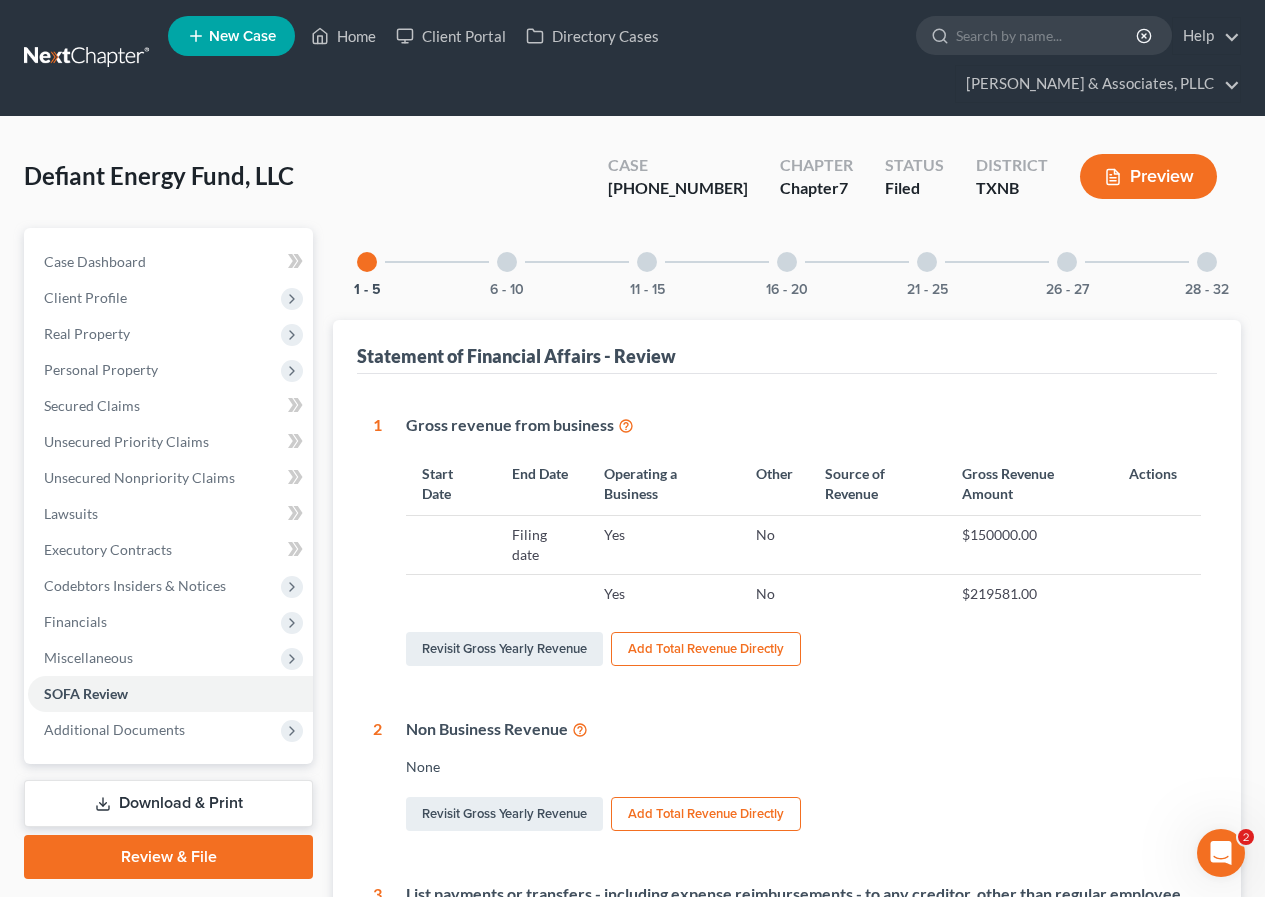 click at bounding box center (647, 262) 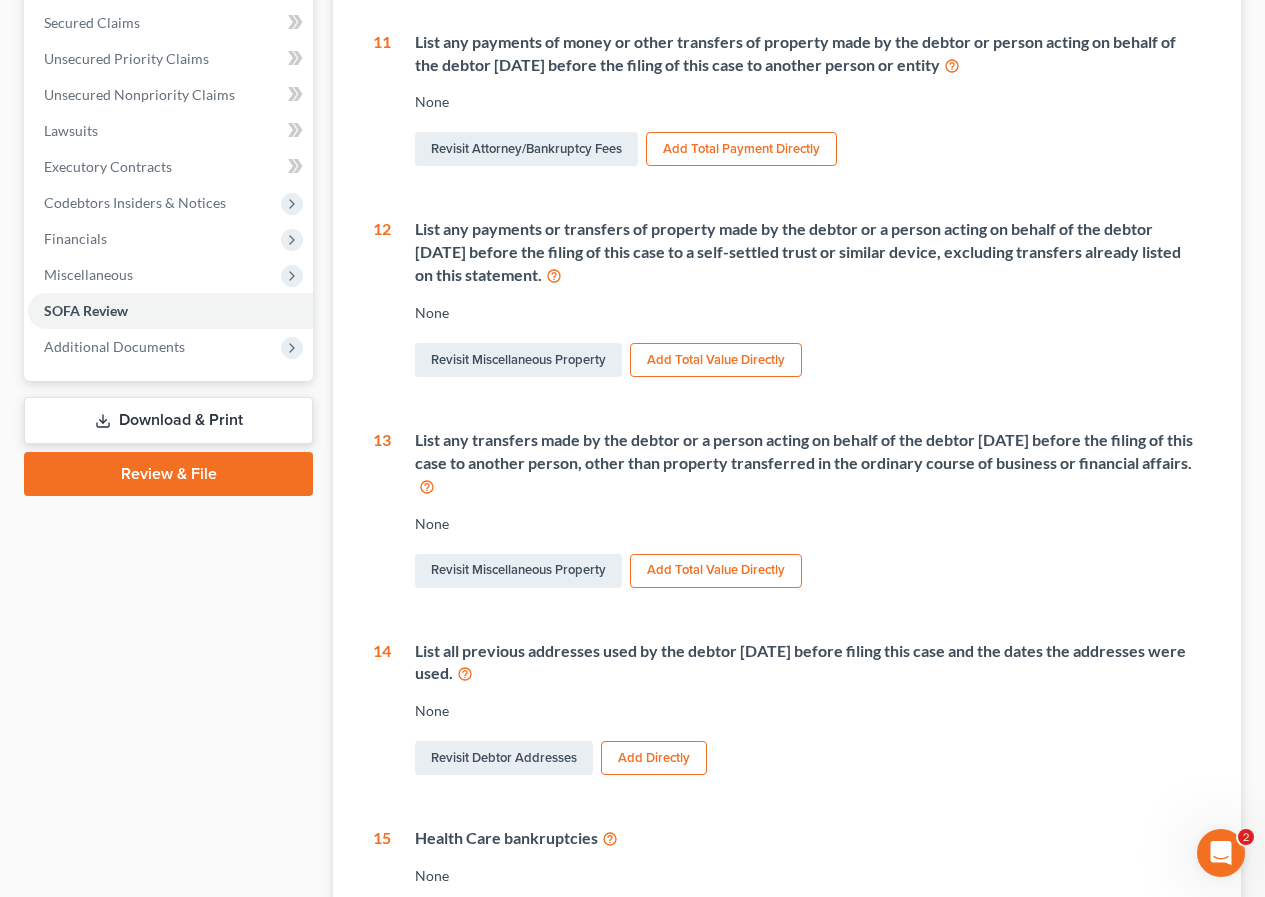 scroll, scrollTop: 400, scrollLeft: 0, axis: vertical 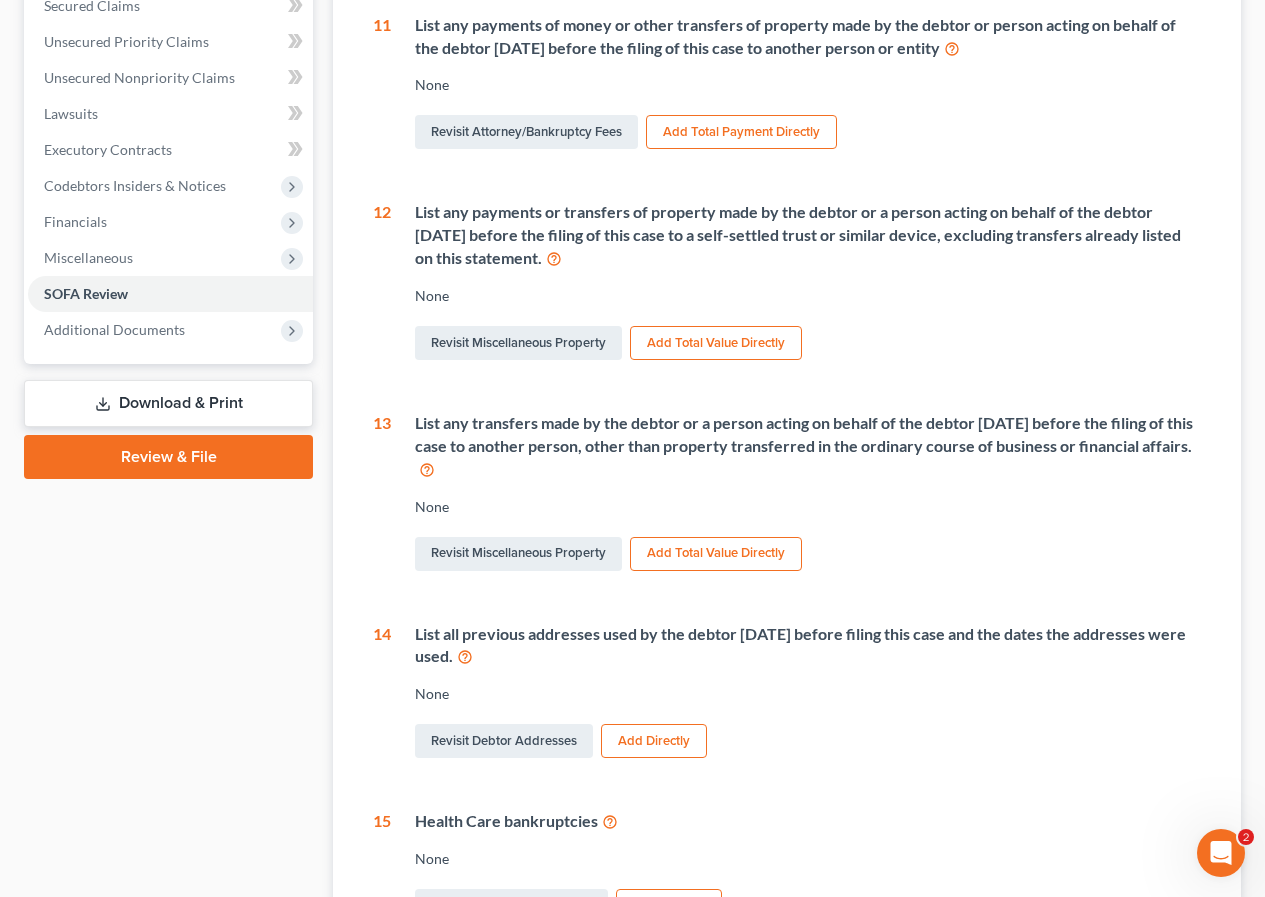 click on "Add  Directly" at bounding box center (654, 741) 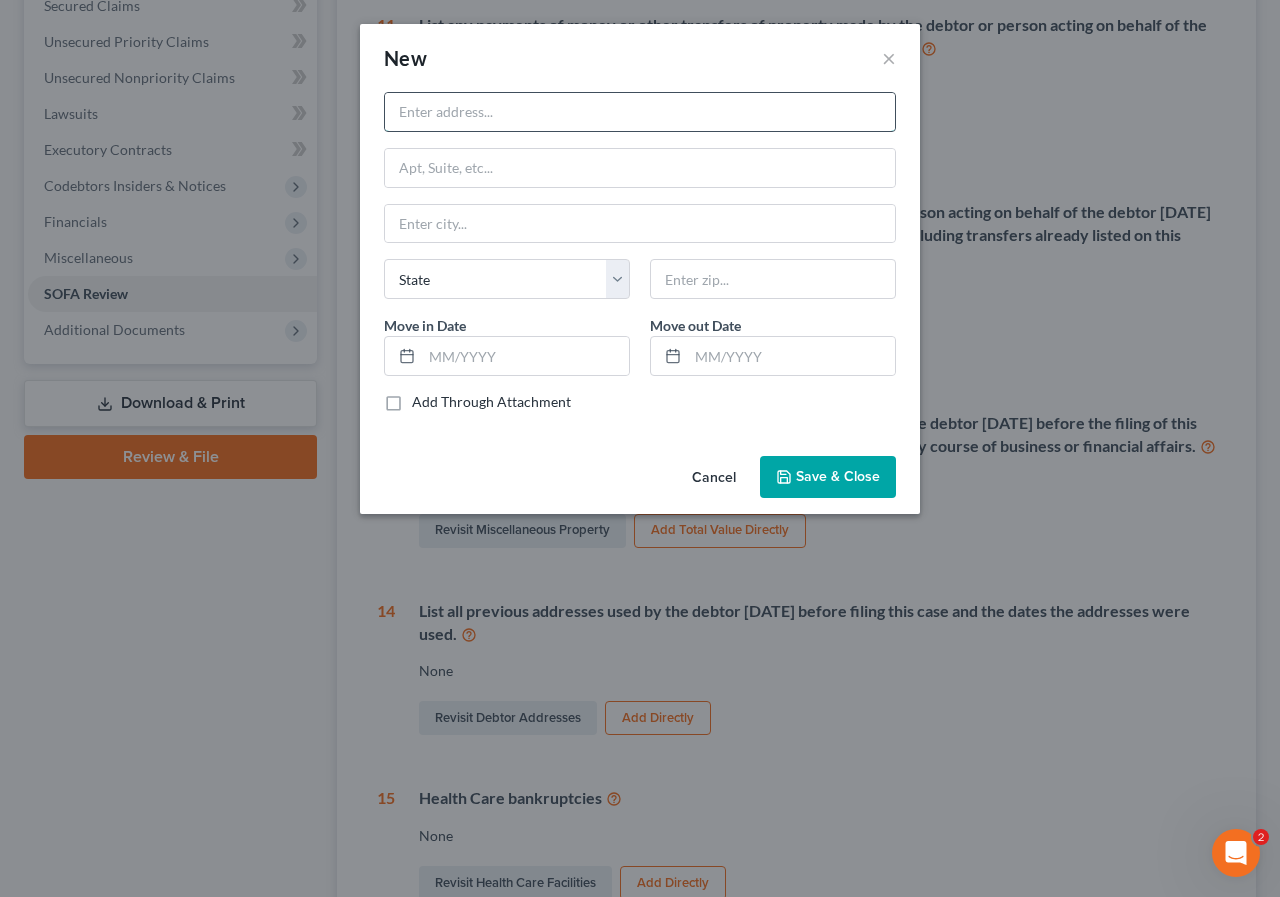 click at bounding box center (640, 112) 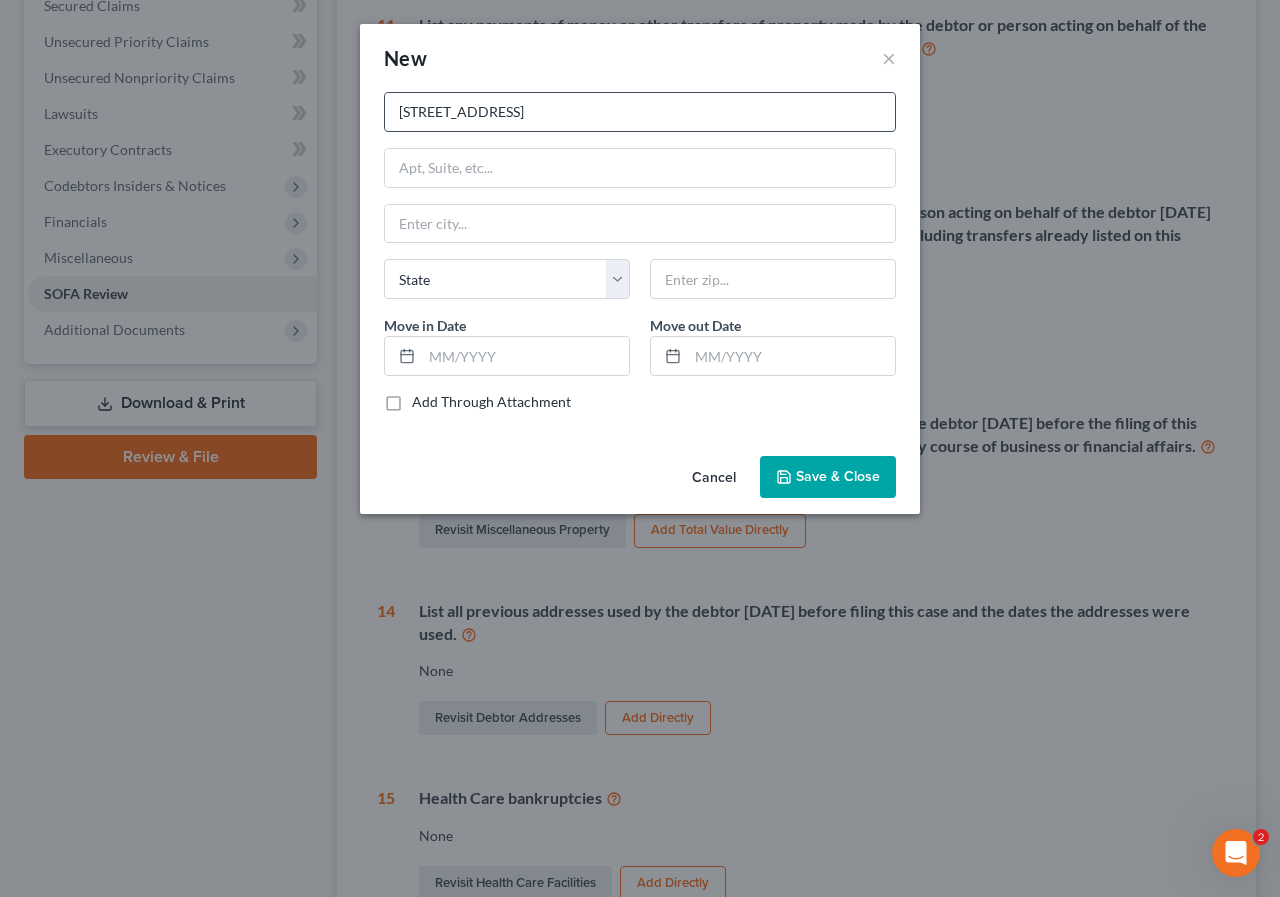 type on "[STREET_ADDRESS]" 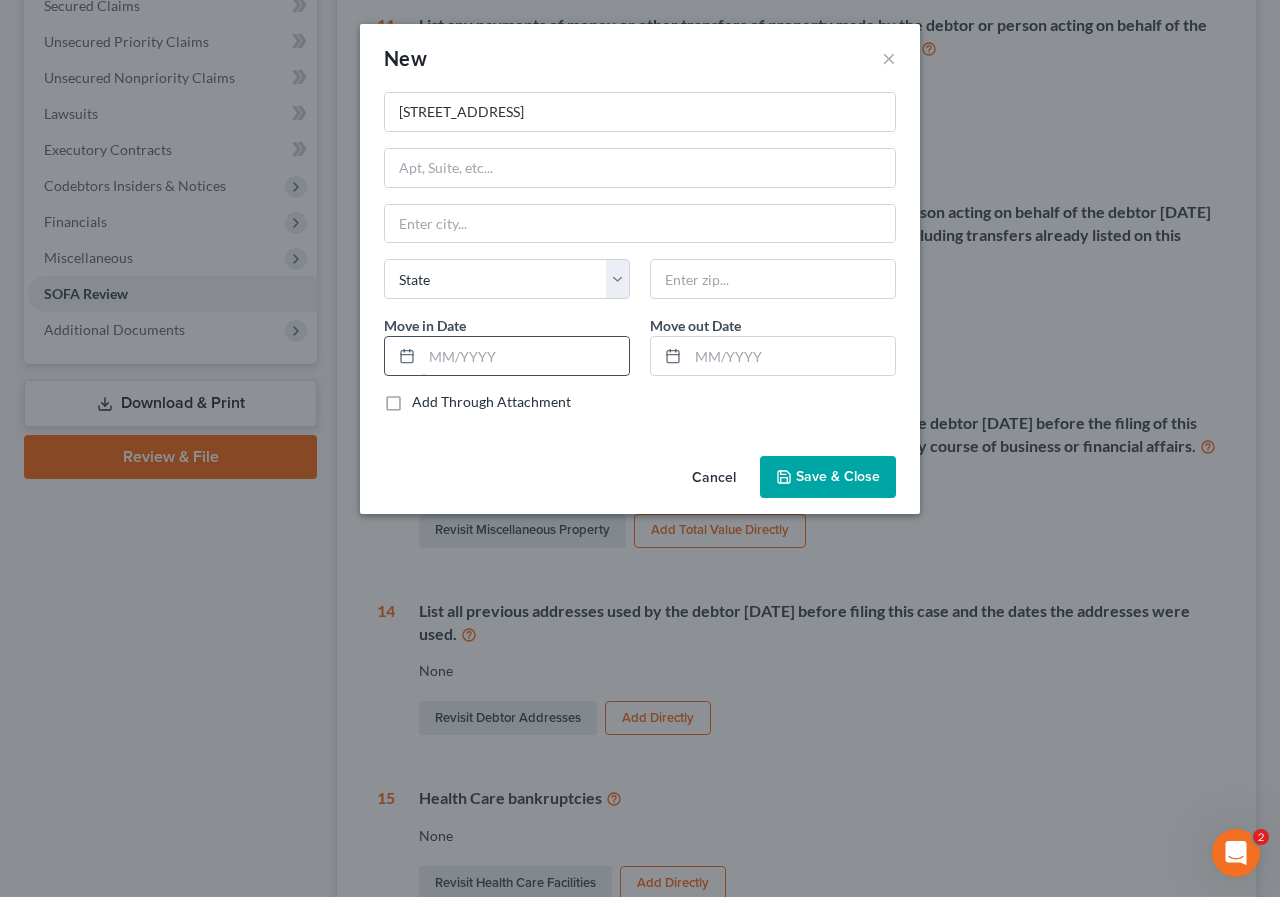 click at bounding box center [525, 356] 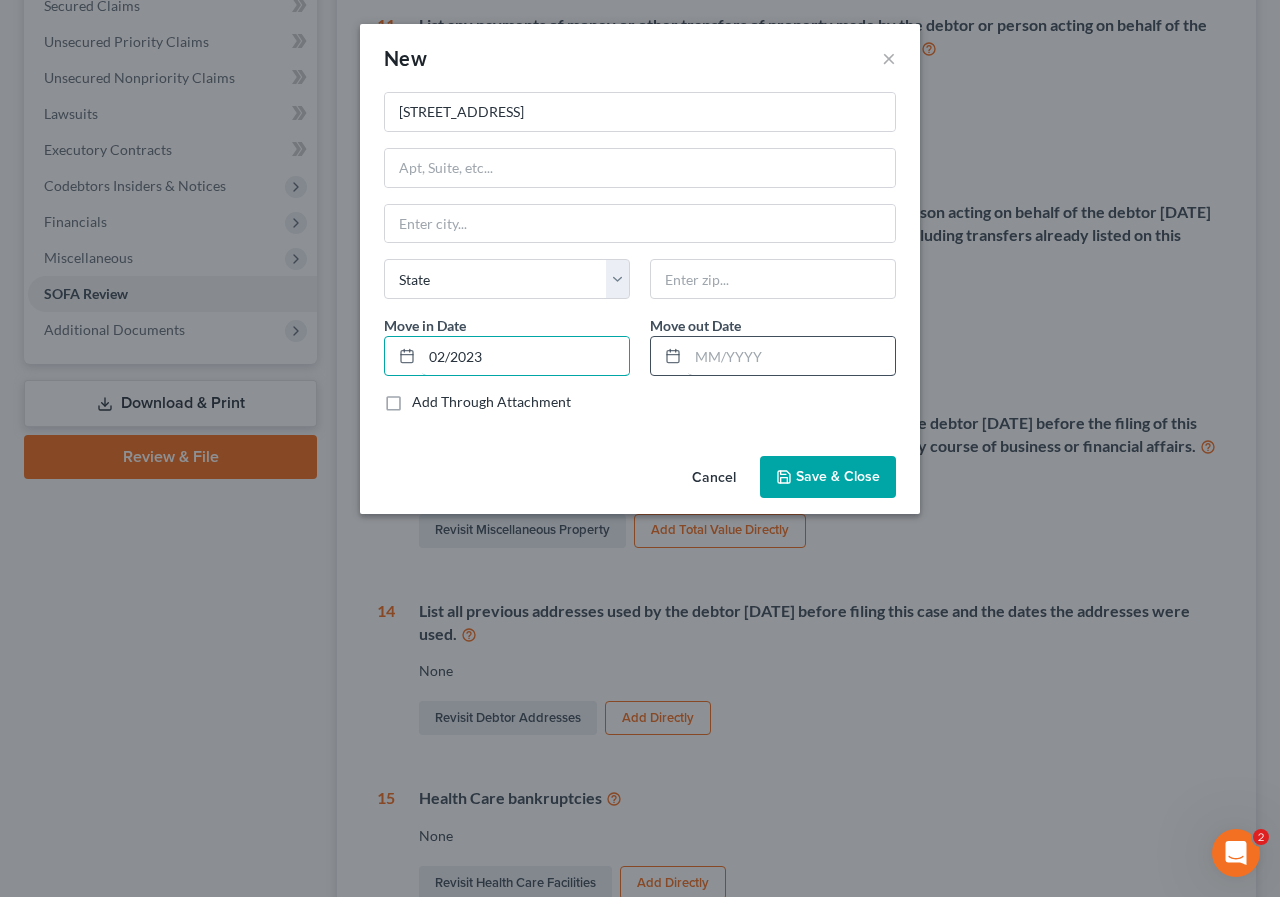 type on "02/2023" 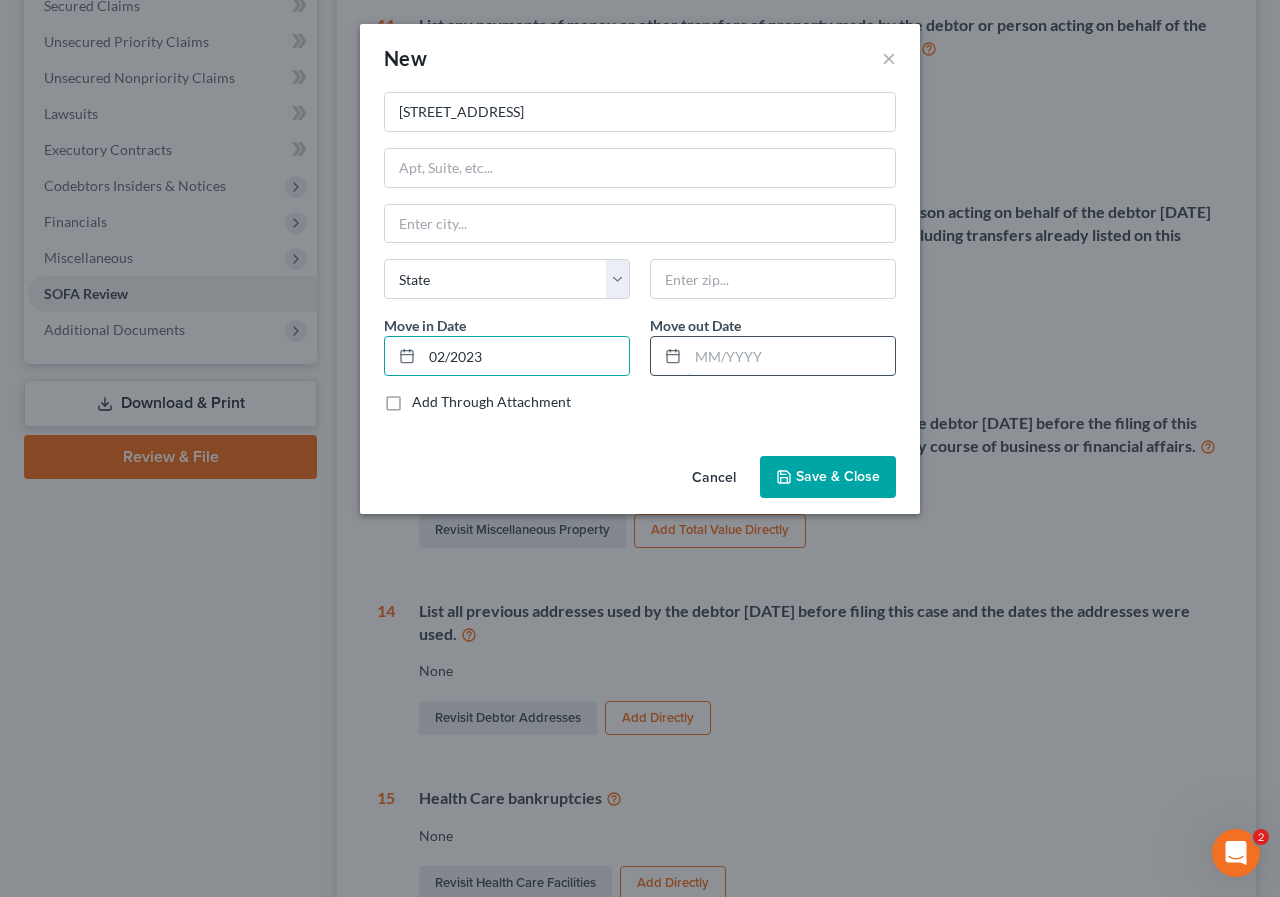 click at bounding box center [791, 356] 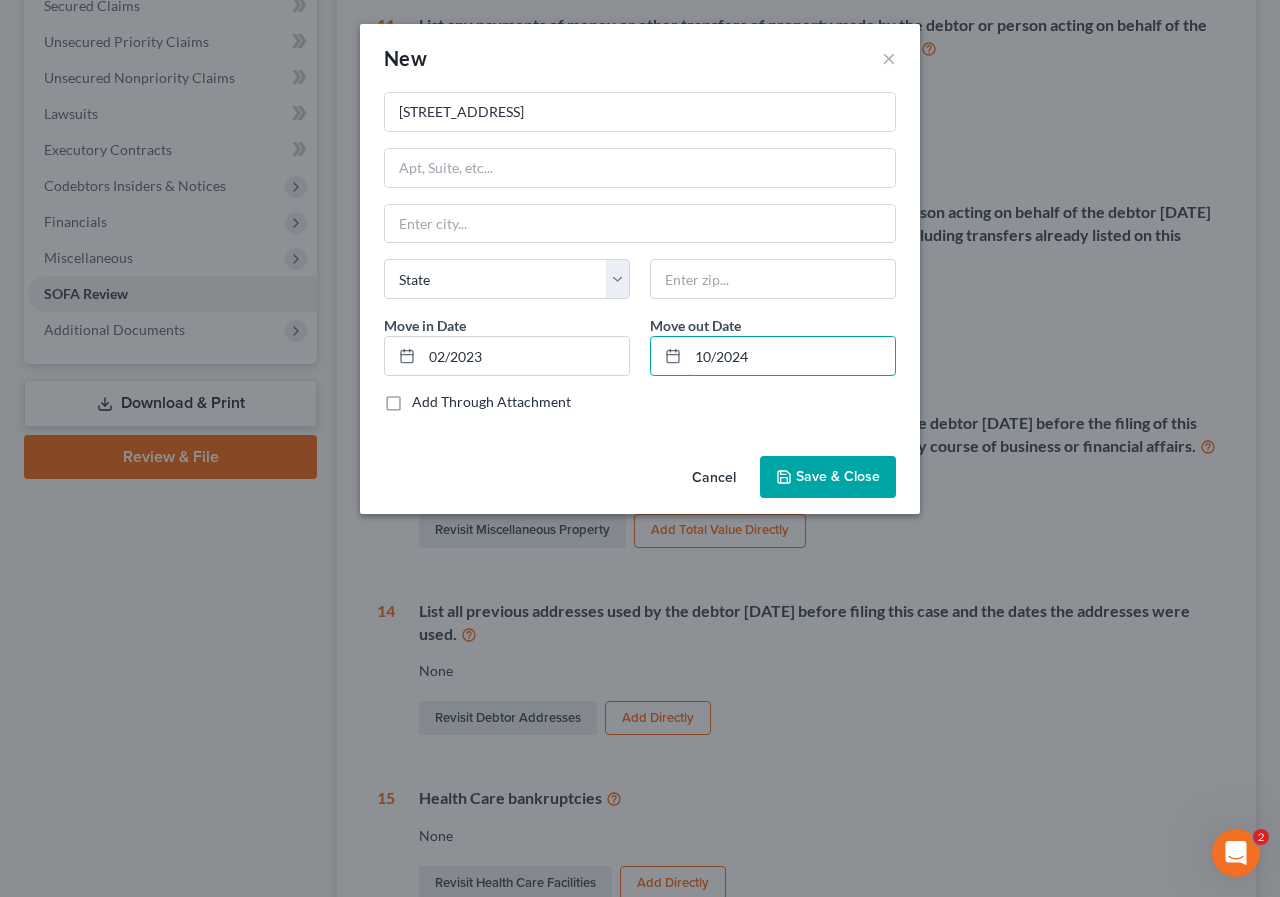 type on "10/2024" 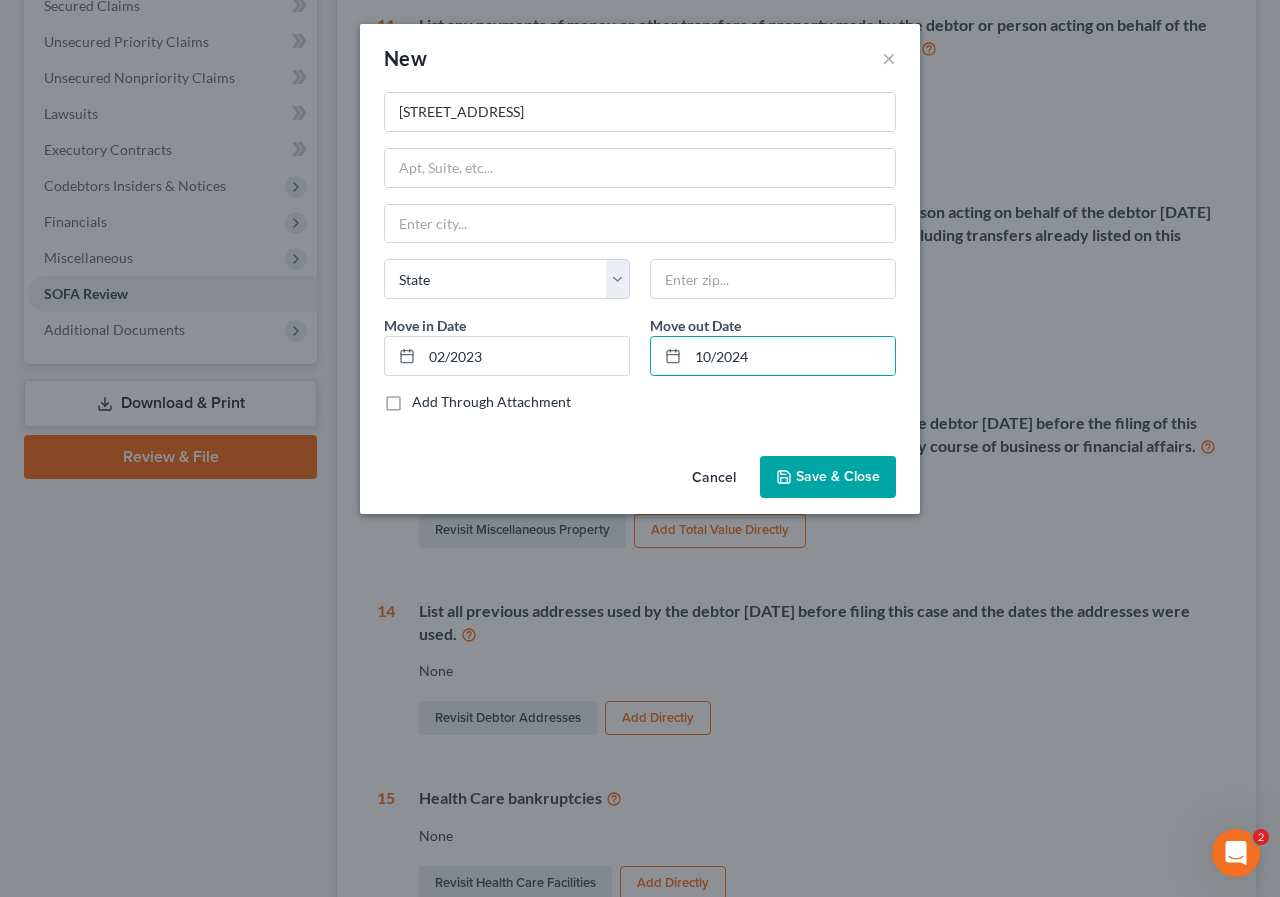 click 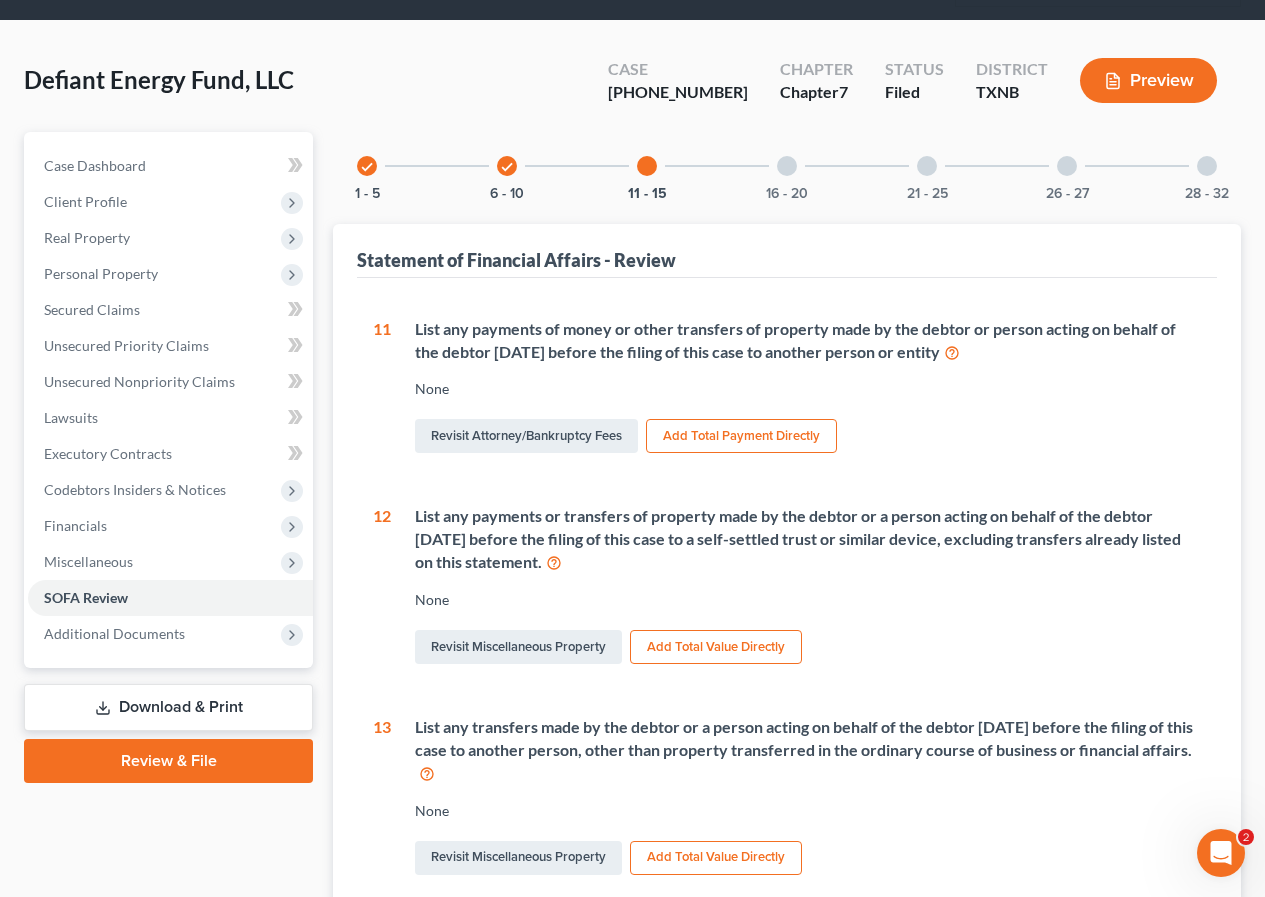scroll, scrollTop: 0, scrollLeft: 0, axis: both 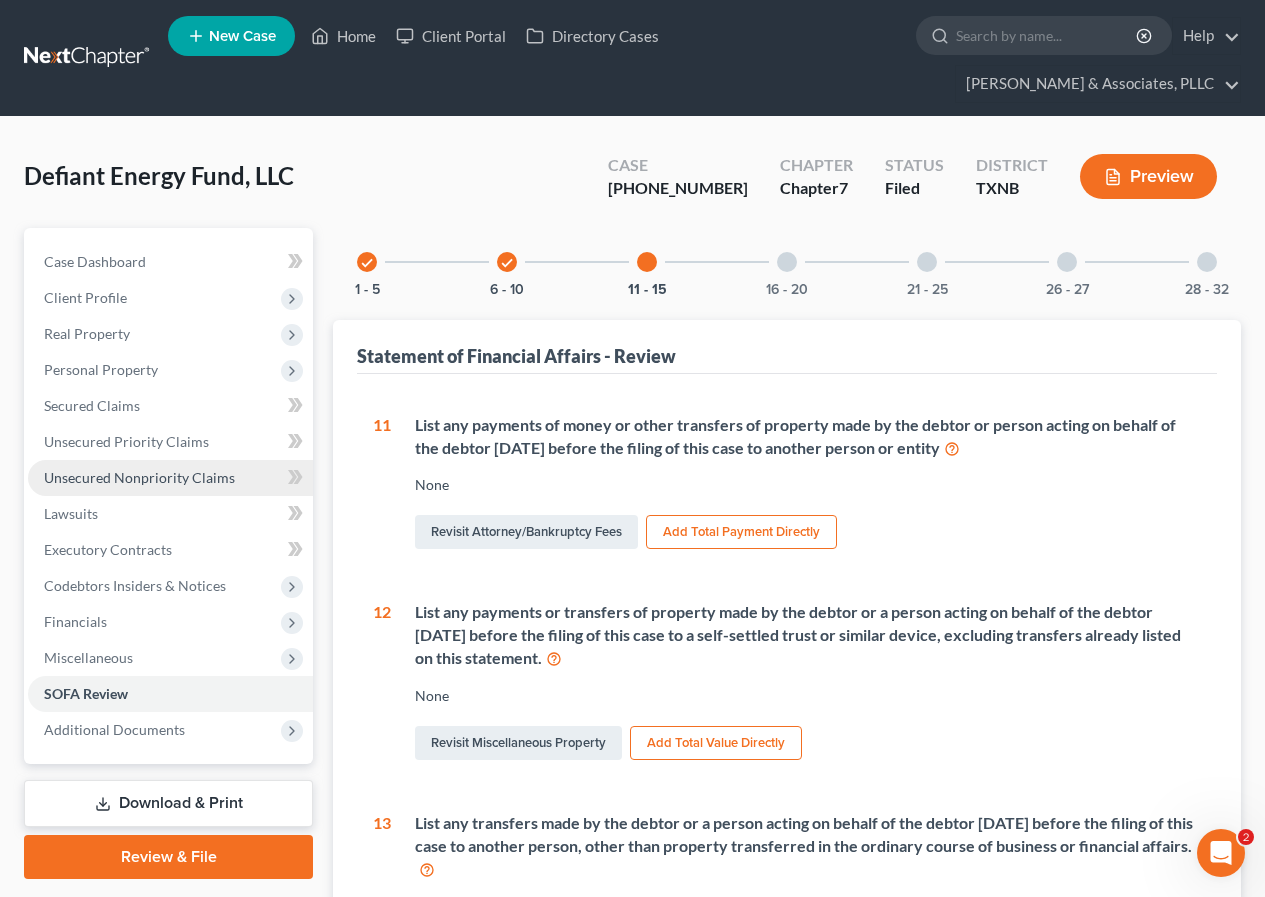 click on "Unsecured Nonpriority Claims" at bounding box center (139, 477) 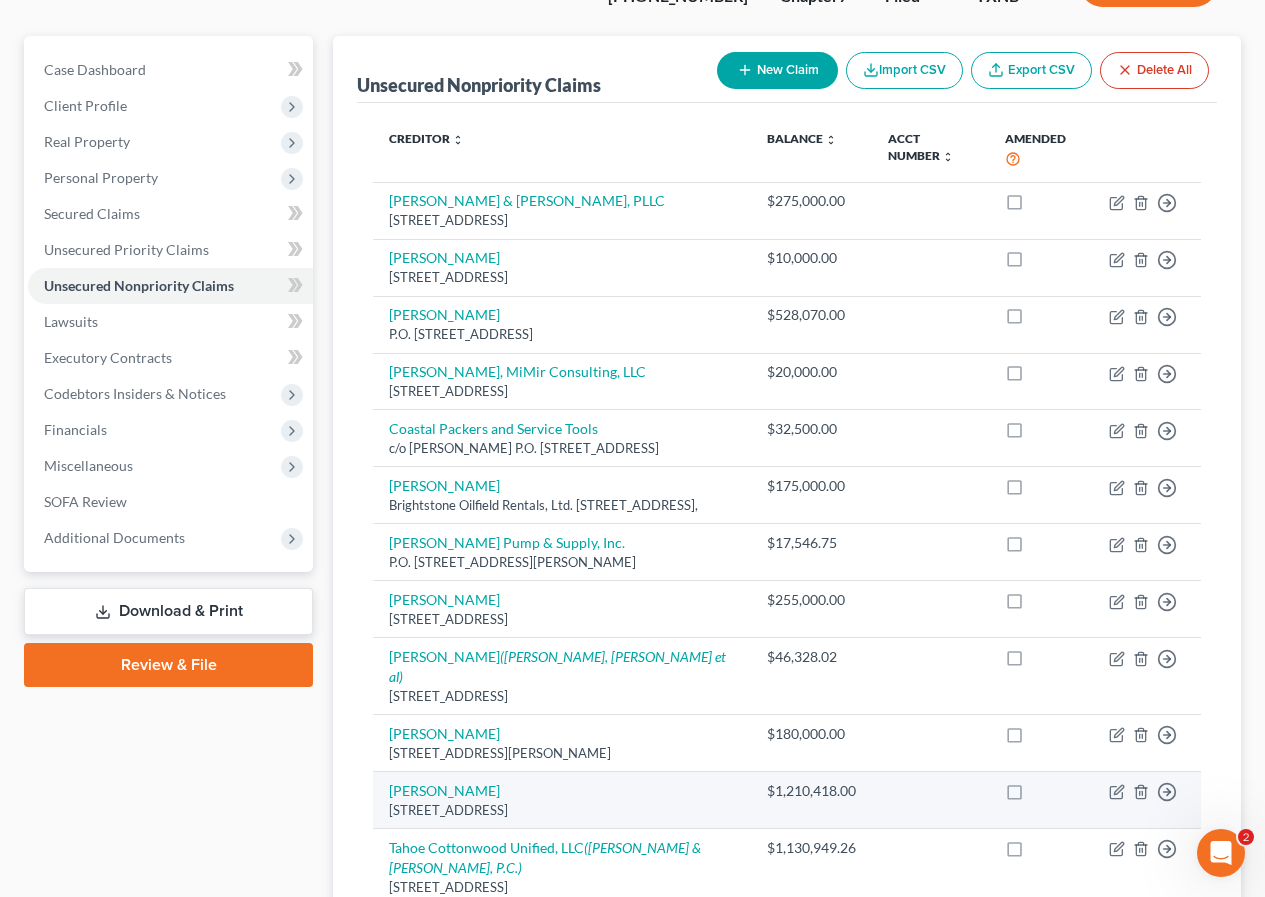 scroll, scrollTop: 153, scrollLeft: 0, axis: vertical 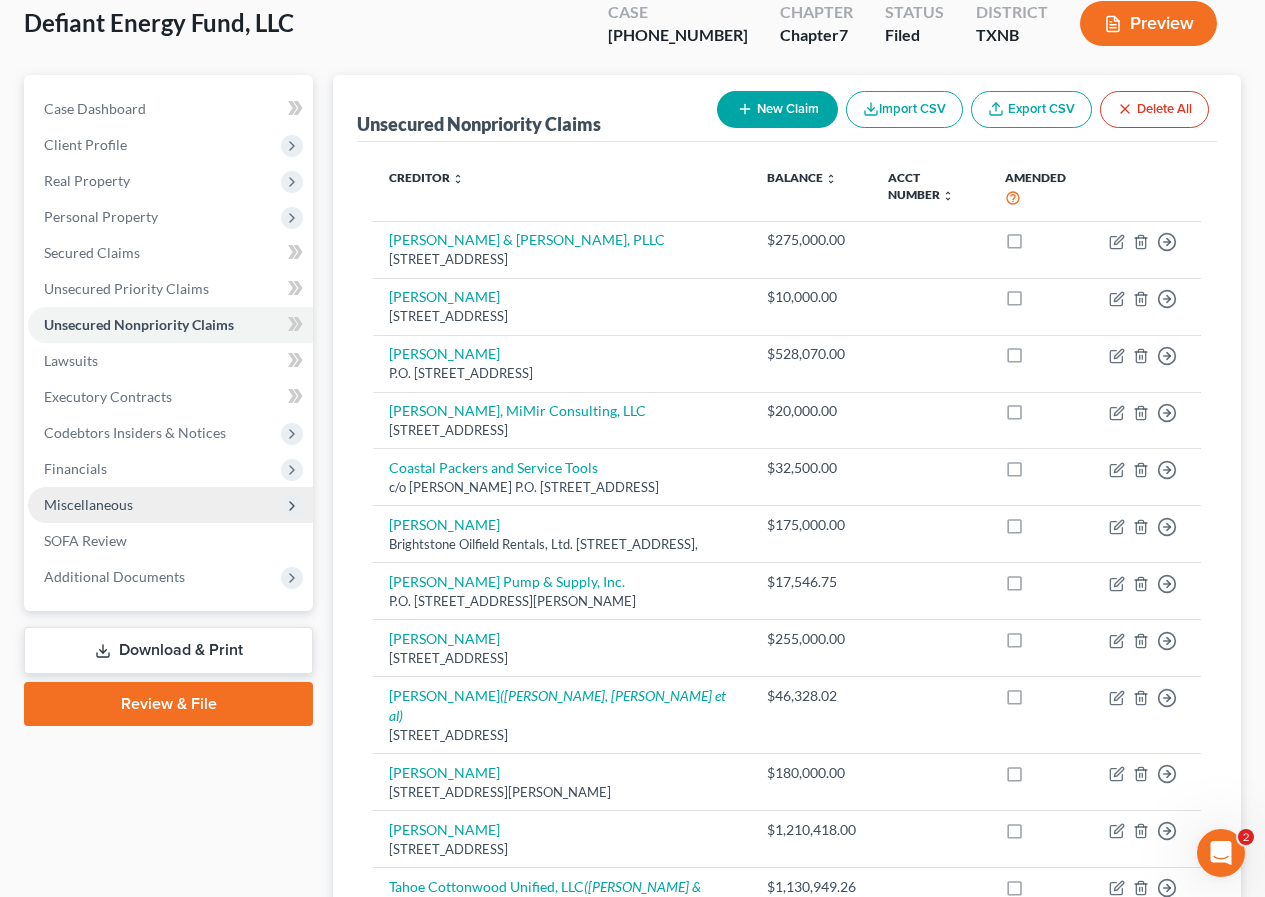 click on "Miscellaneous" at bounding box center (88, 504) 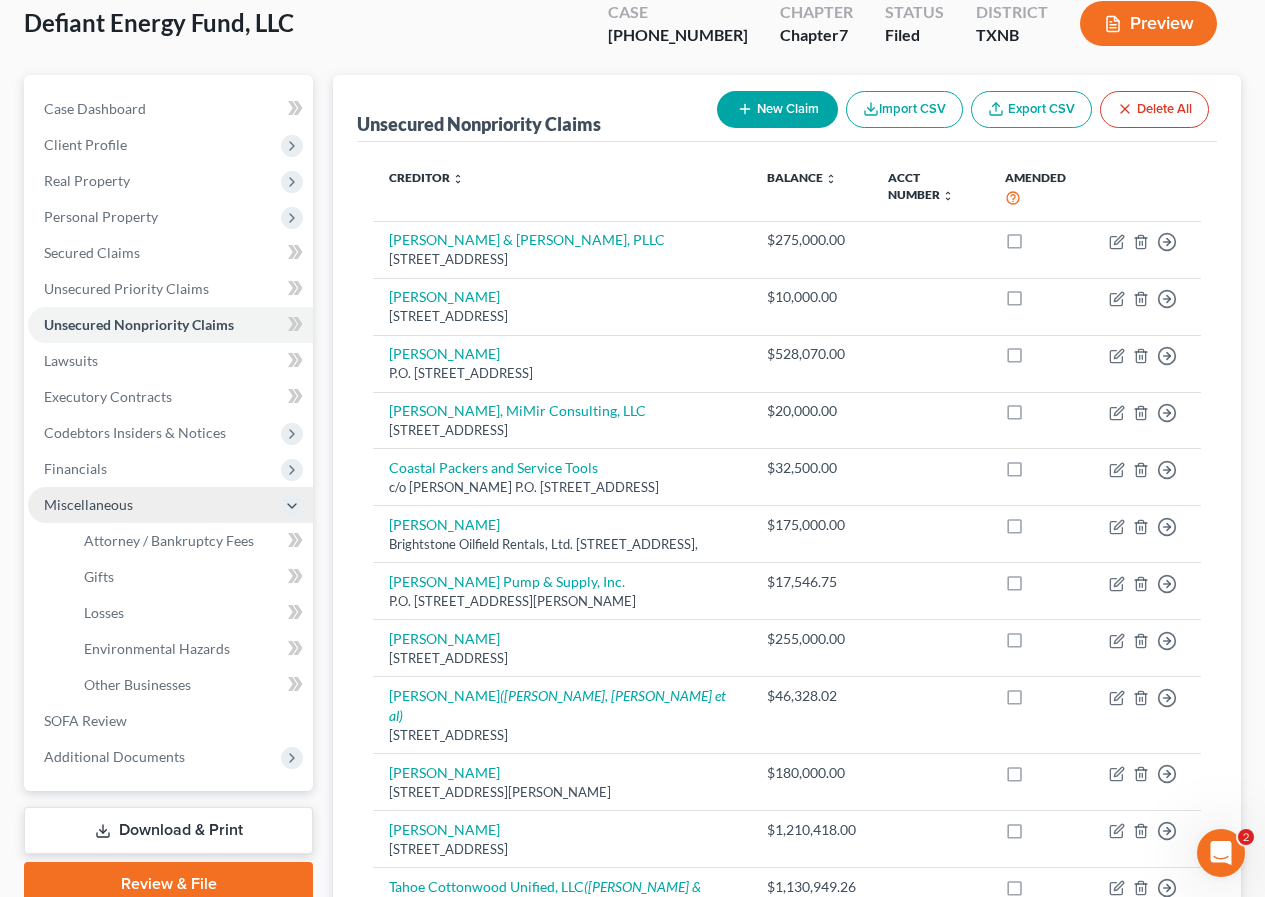 click on "Miscellaneous" at bounding box center (88, 504) 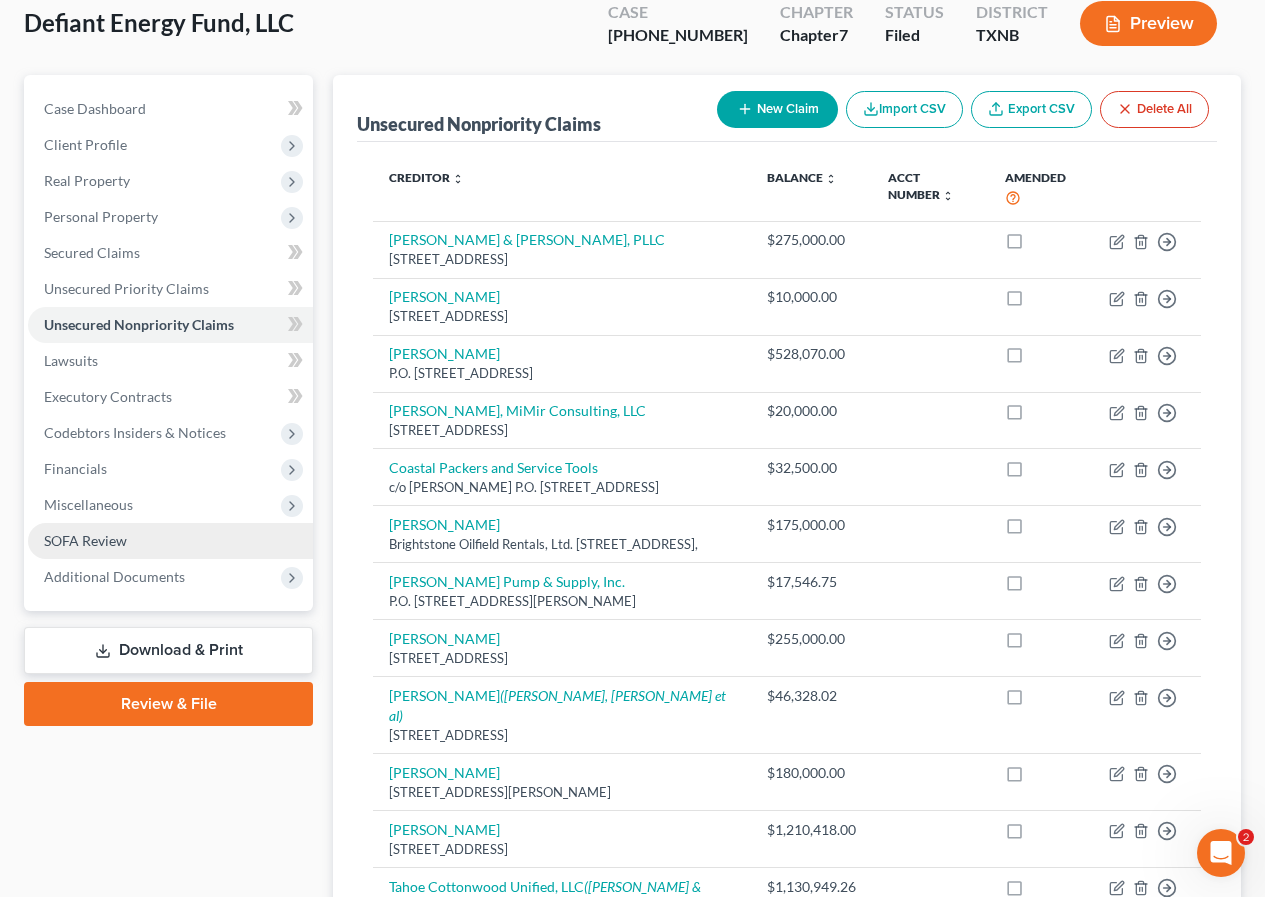 click on "SOFA Review" at bounding box center [85, 540] 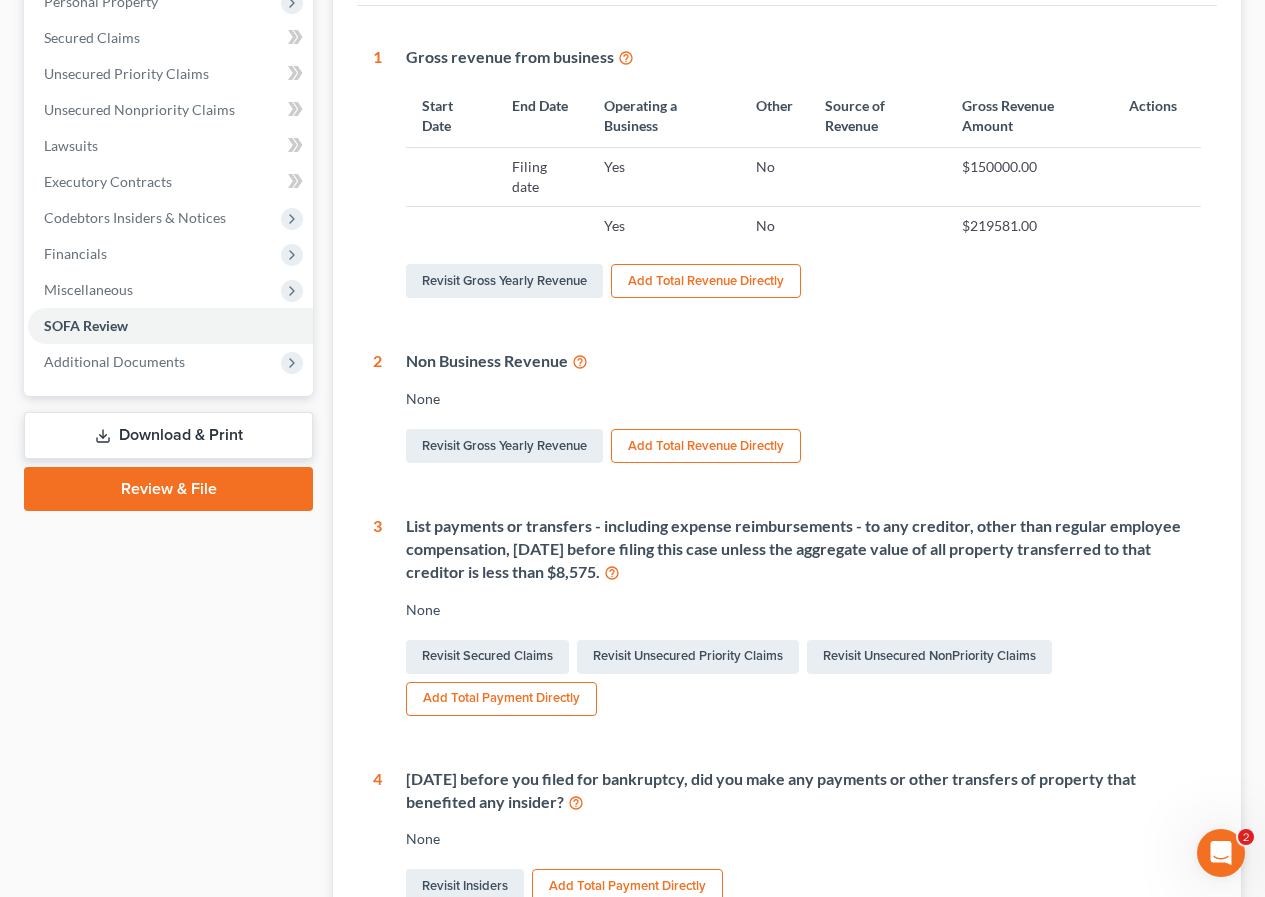 scroll, scrollTop: 100, scrollLeft: 0, axis: vertical 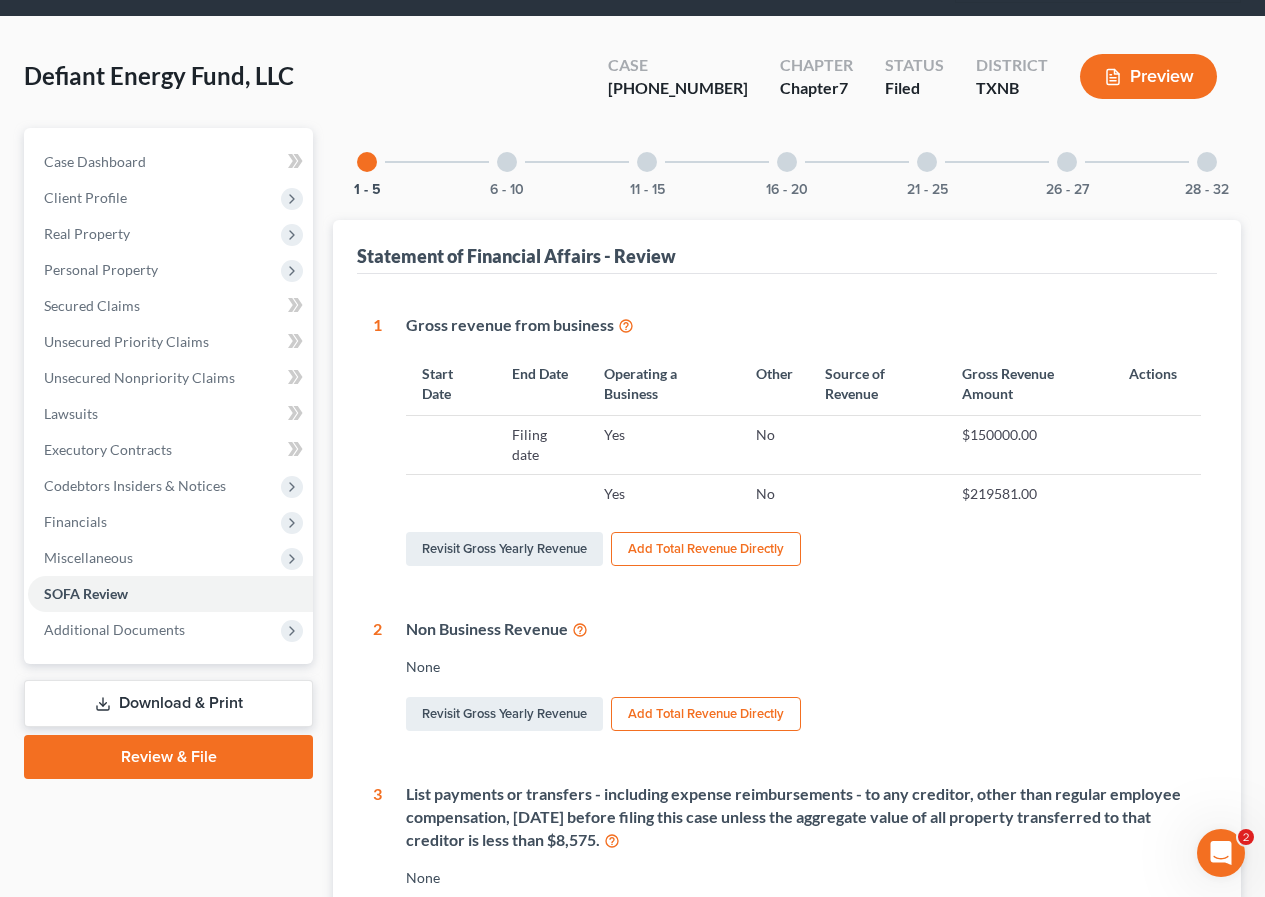 drag, startPoint x: 645, startPoint y: 170, endPoint x: 674, endPoint y: 254, distance: 88.86507 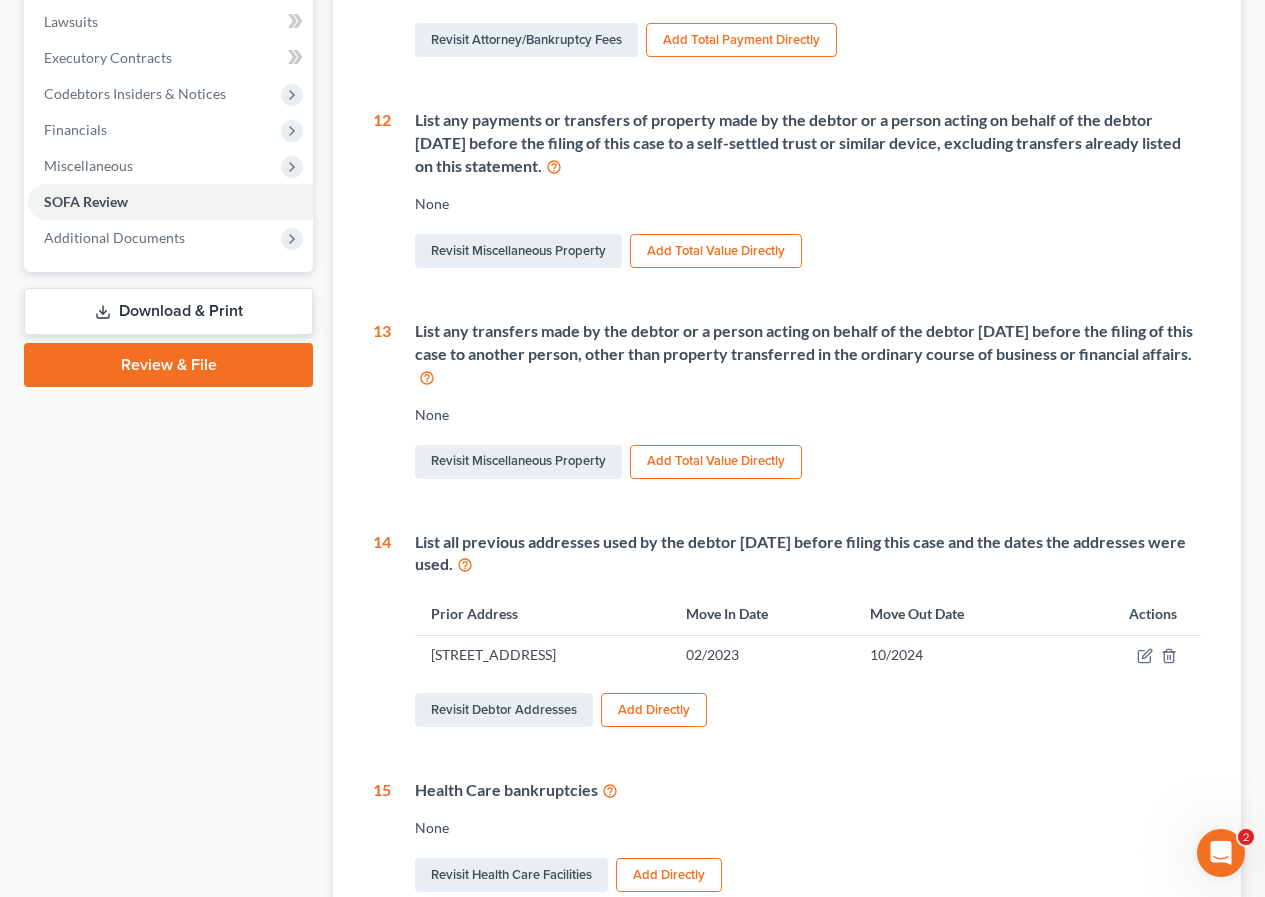 scroll, scrollTop: 500, scrollLeft: 0, axis: vertical 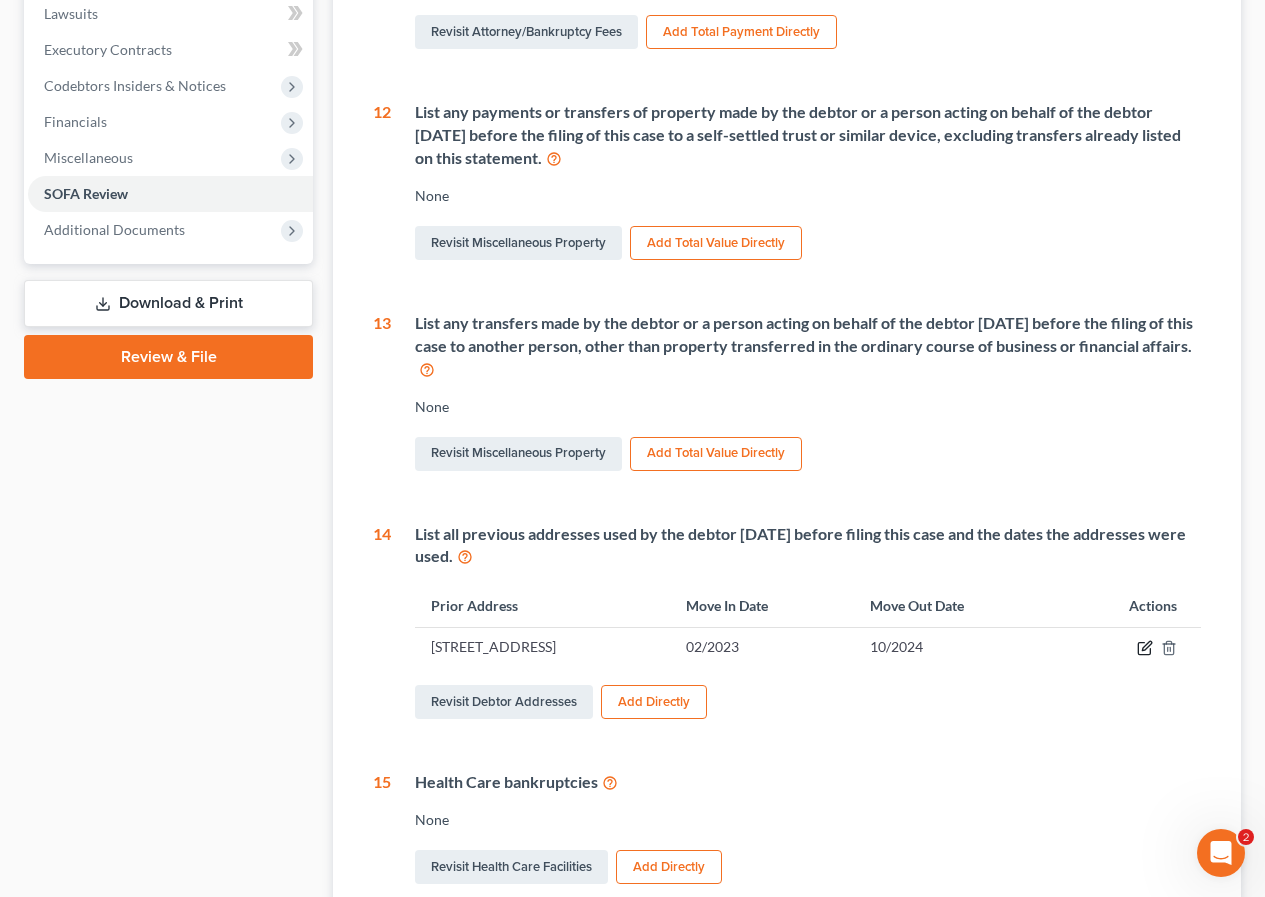 click 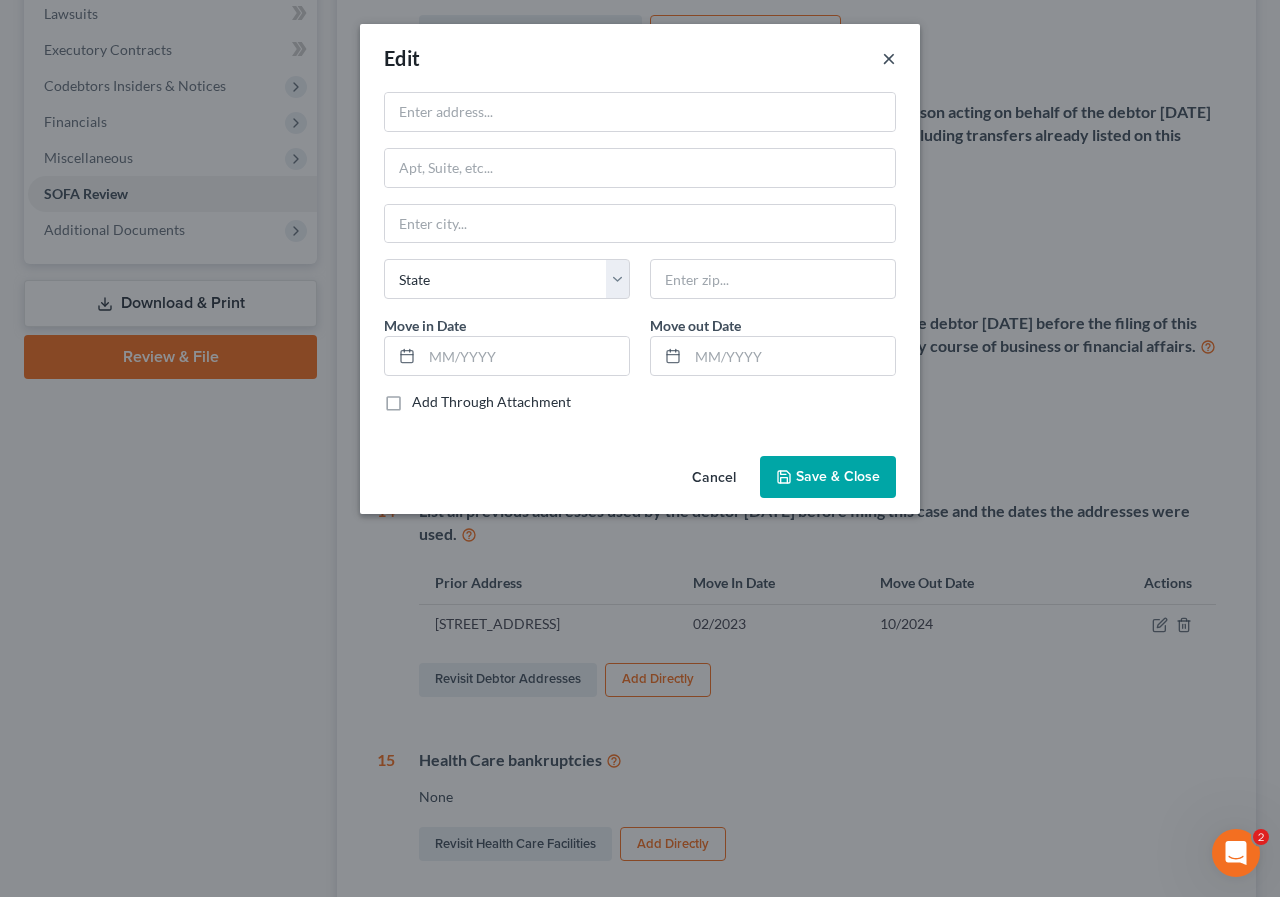 click on "×" at bounding box center (889, 58) 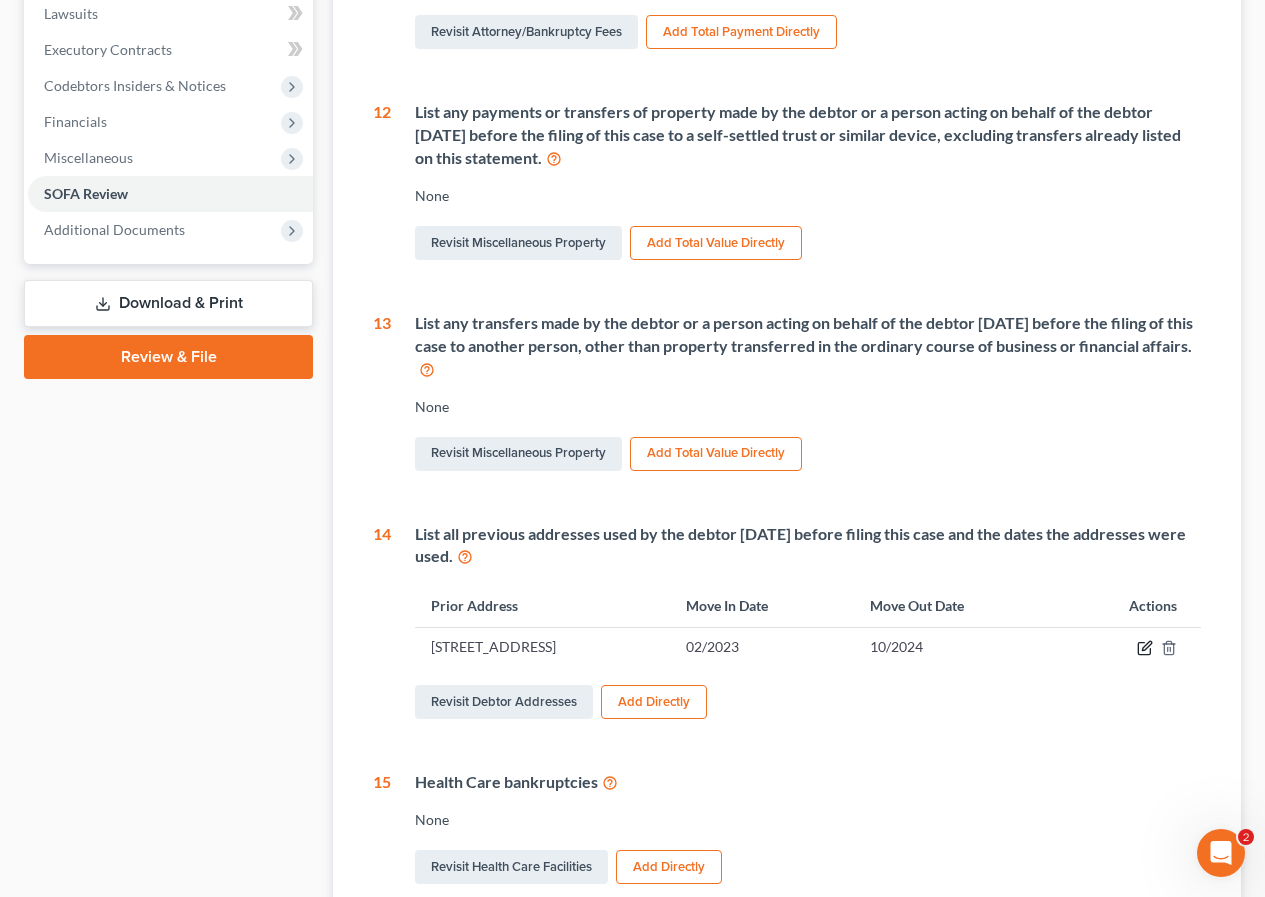 click 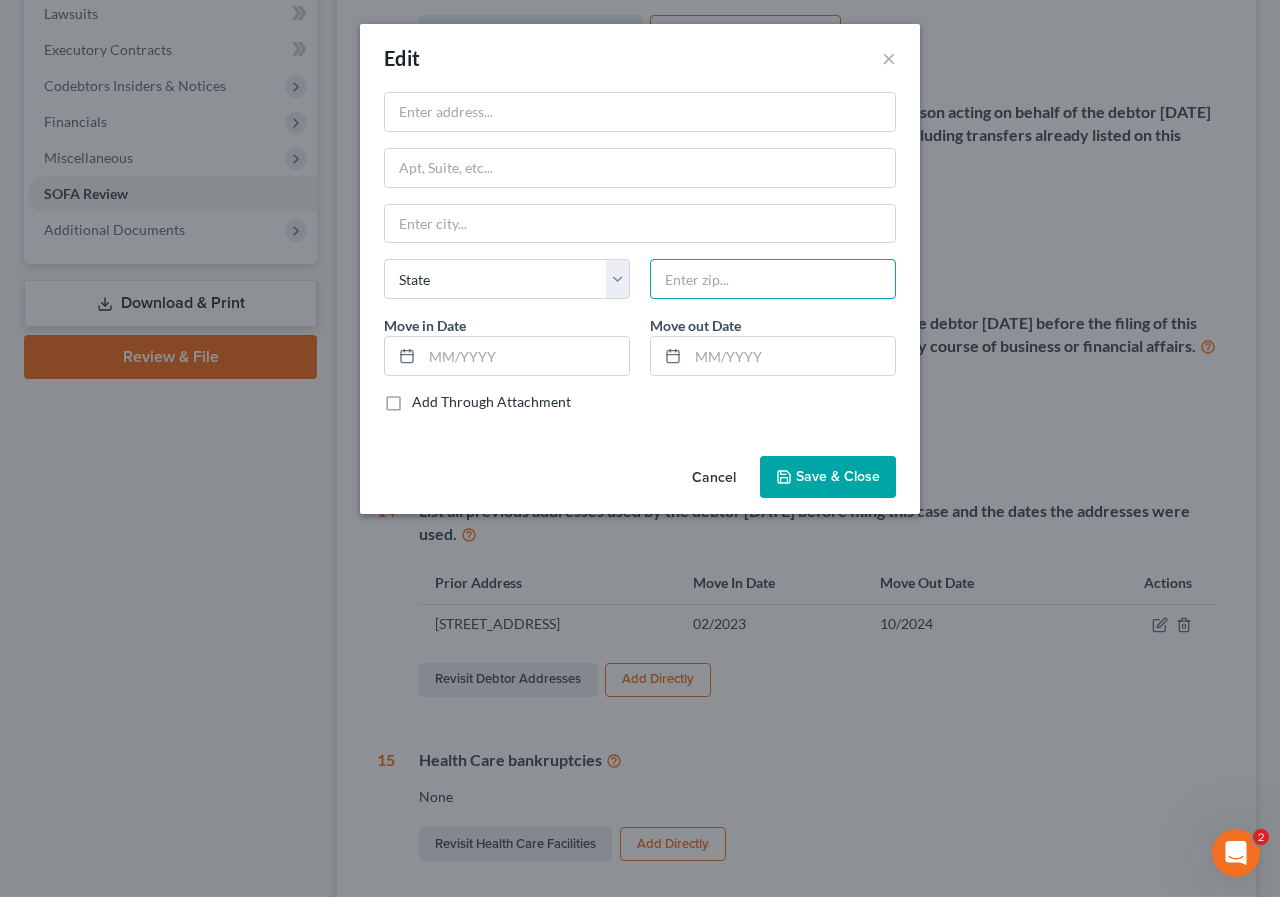 click at bounding box center [773, 279] 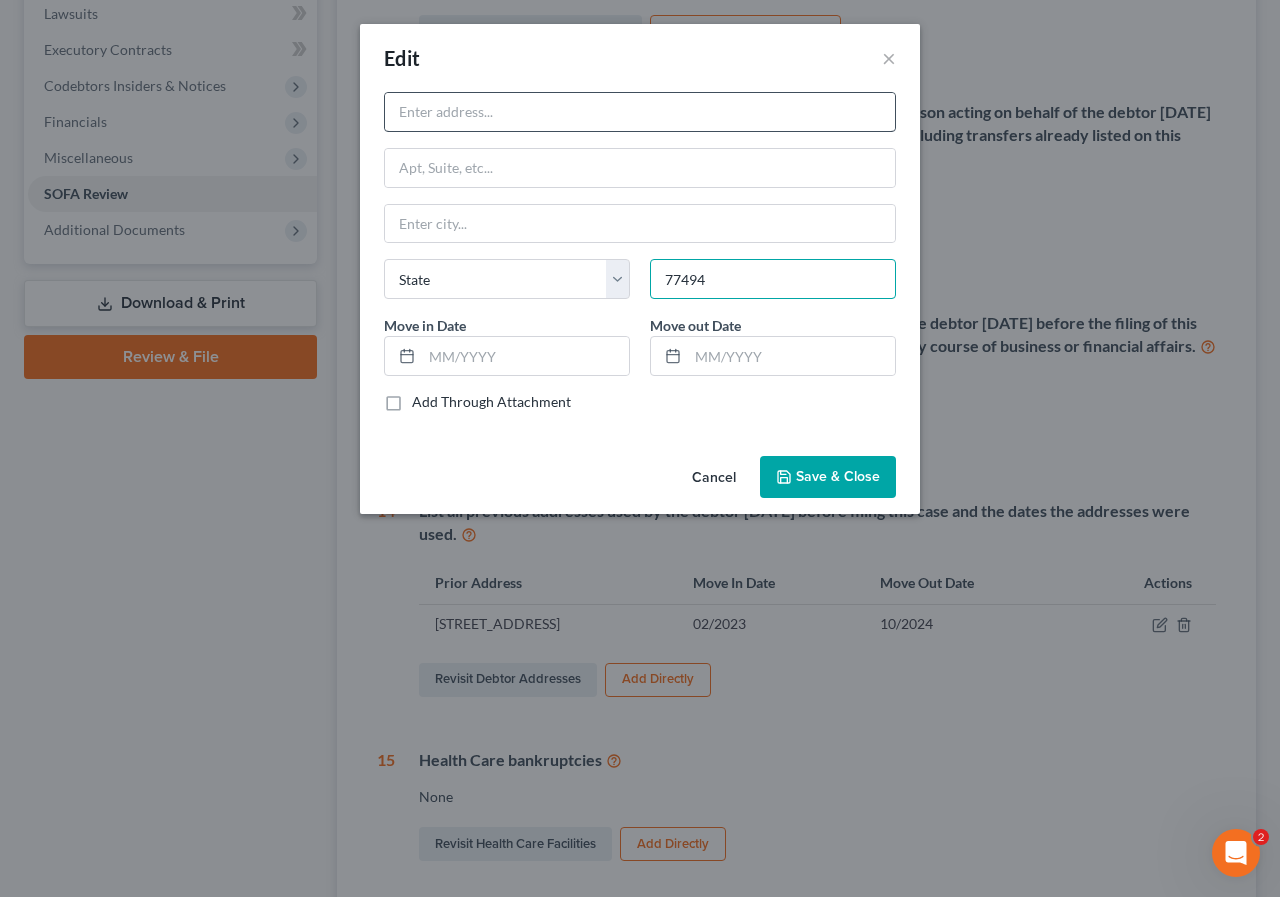 type on "77494" 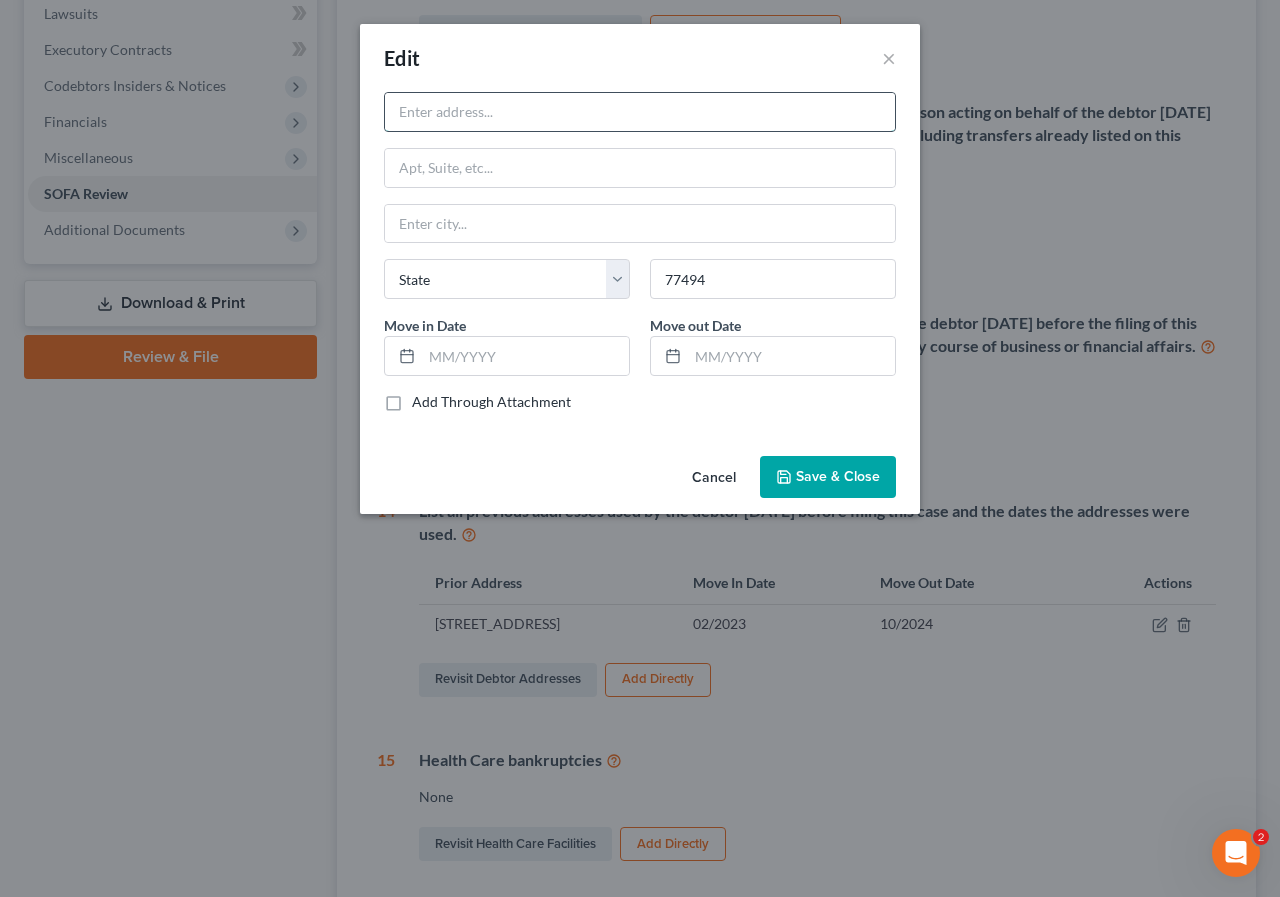 click at bounding box center (640, 112) 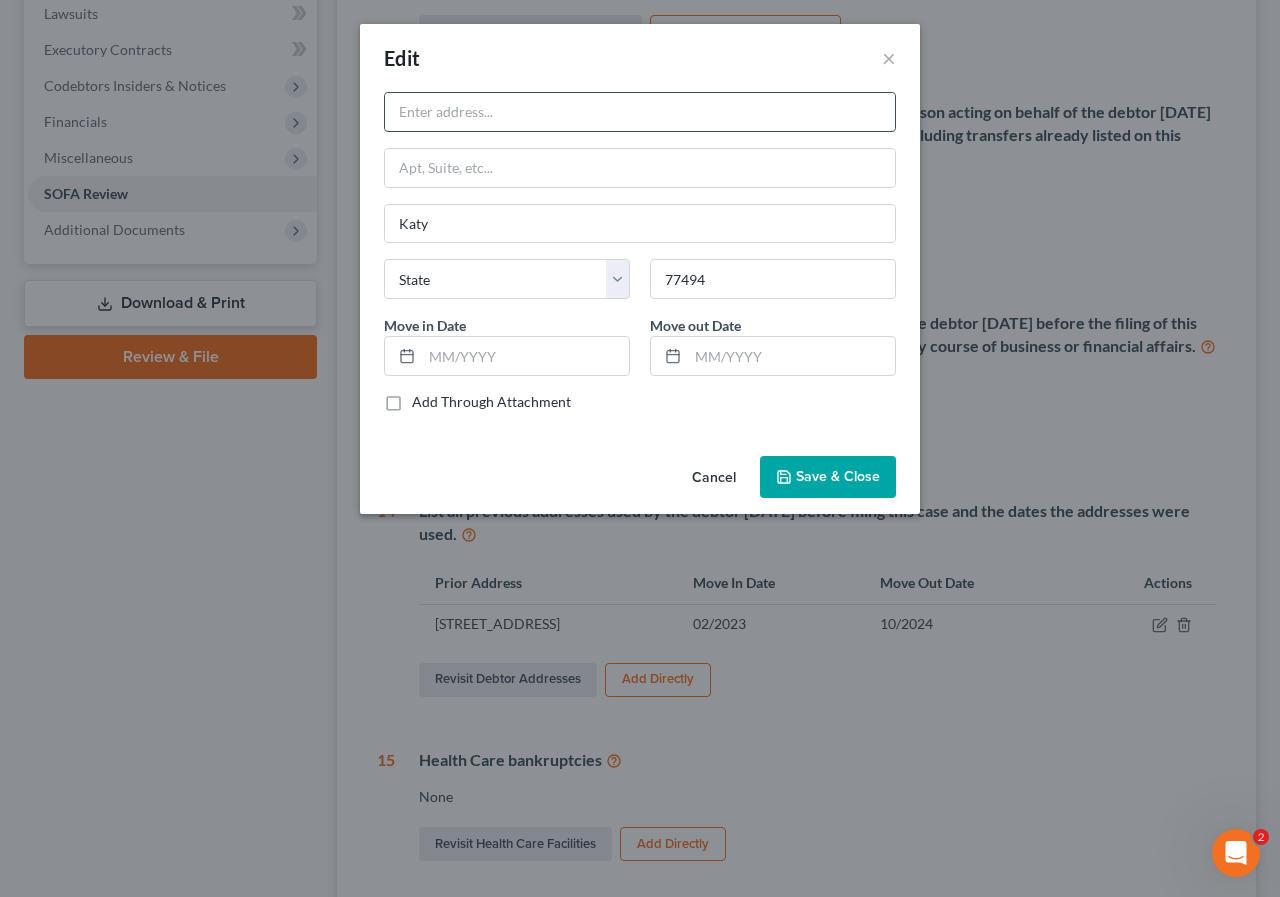 select on "45" 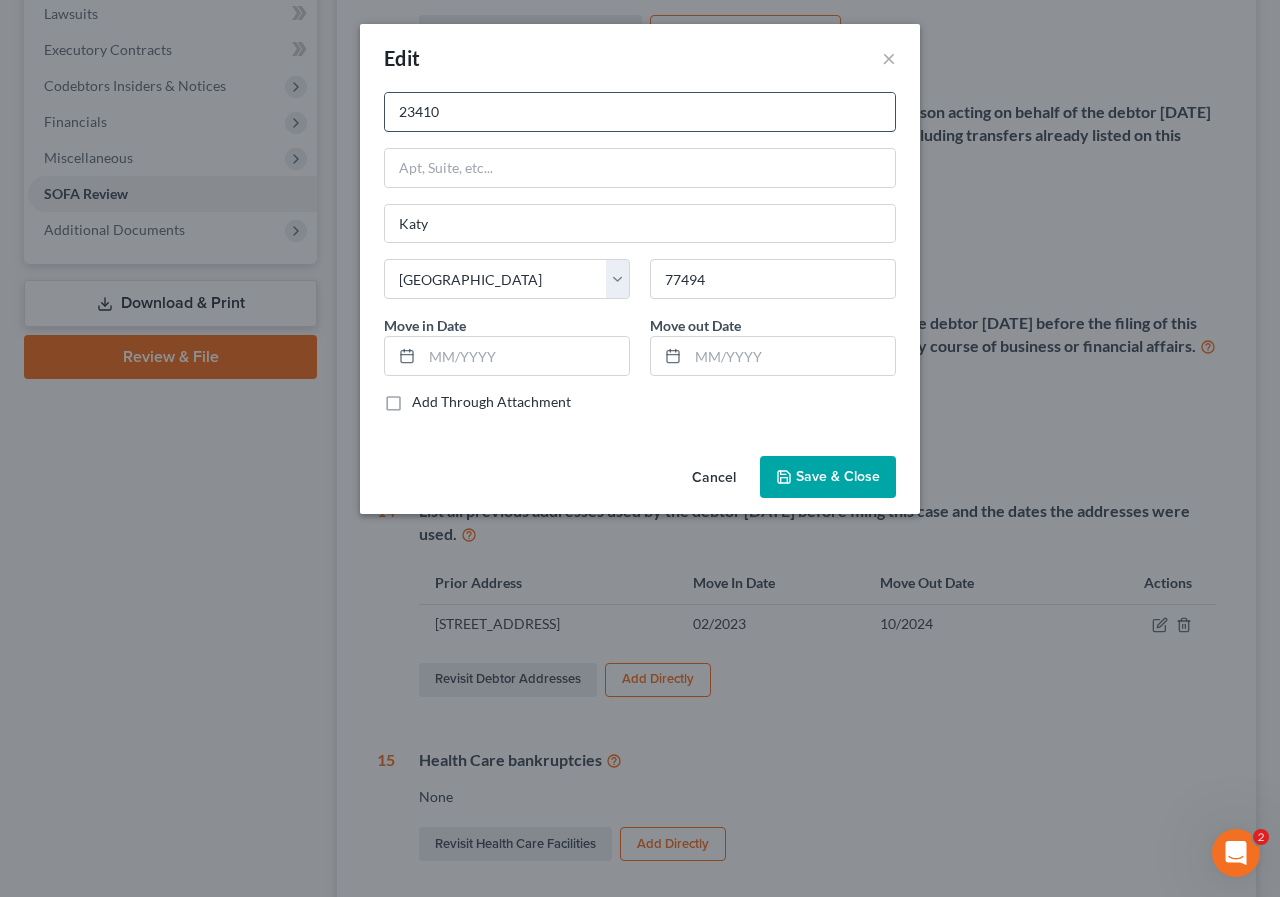 type on "[STREET_ADDRESS]" 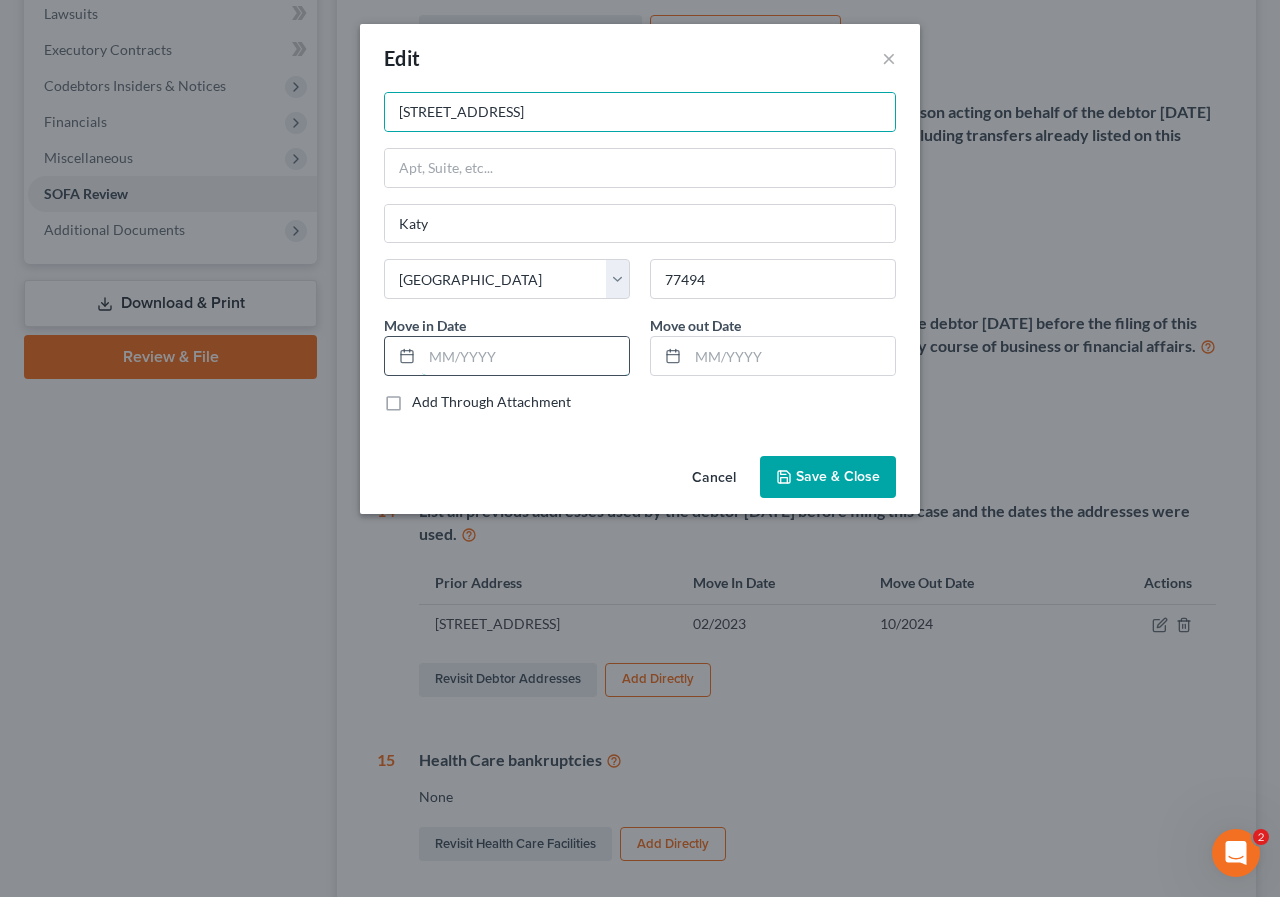 click at bounding box center [525, 356] 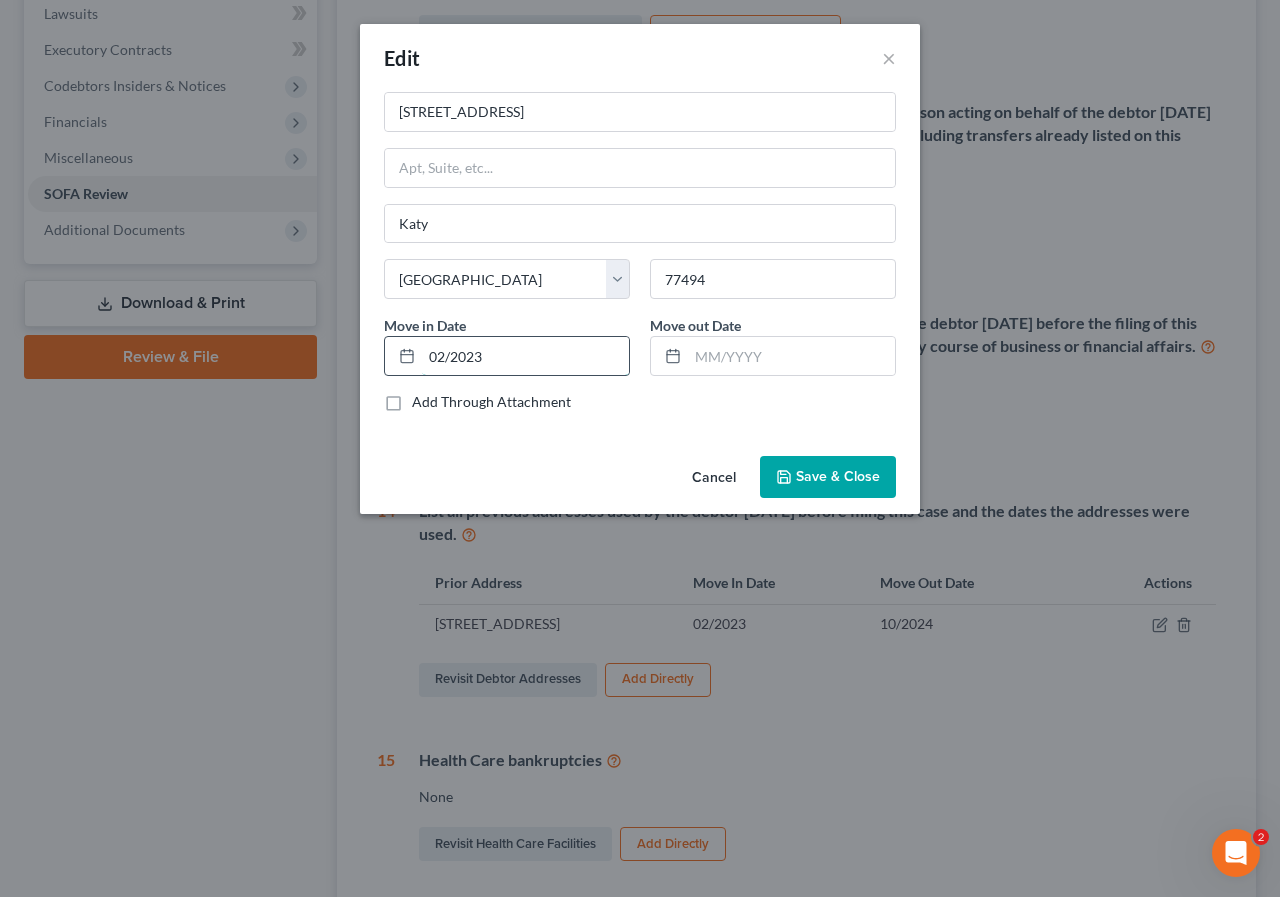 type on "02/2023" 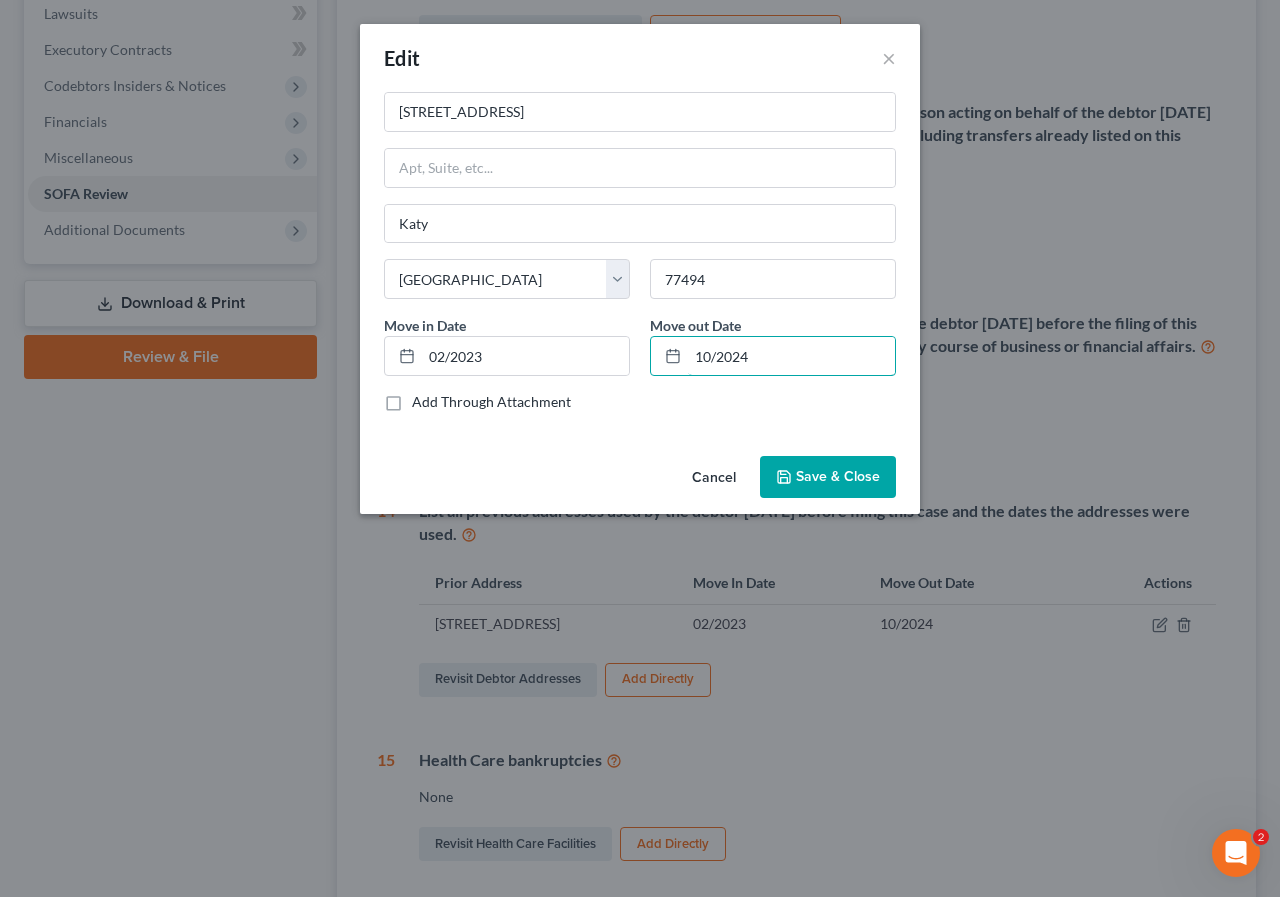 type on "10/2024" 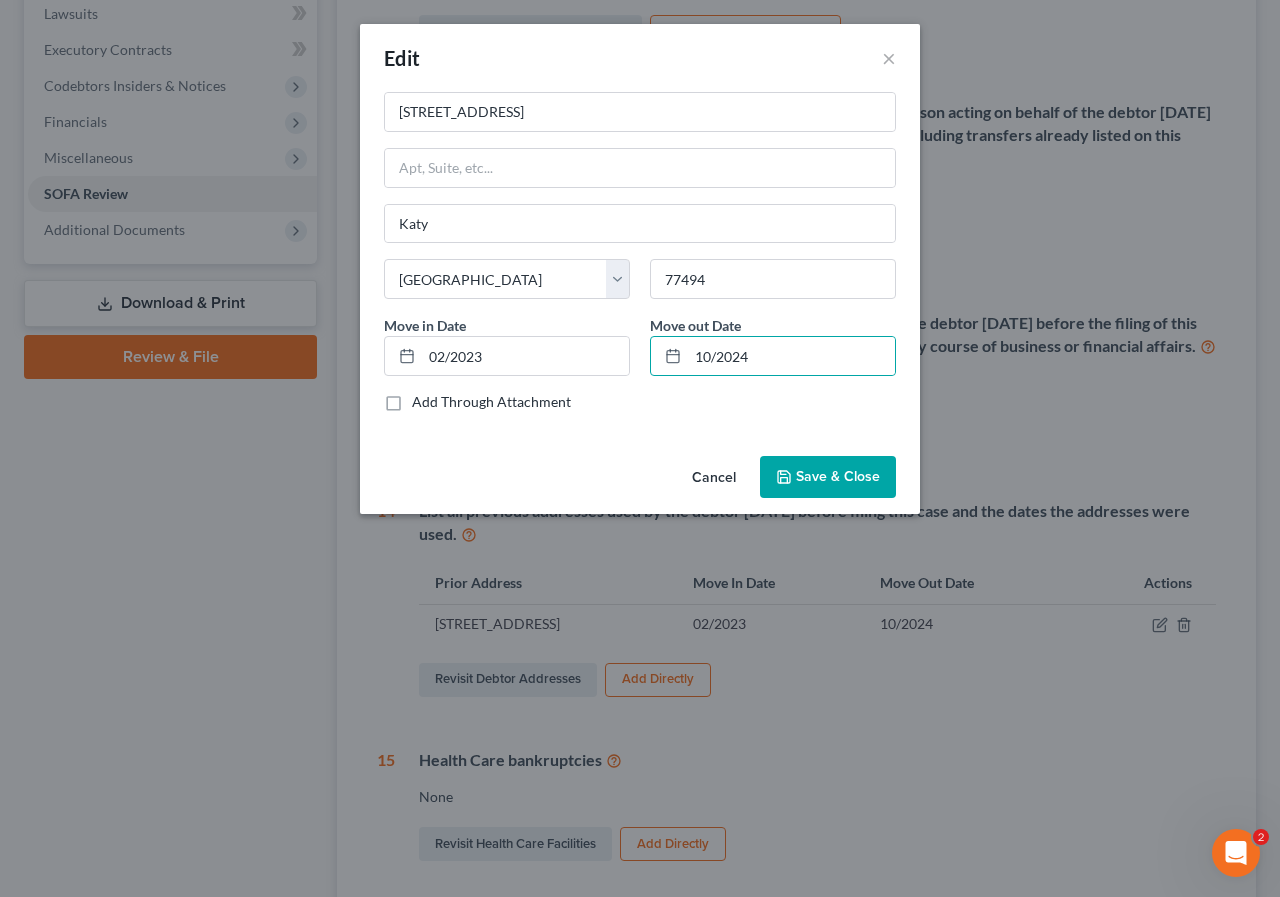 click on "Save & Close" at bounding box center (828, 477) 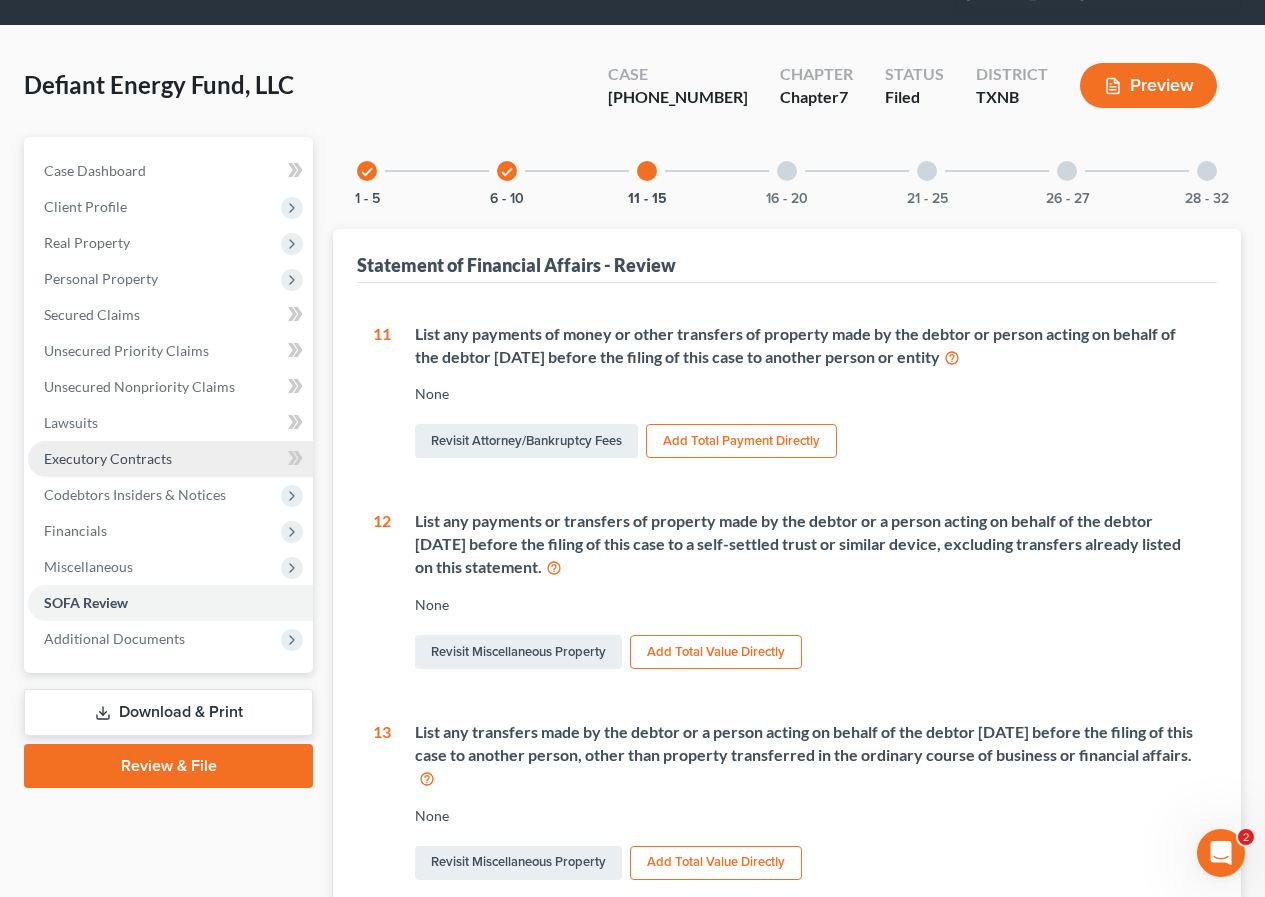 scroll, scrollTop: 0, scrollLeft: 0, axis: both 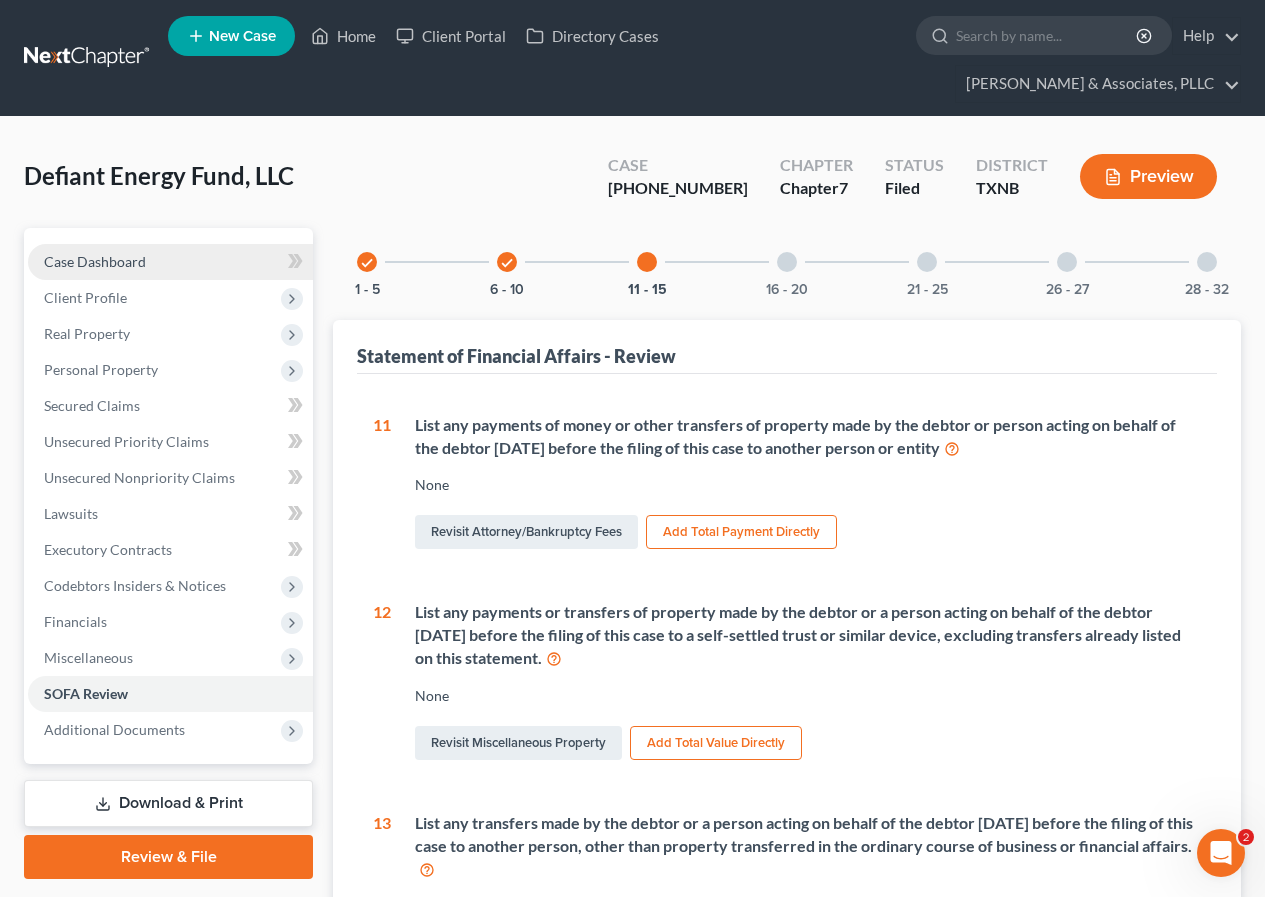click on "Case Dashboard" at bounding box center (170, 262) 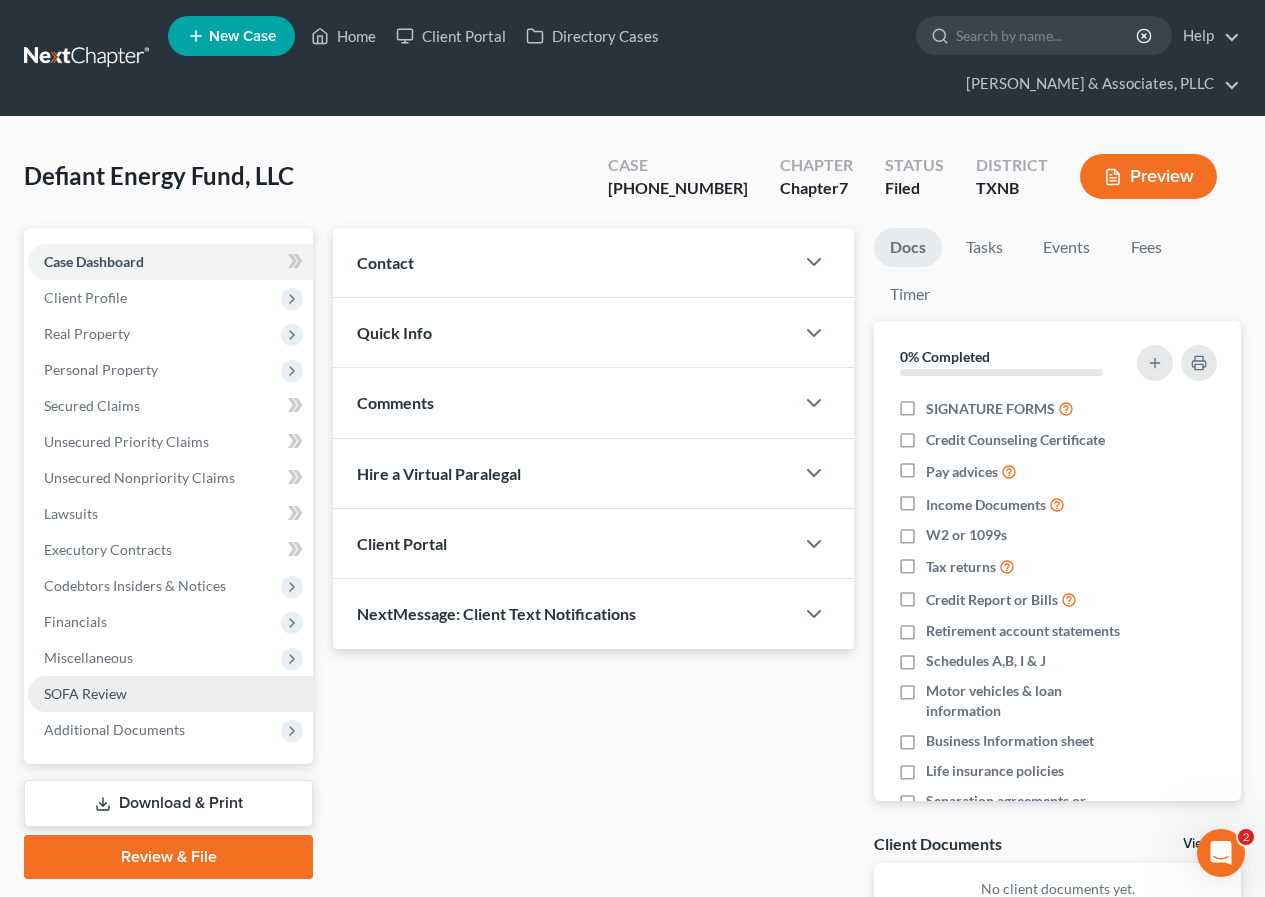 click on "SOFA Review" at bounding box center [170, 694] 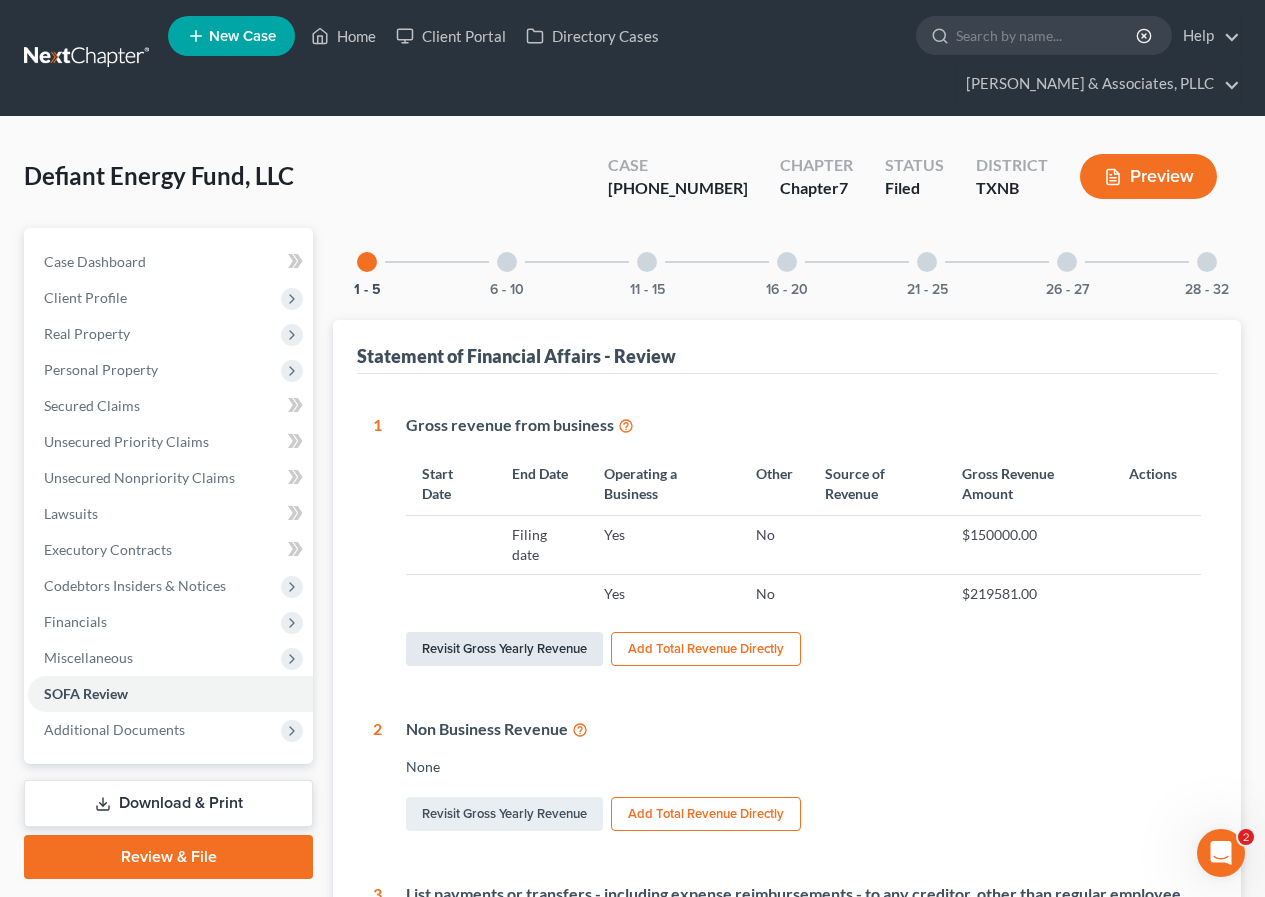 click on "Revisit Gross Yearly Revenue" at bounding box center [504, 649] 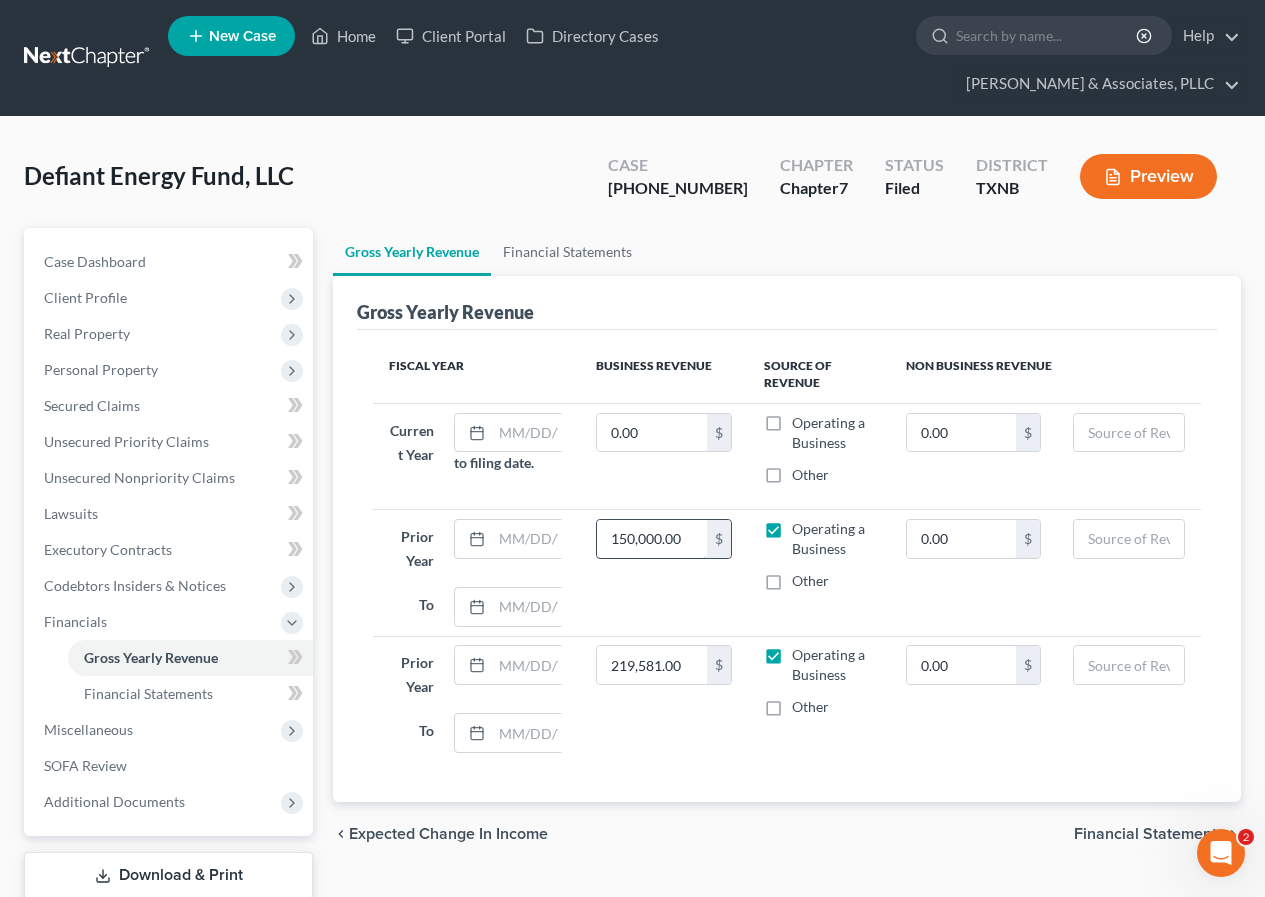 click on "150,000.00" at bounding box center (652, 539) 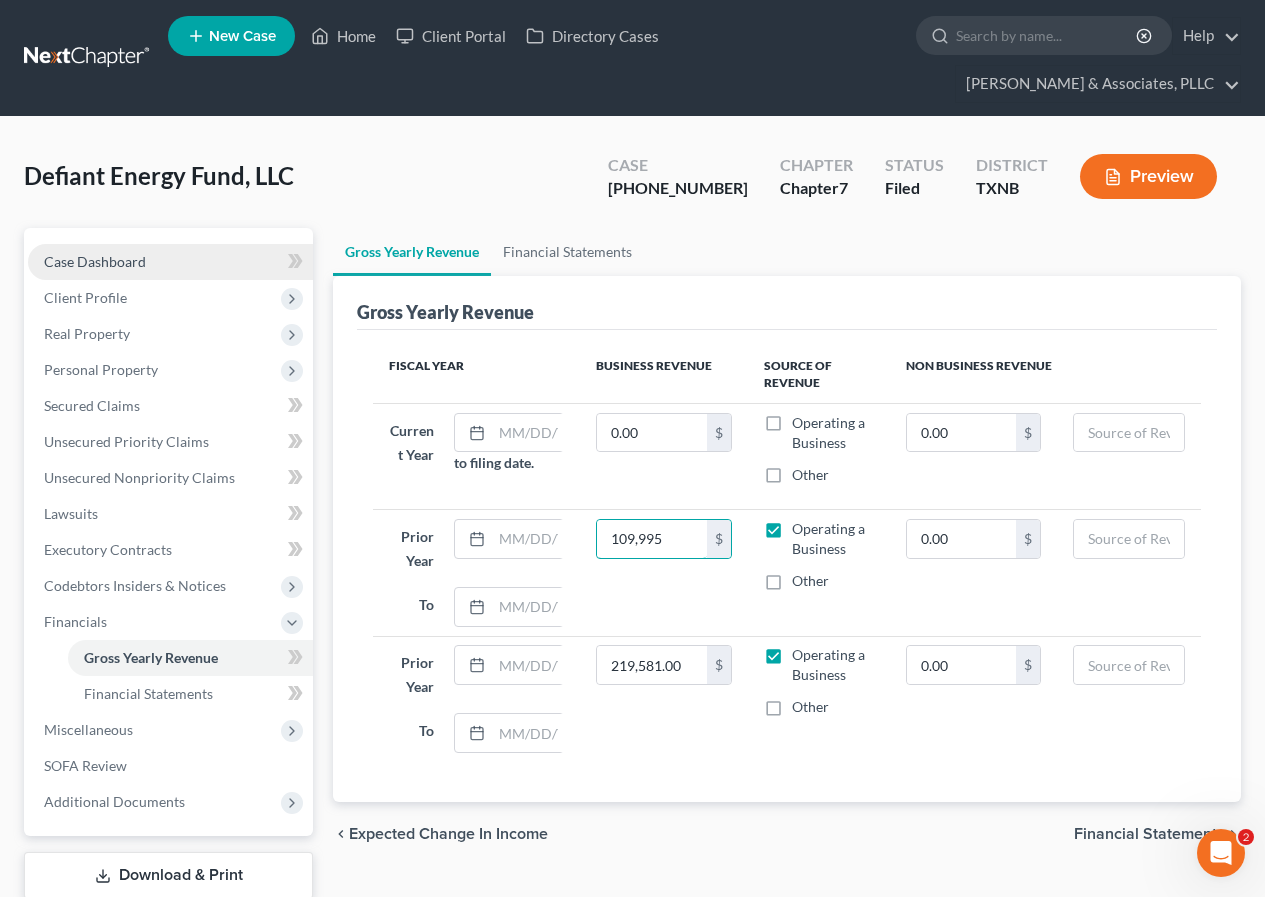 type on "109,995" 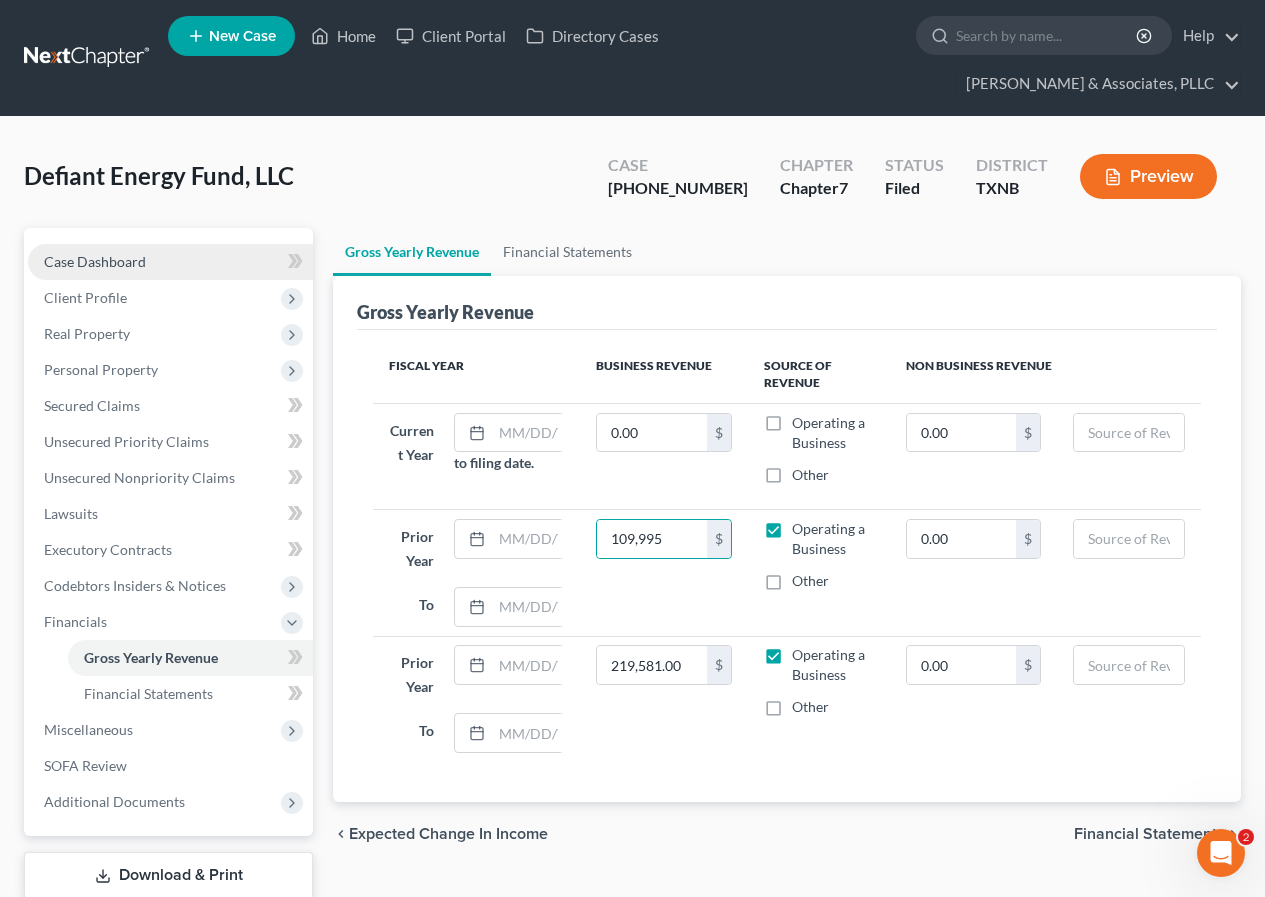 click on "Case Dashboard" at bounding box center [95, 261] 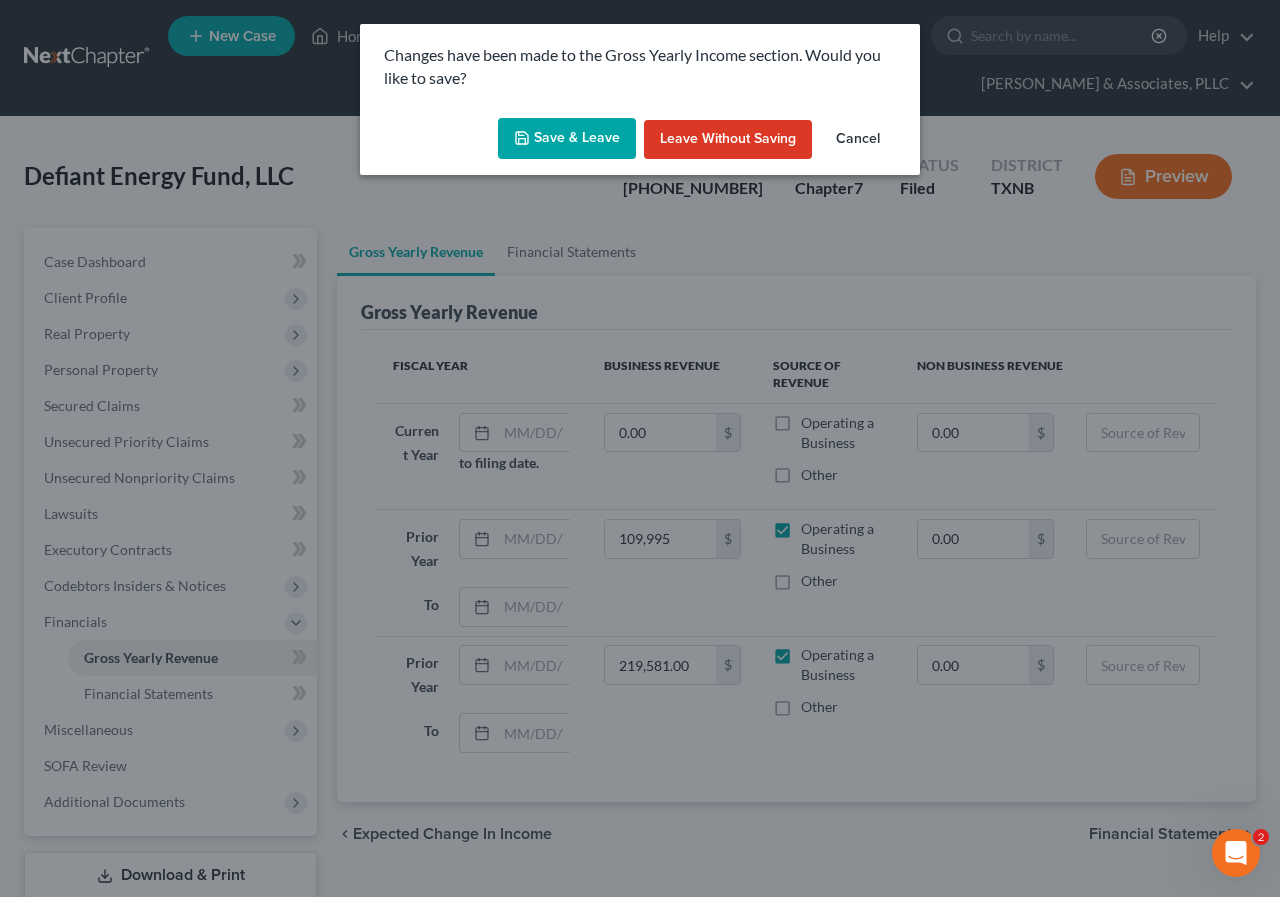 click on "Save & Leave" at bounding box center (567, 139) 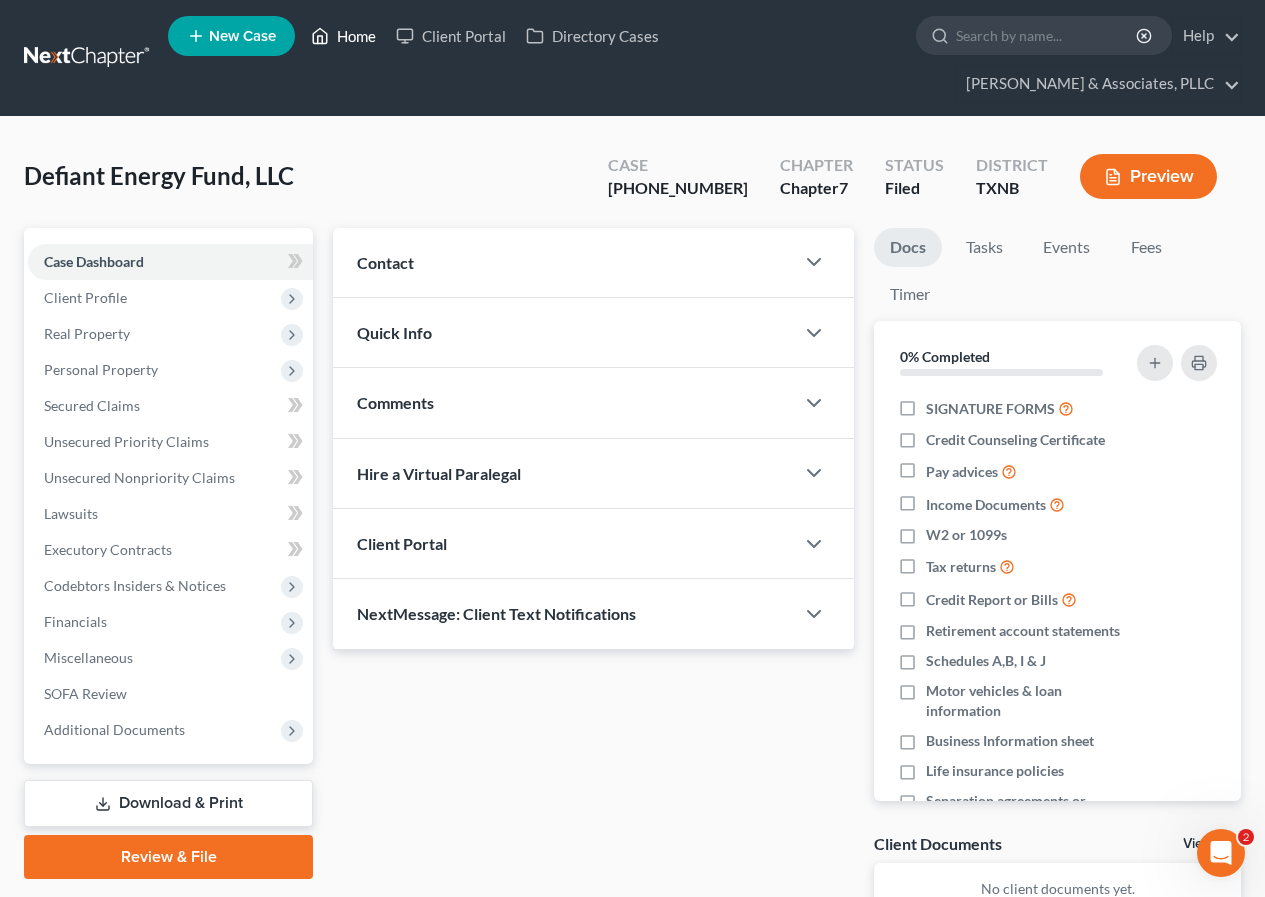 click on "Home" at bounding box center [343, 36] 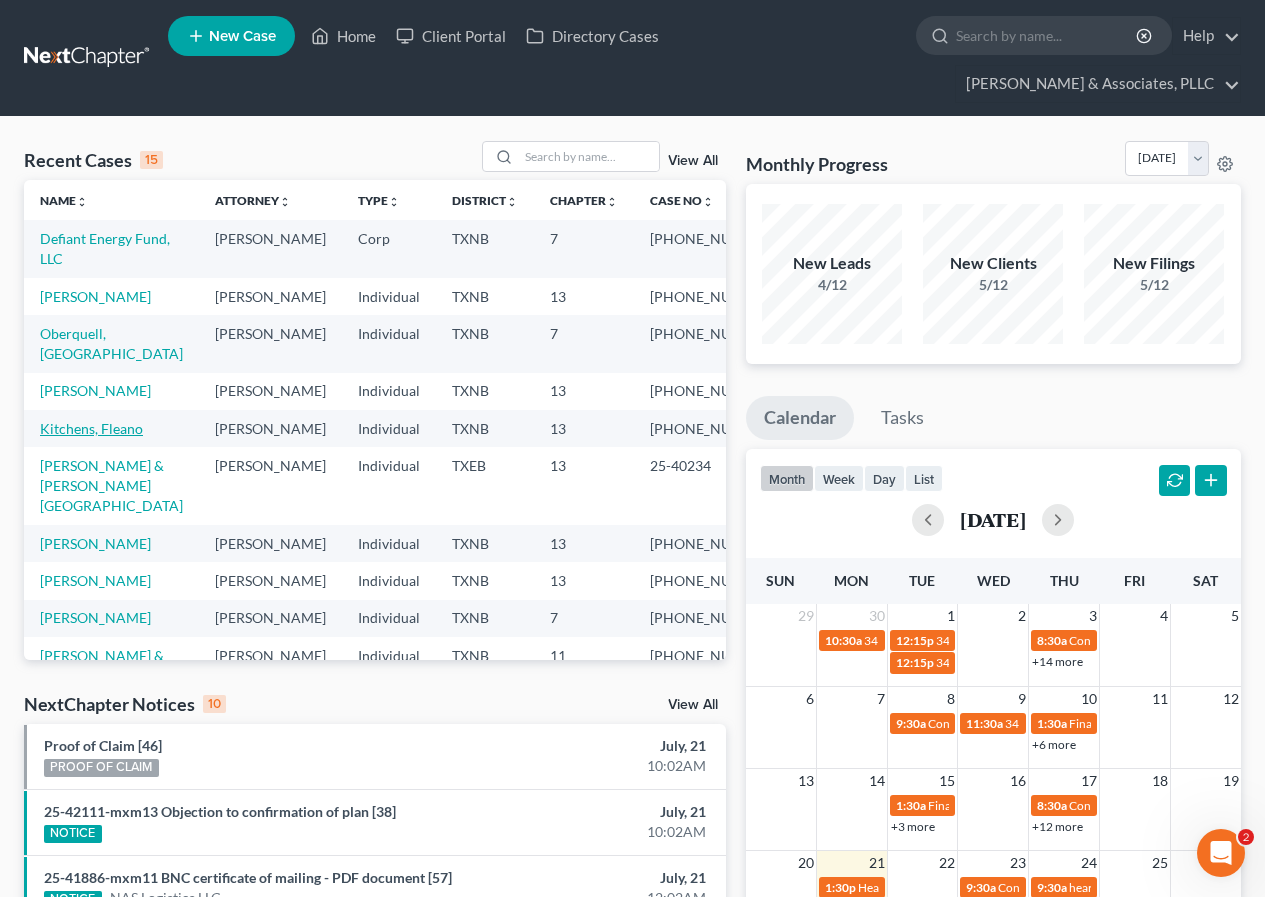 click on "Kitchens, Fleano" at bounding box center (91, 428) 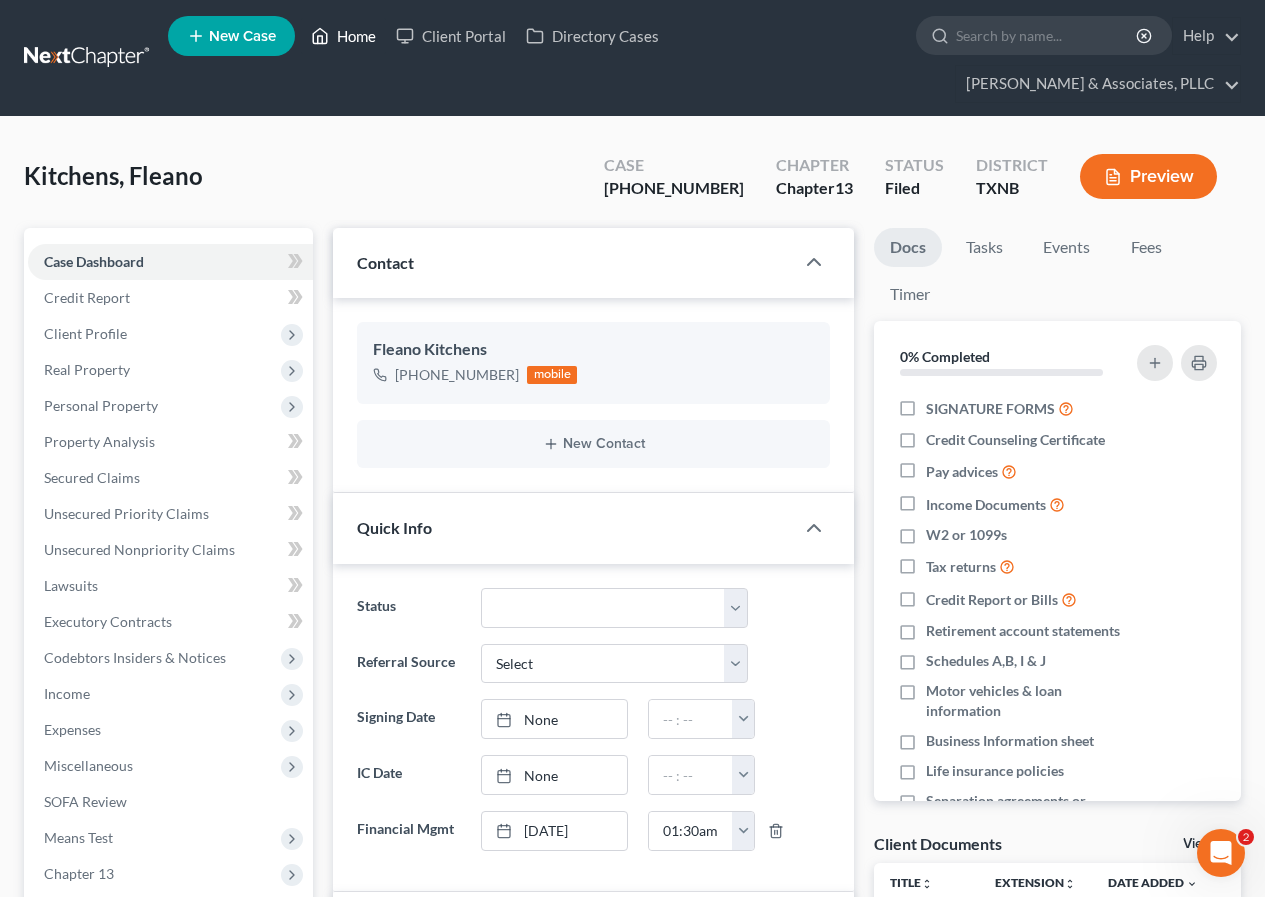 click on "Home" at bounding box center [343, 36] 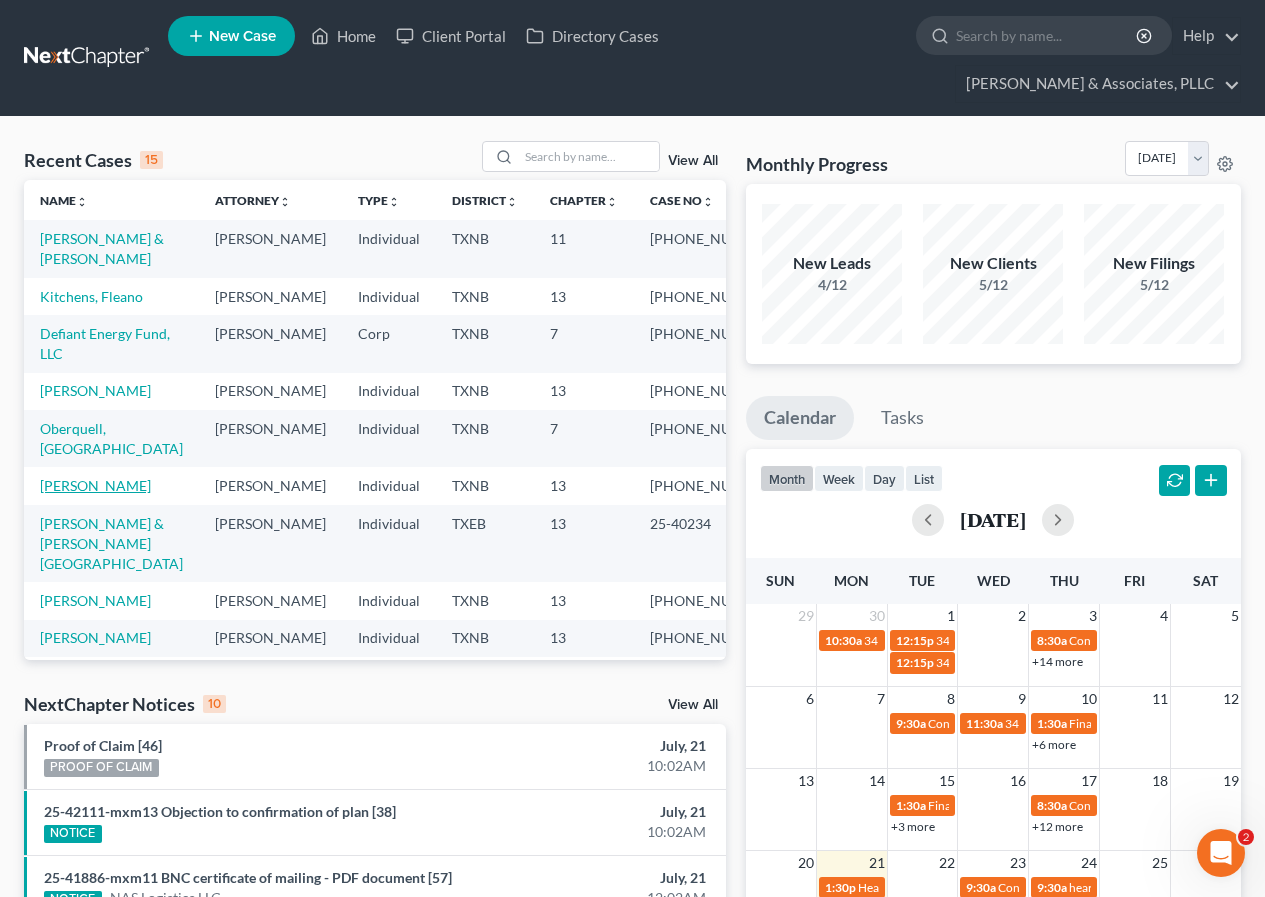 click on "[PERSON_NAME]" at bounding box center (95, 485) 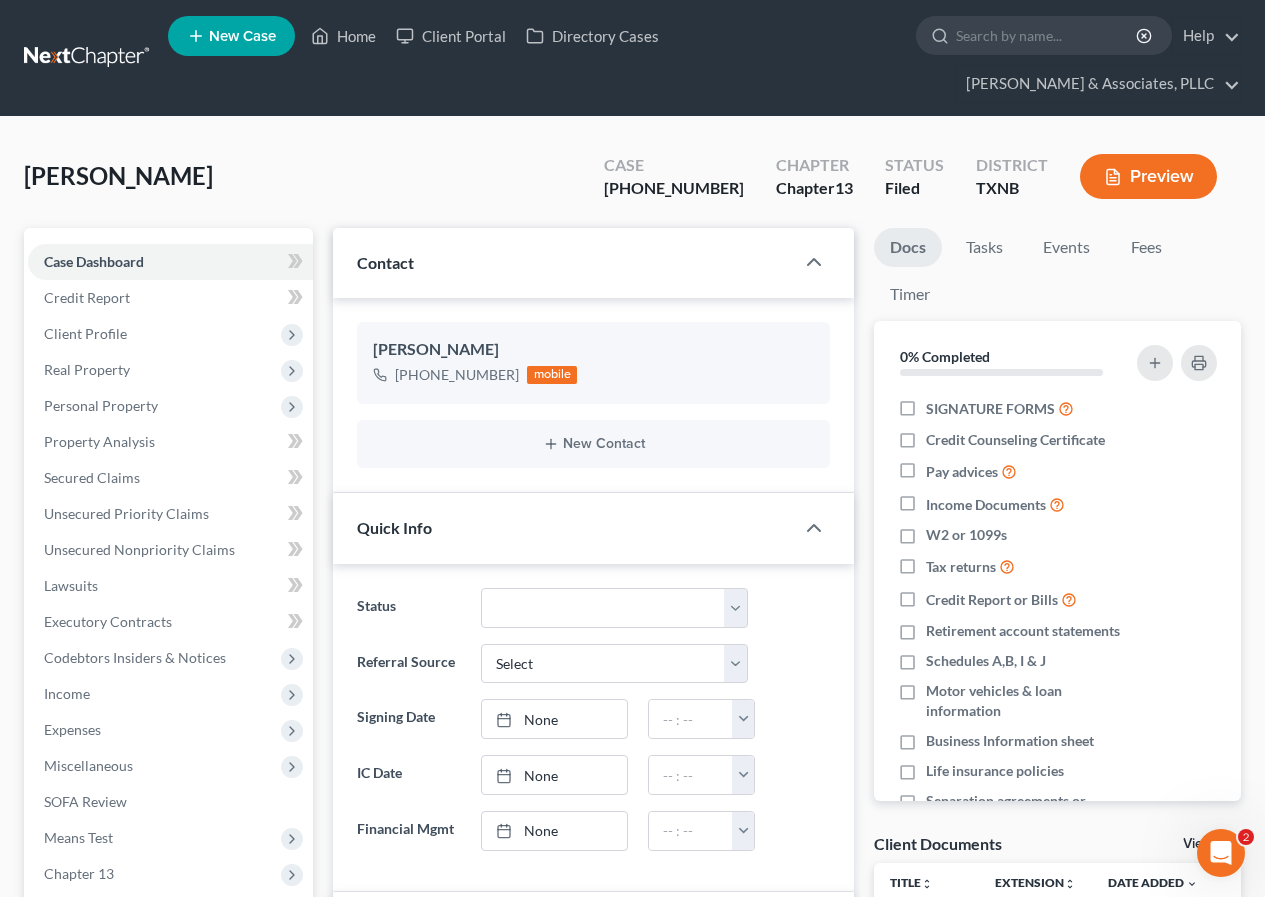scroll, scrollTop: 215, scrollLeft: 0, axis: vertical 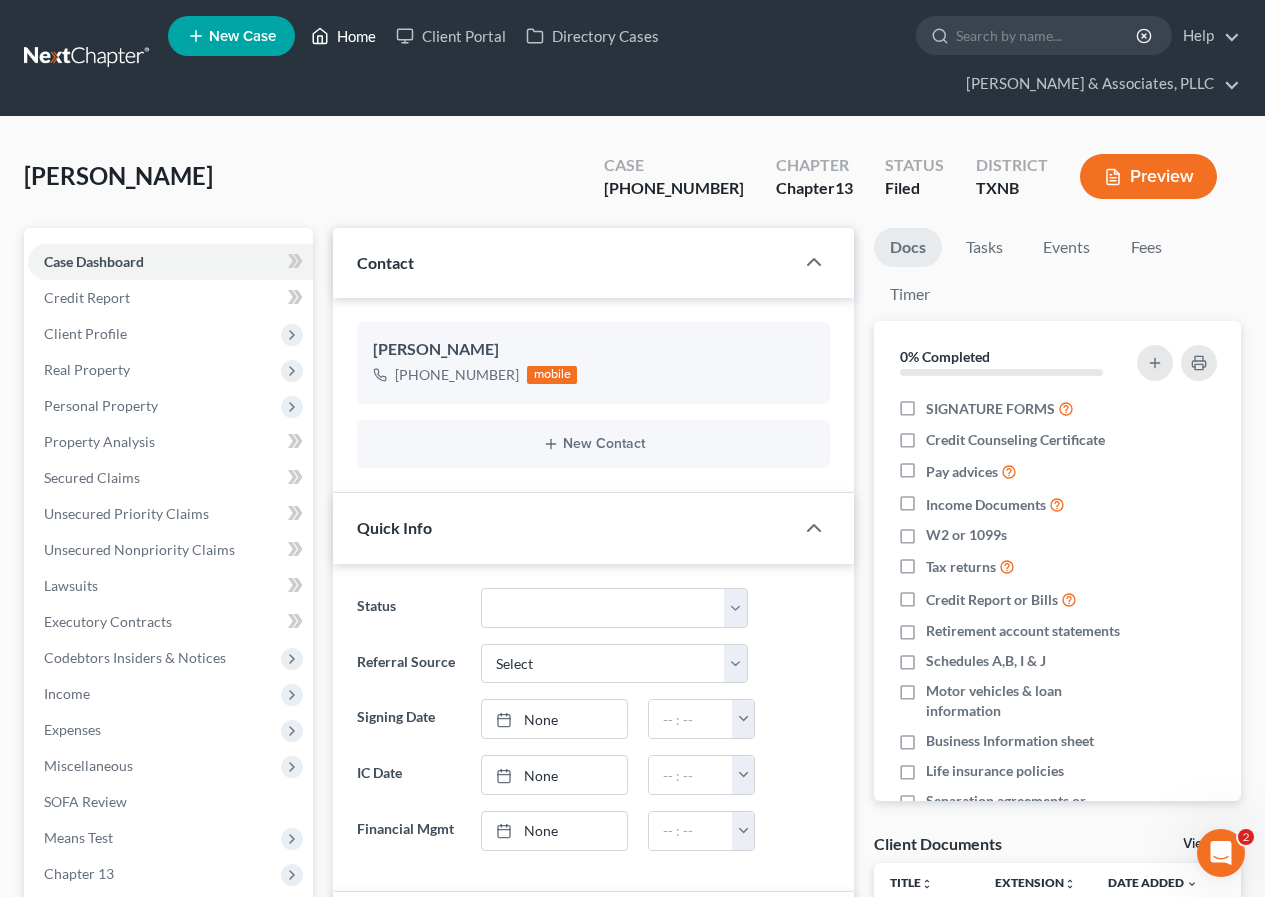 click on "Home" at bounding box center [343, 36] 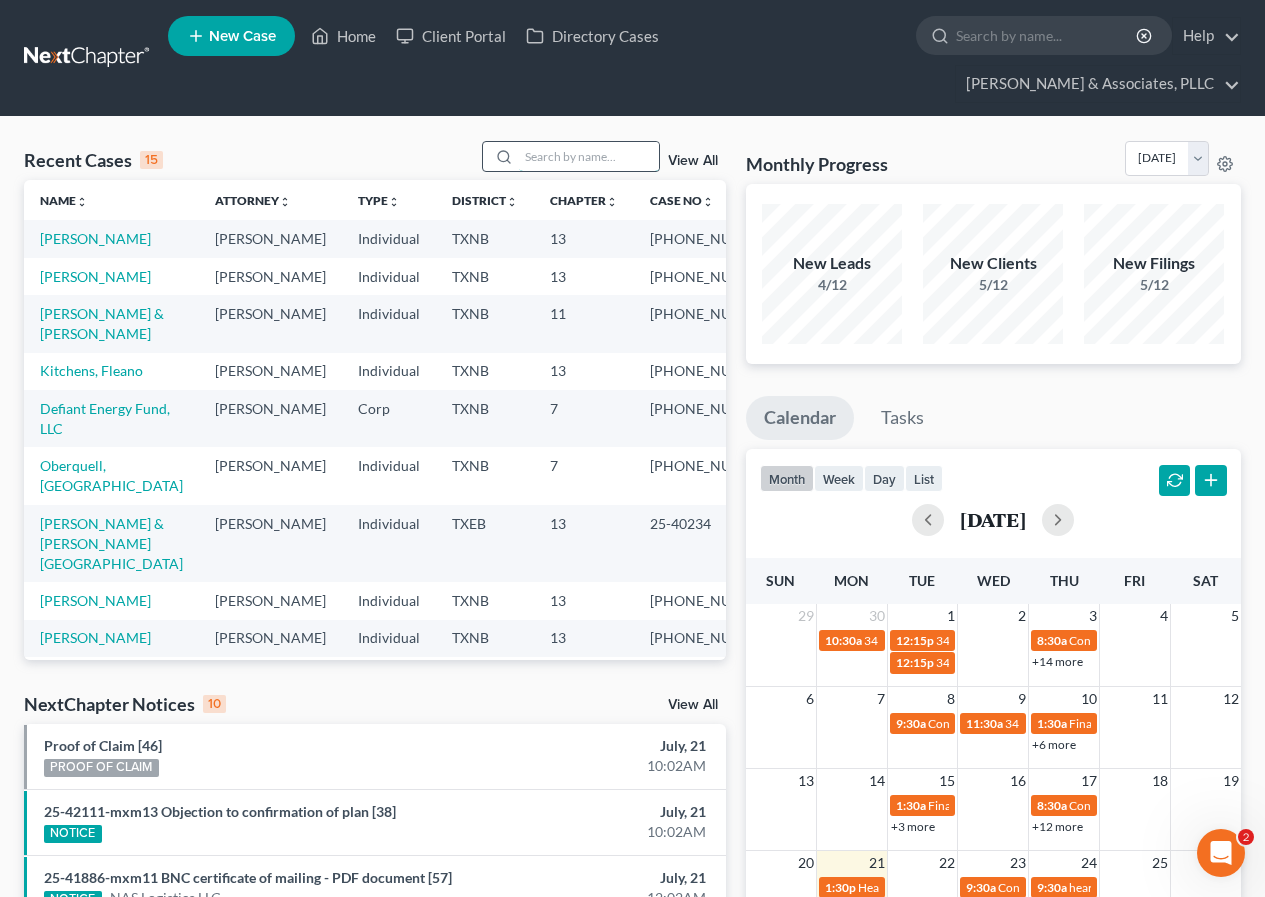 click at bounding box center (589, 156) 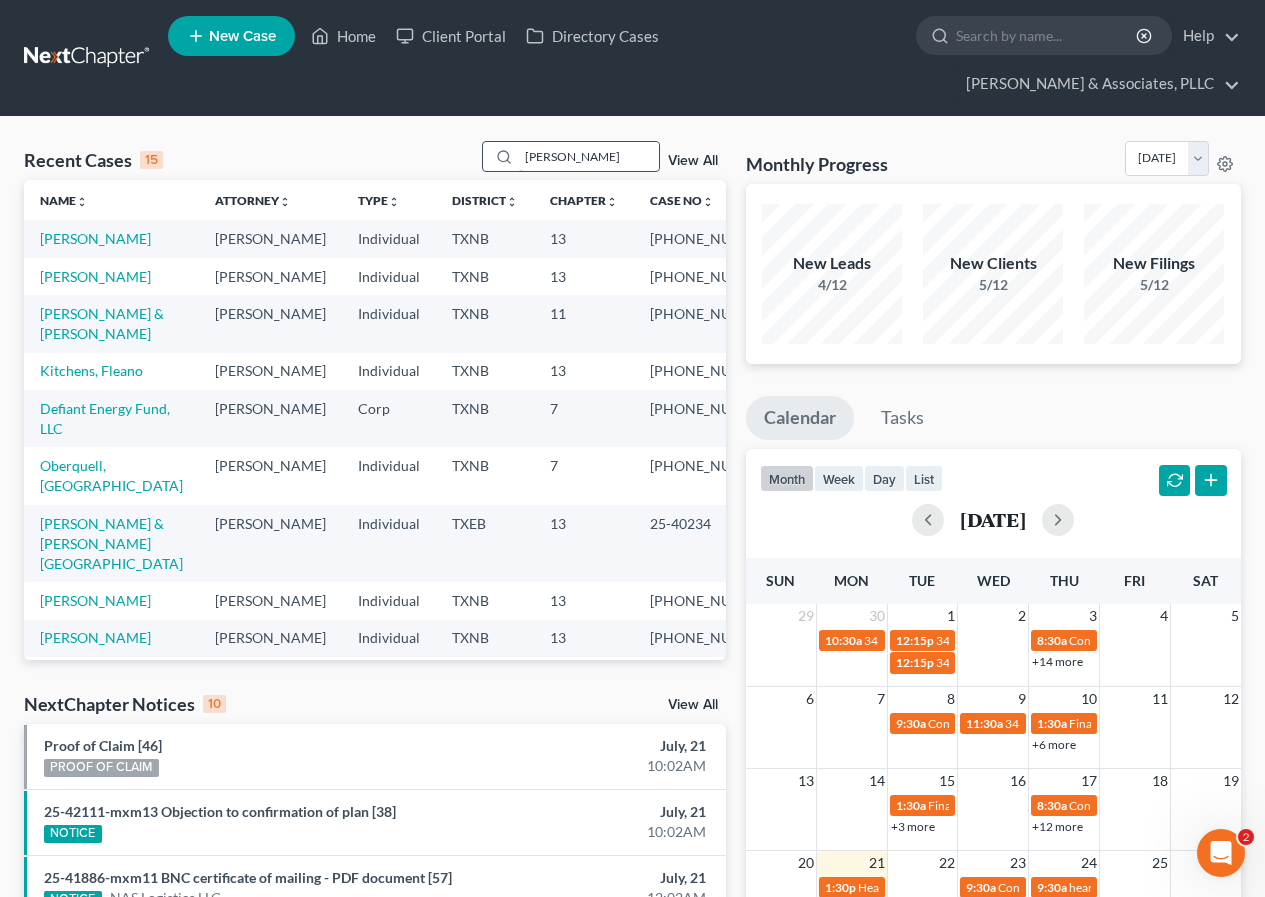 type on "[PERSON_NAME]" 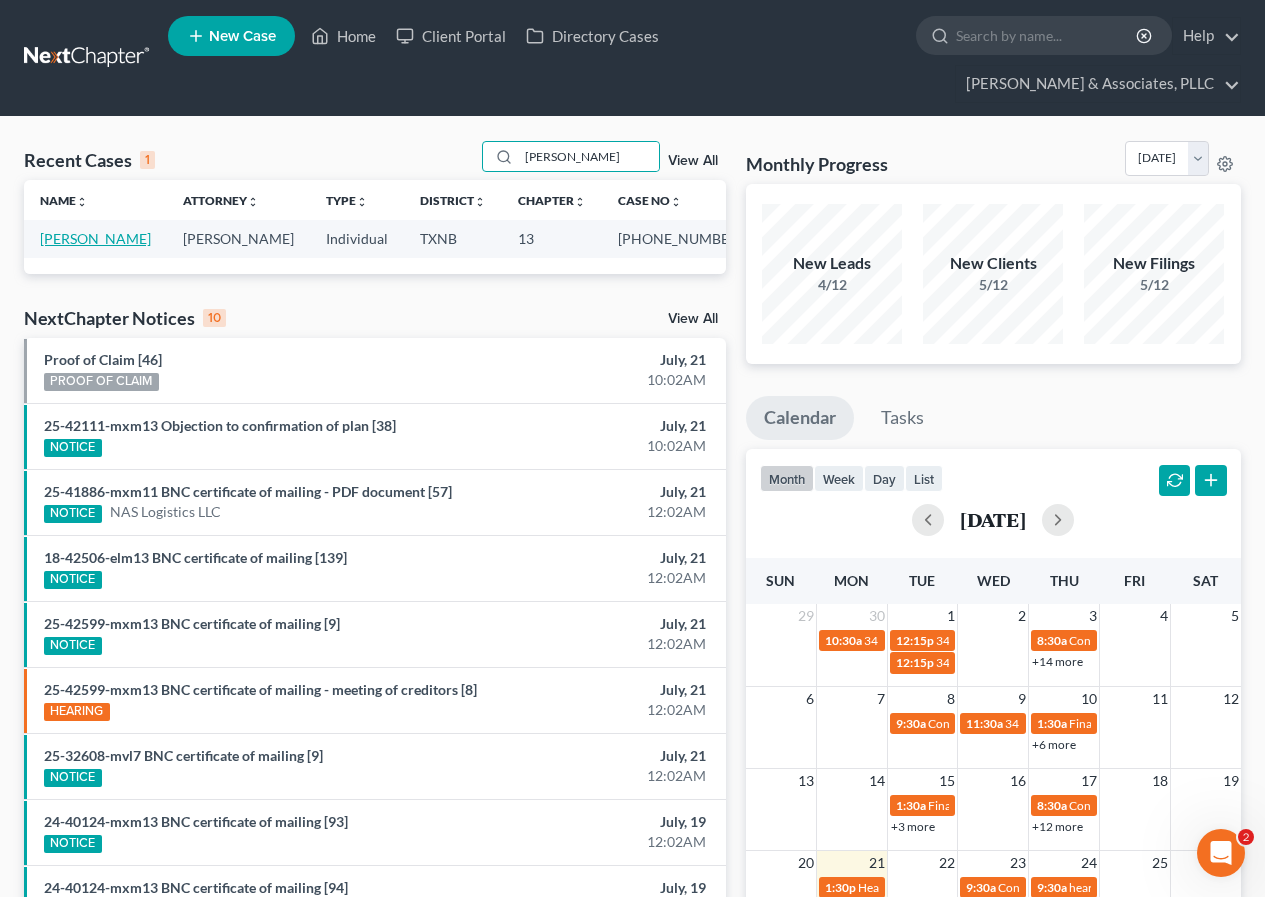 click on "[PERSON_NAME]" at bounding box center (95, 238) 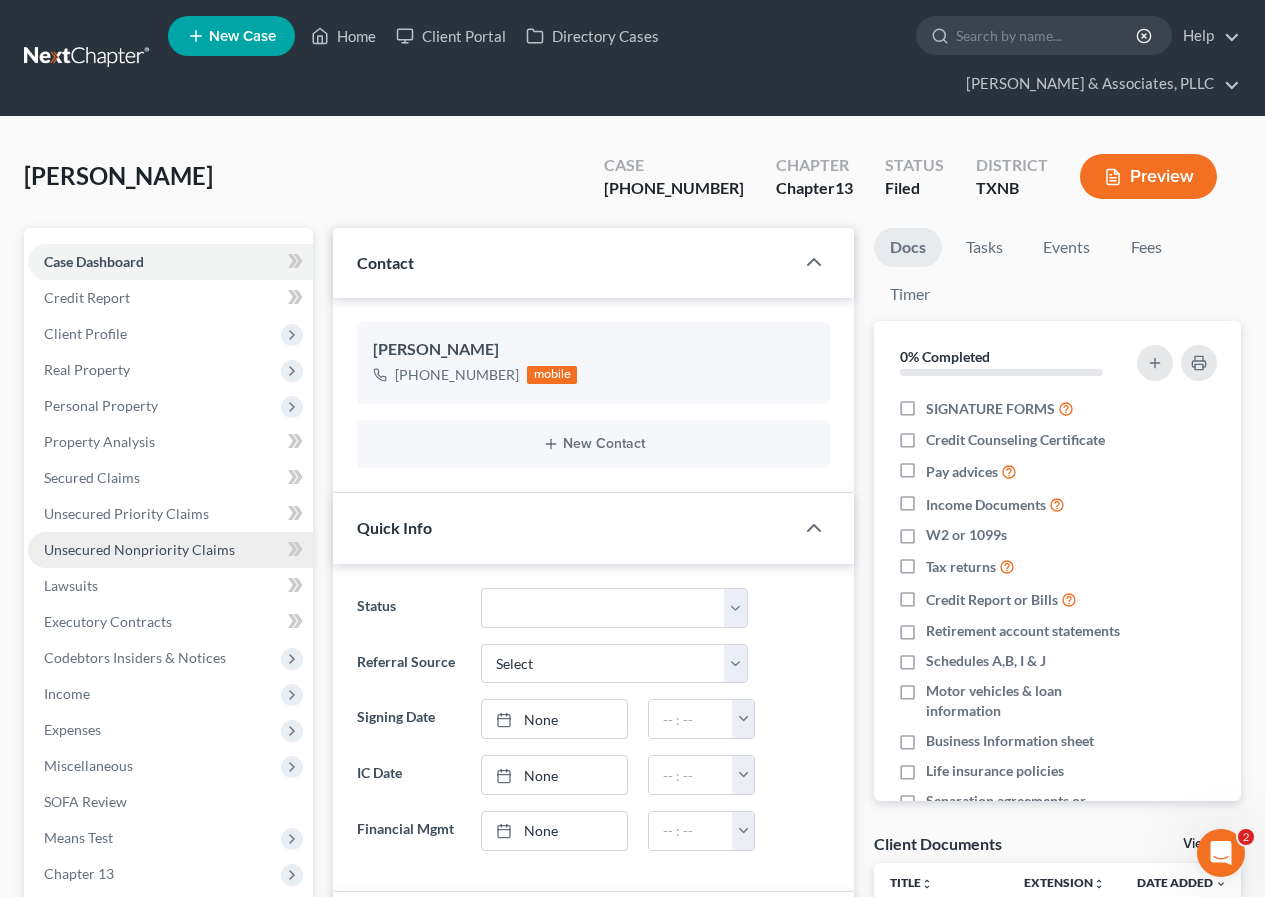 scroll, scrollTop: 167, scrollLeft: 0, axis: vertical 